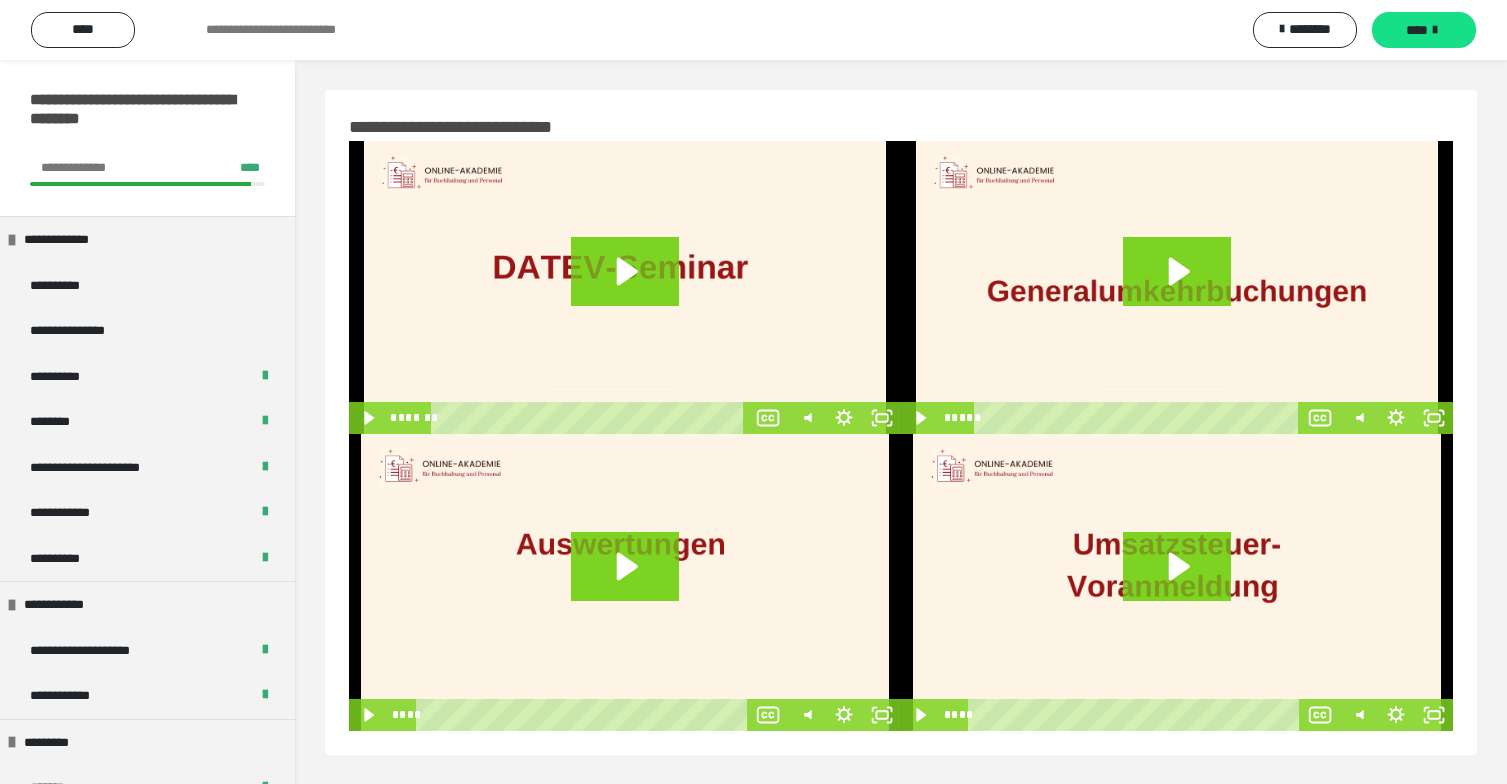 scroll, scrollTop: 60, scrollLeft: 0, axis: vertical 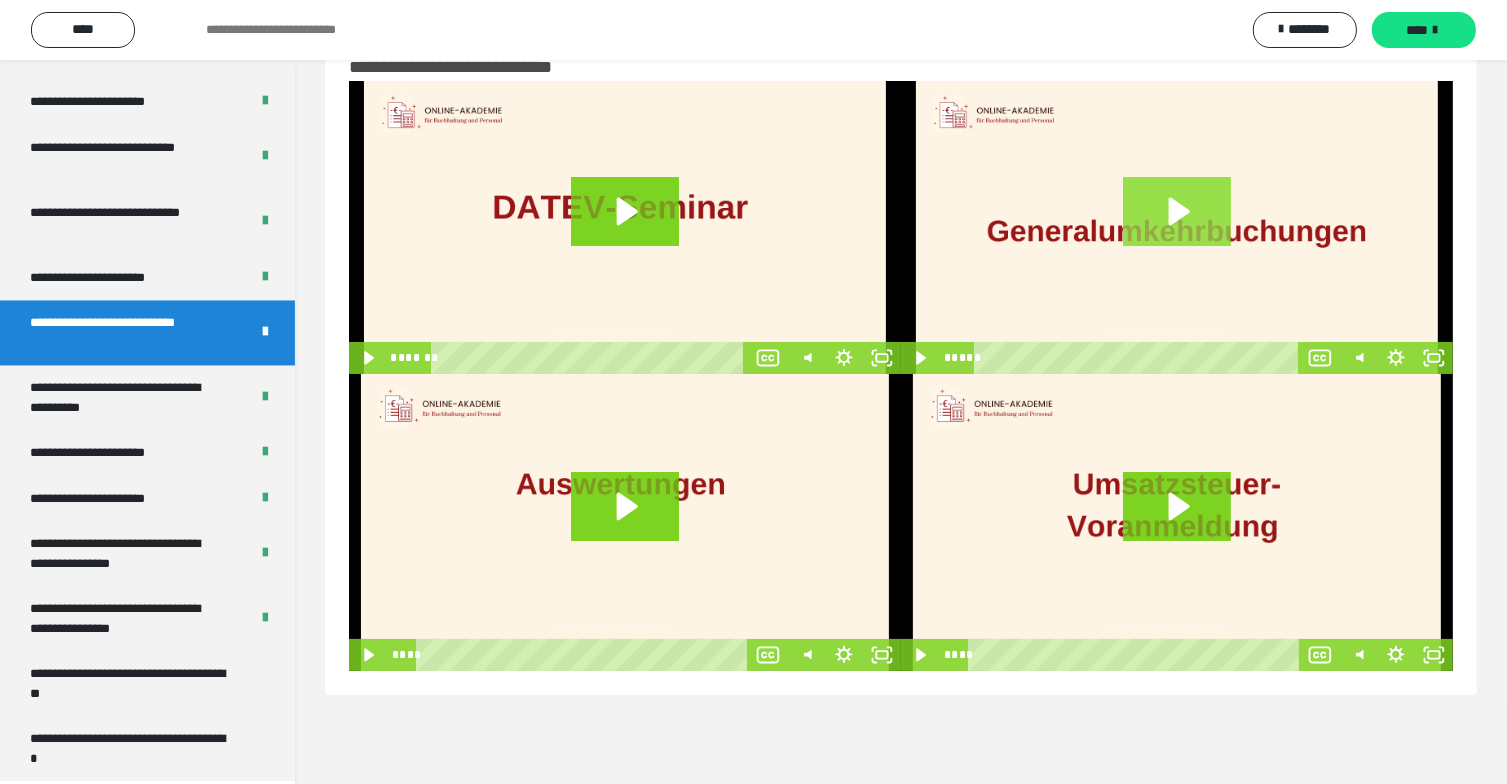 click 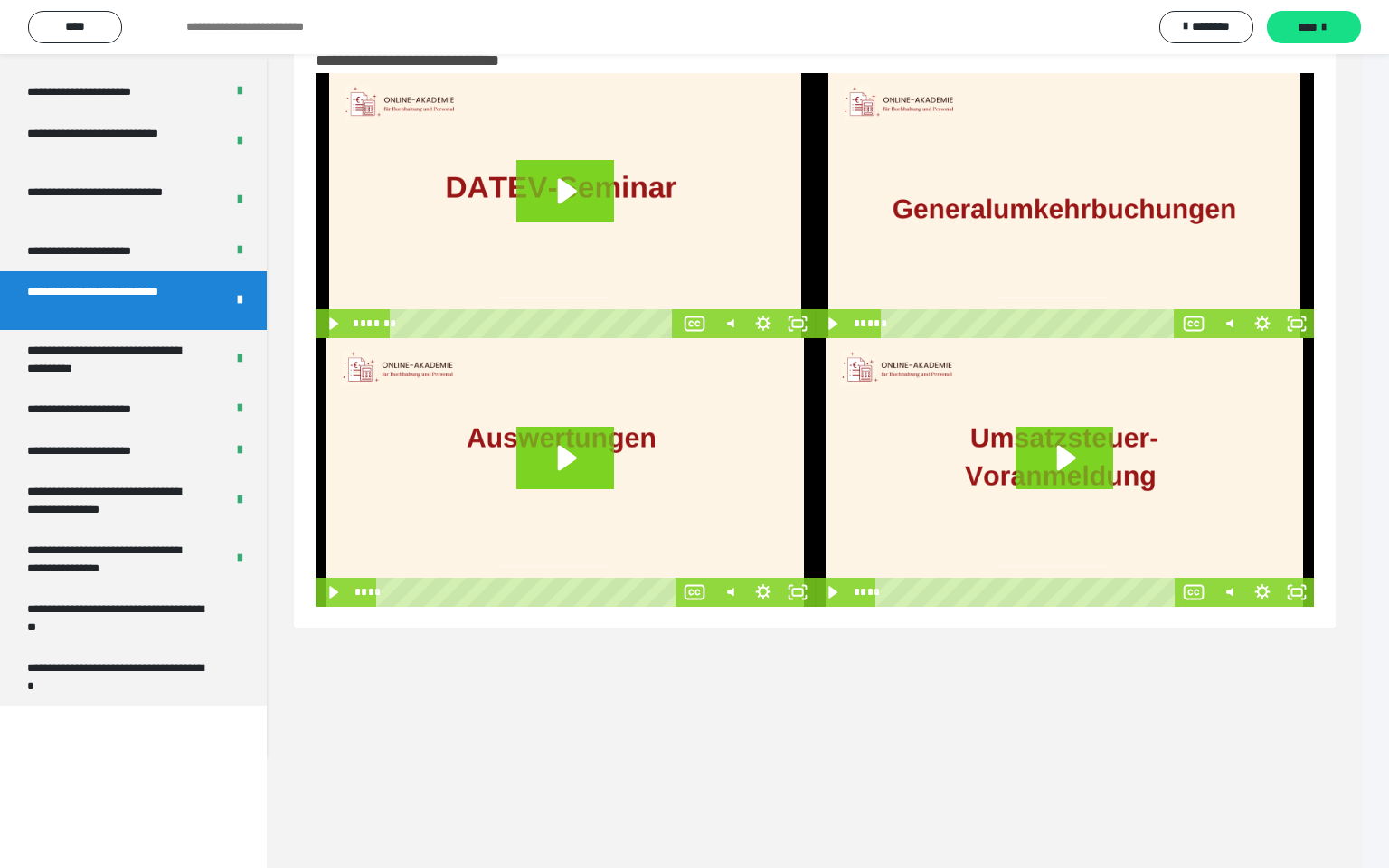 scroll, scrollTop: 3370, scrollLeft: 0, axis: vertical 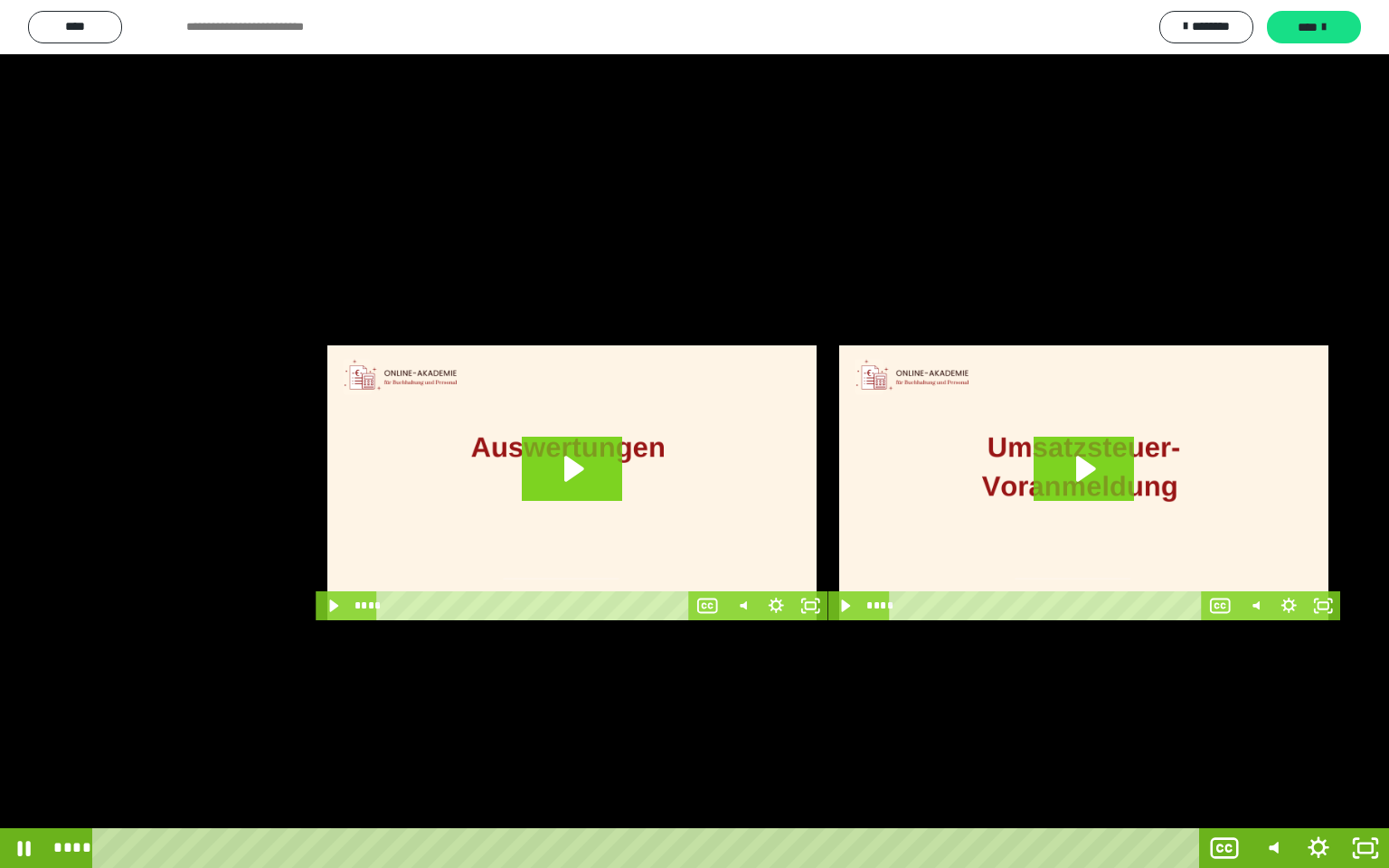 click at bounding box center [694, 434] 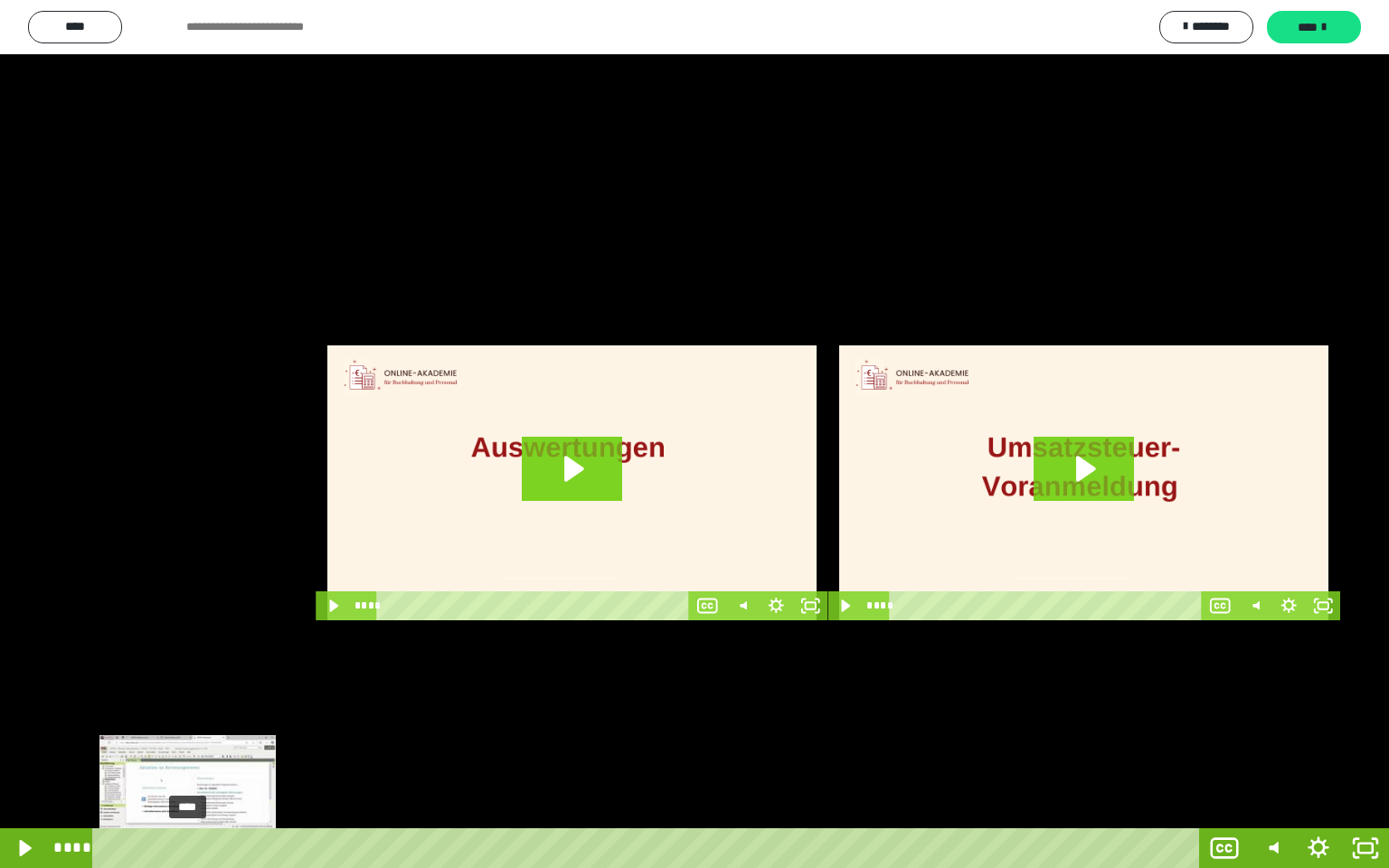 click on "****" at bounding box center (649, 848) 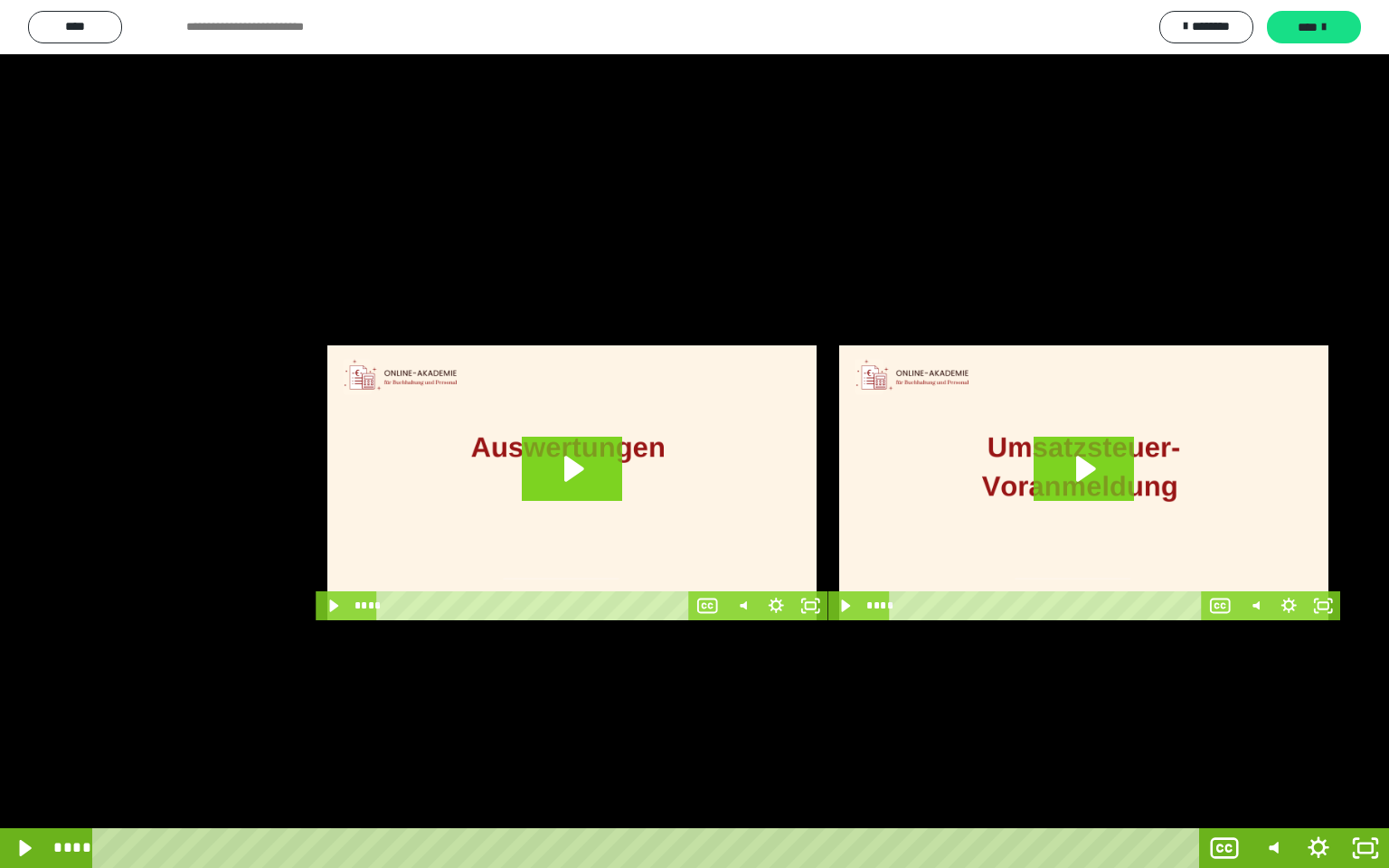 click at bounding box center (694, 434) 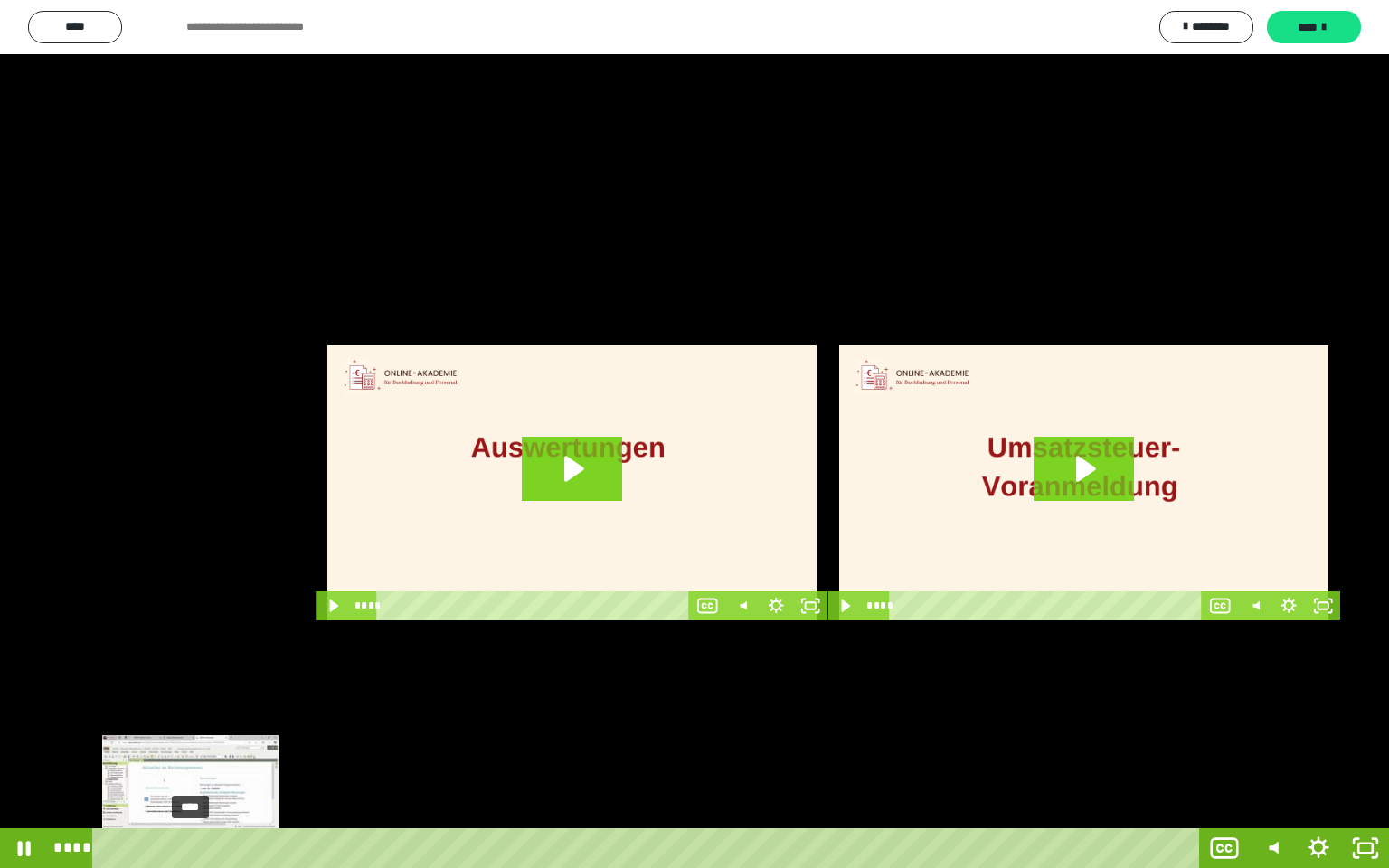 click on "****" at bounding box center (649, 848) 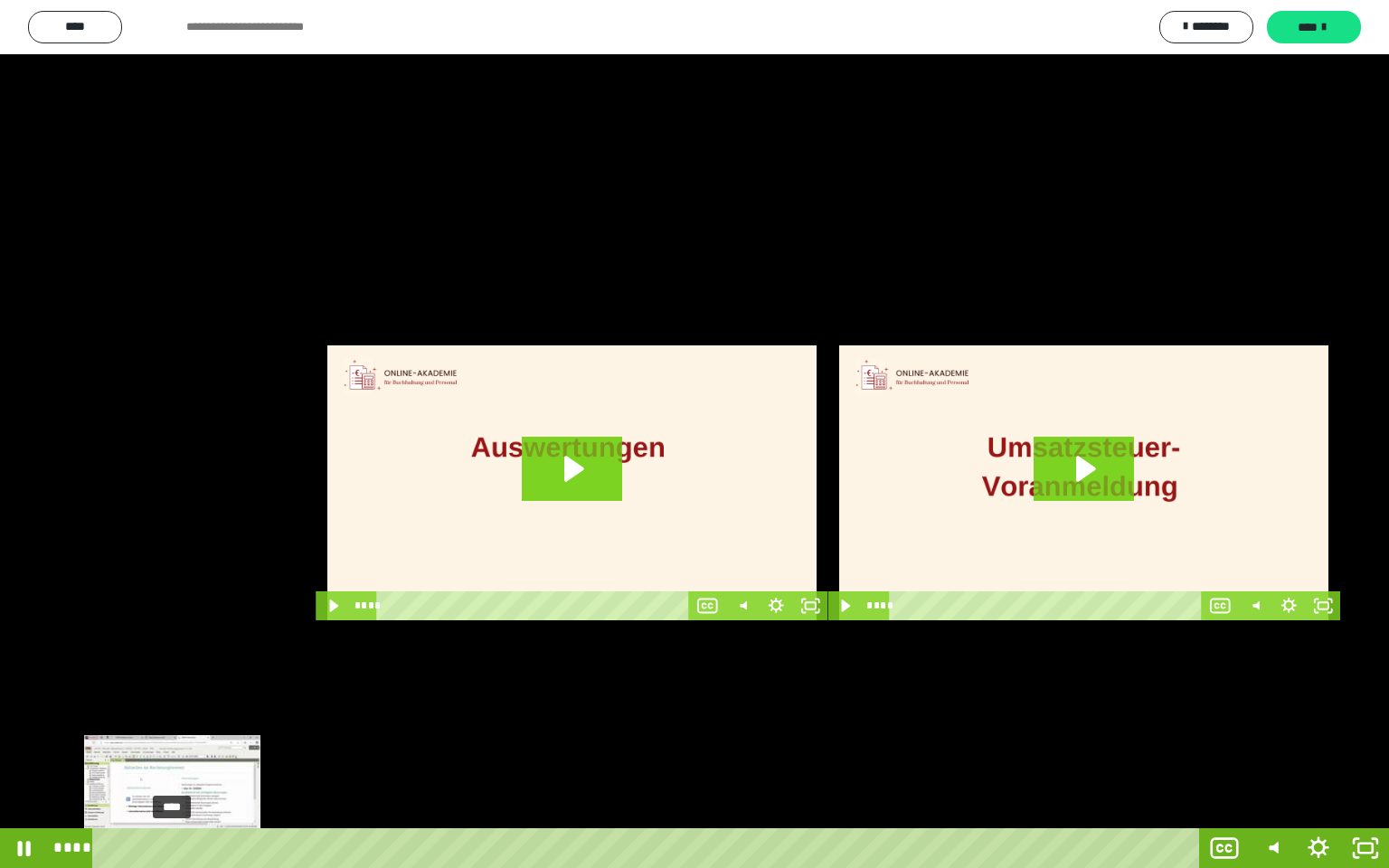 click on "****" at bounding box center (649, 848) 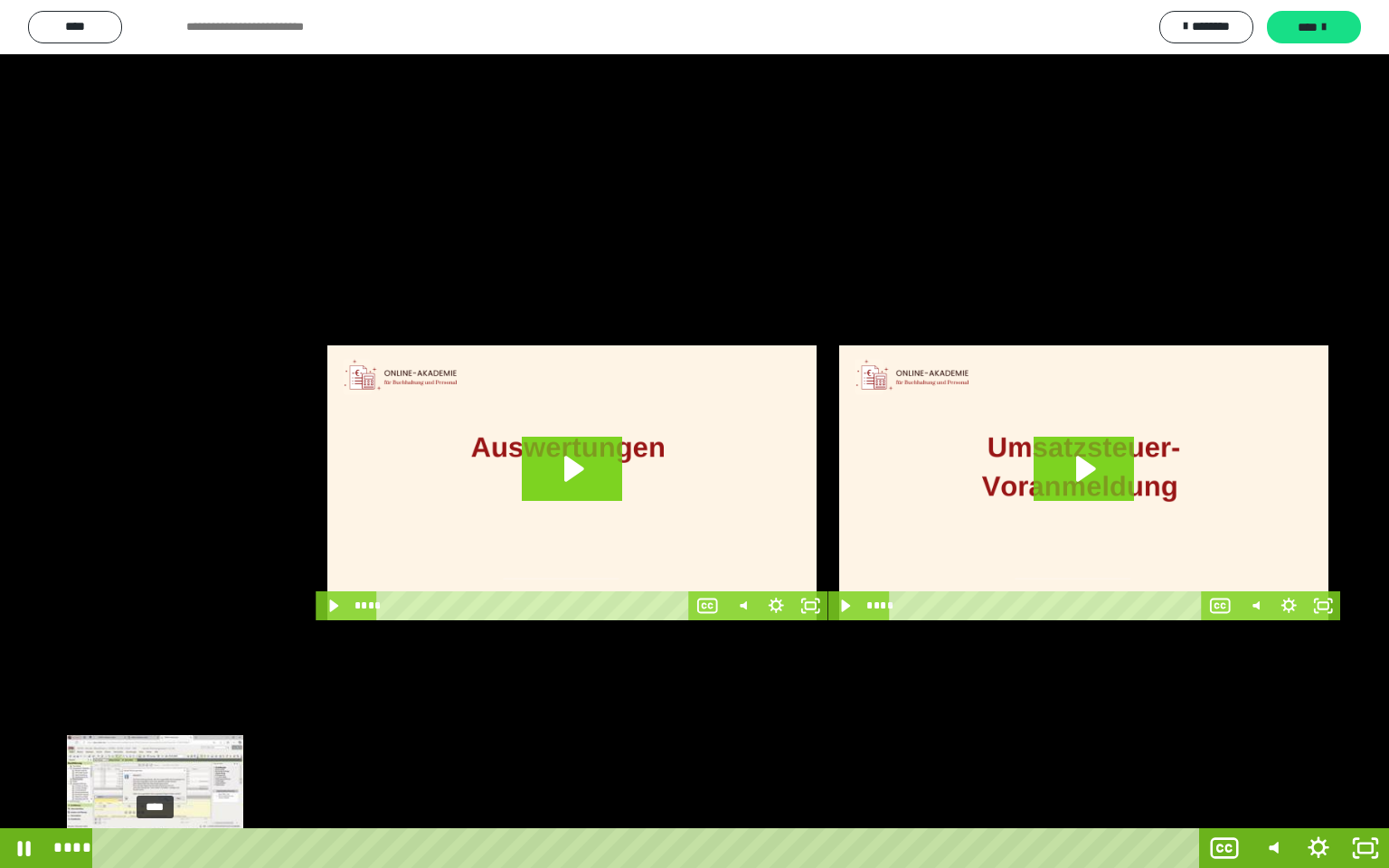 click on "****" at bounding box center (649, 848) 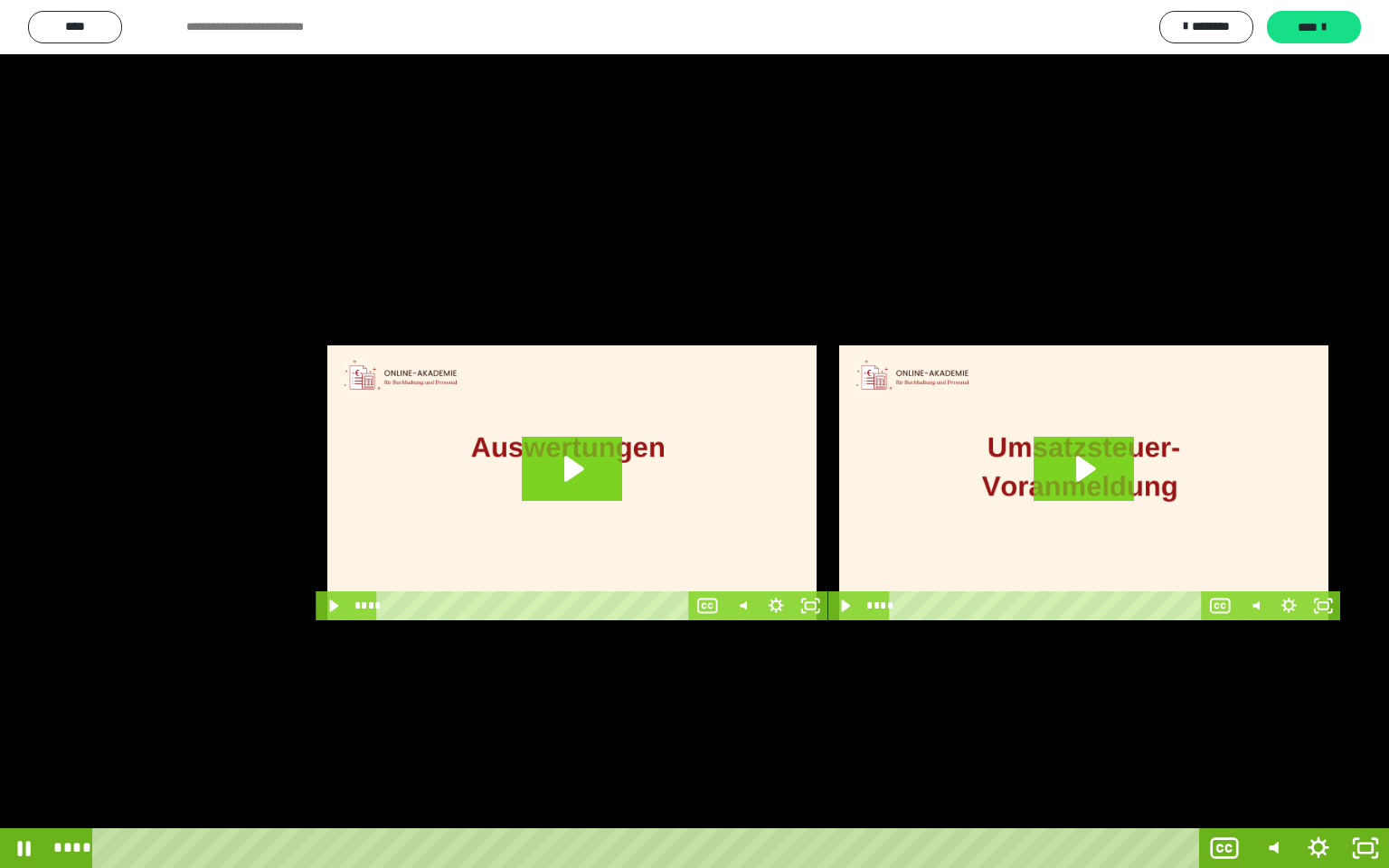 click at bounding box center [694, 434] 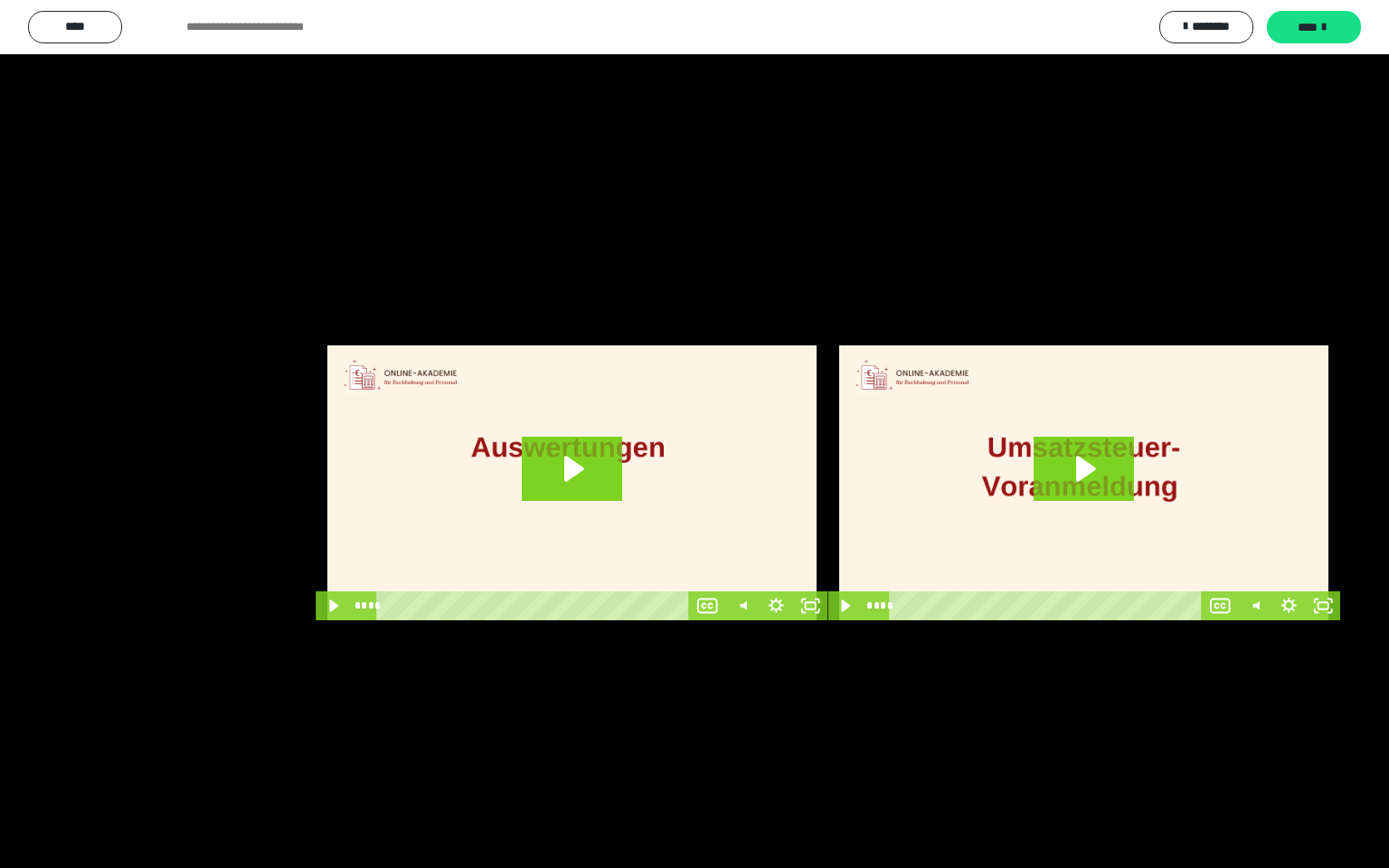 click at bounding box center [694, 434] 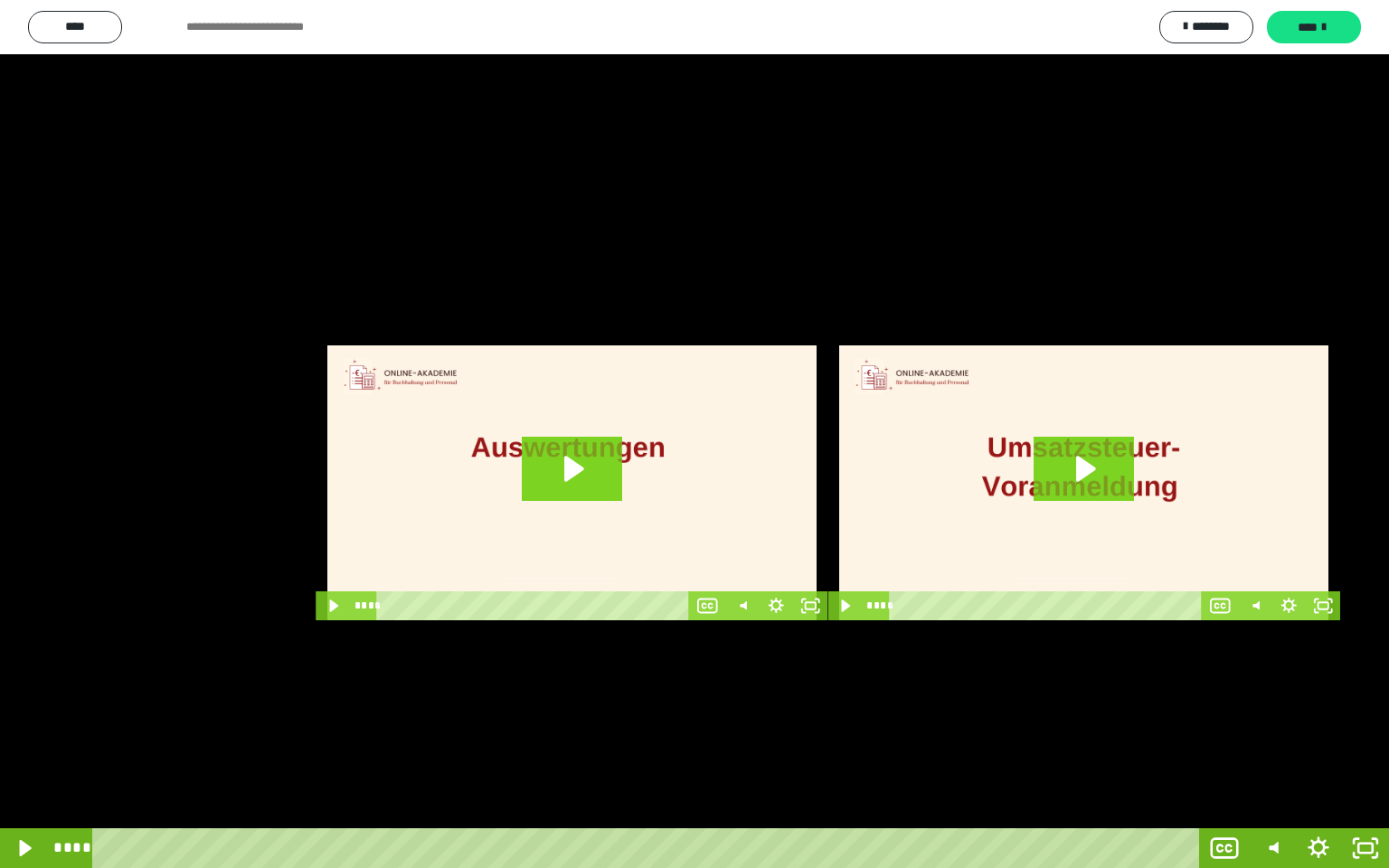 click at bounding box center (694, 434) 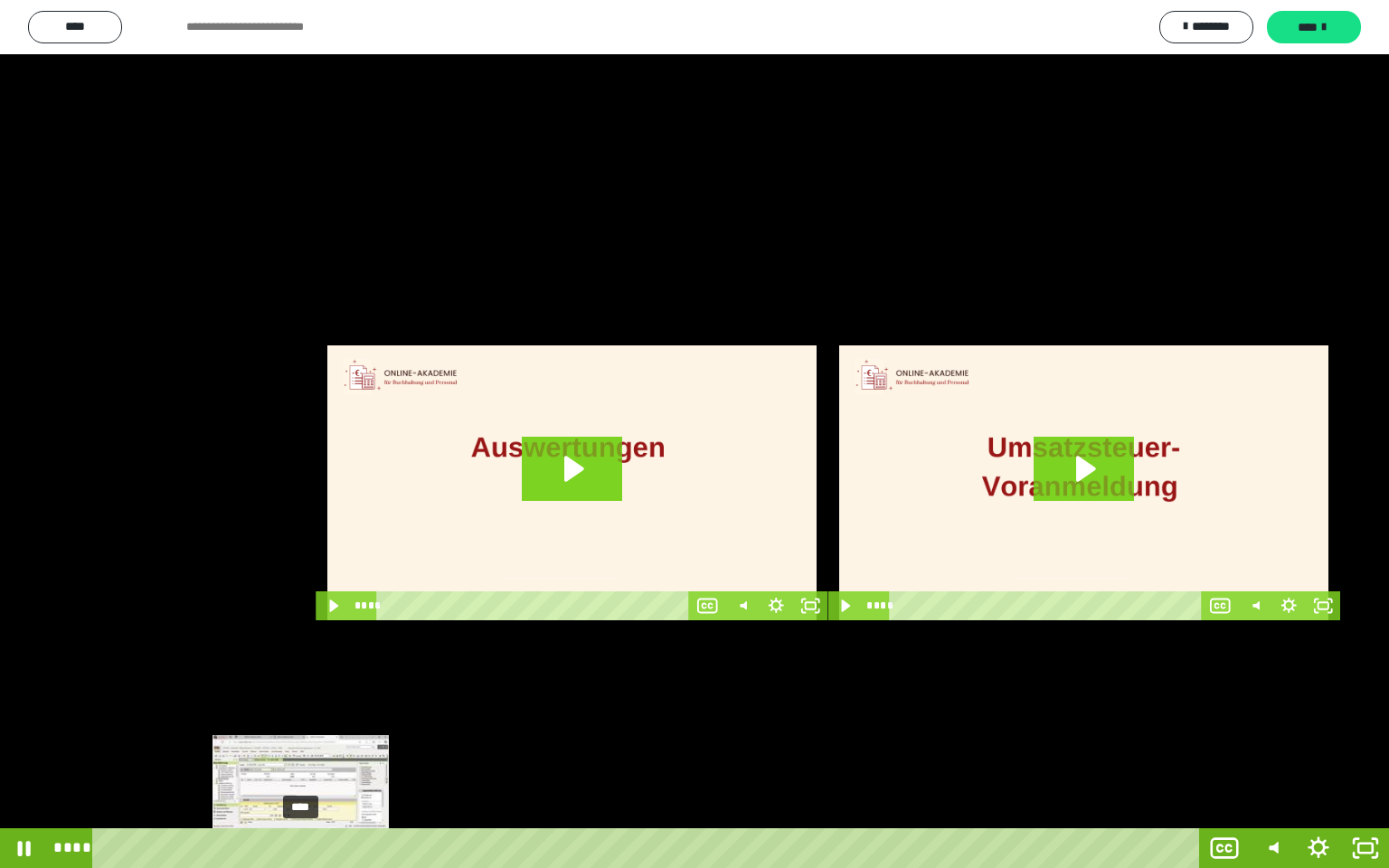 click on "****" at bounding box center (649, 848) 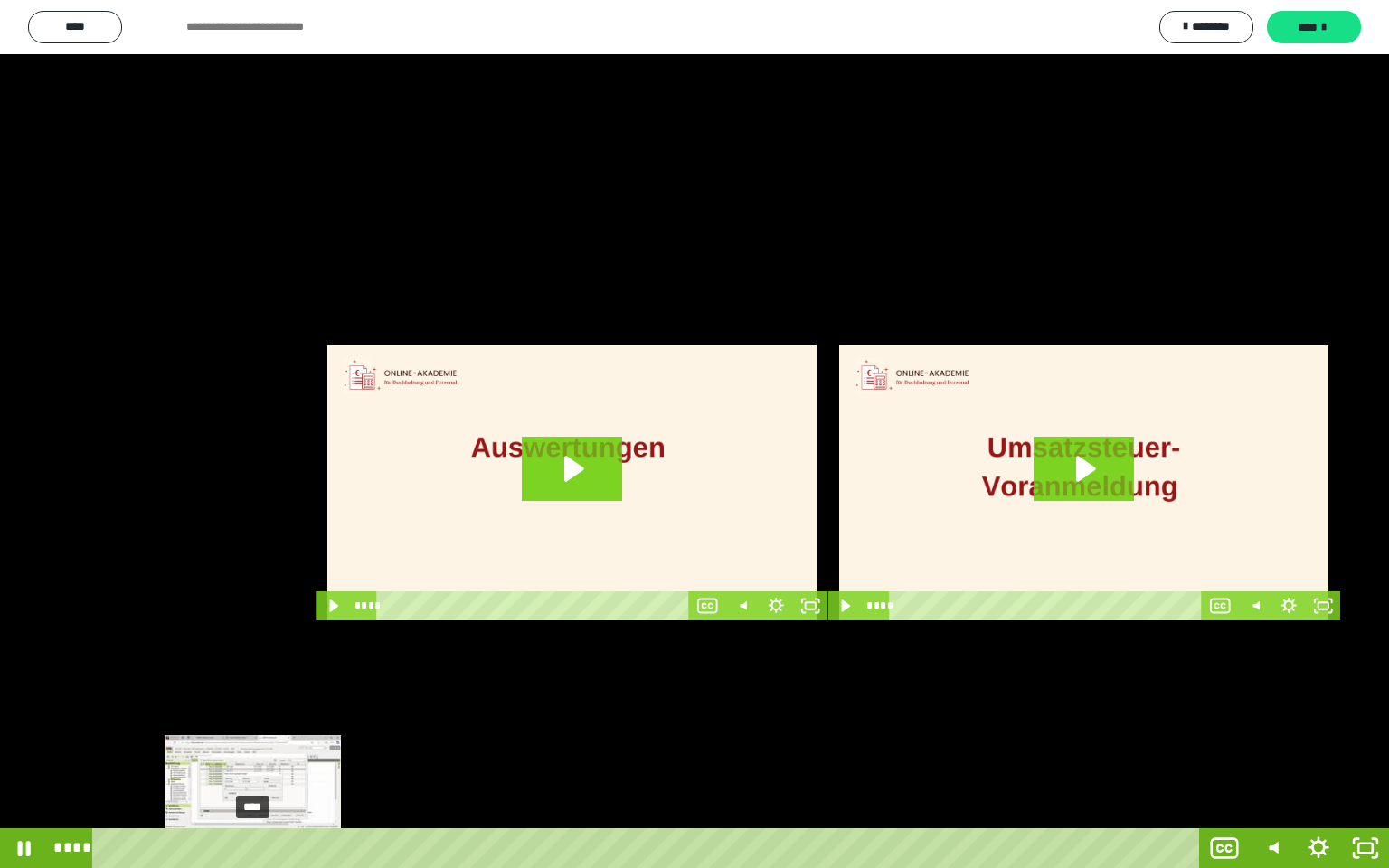 click on "****" at bounding box center (649, 848) 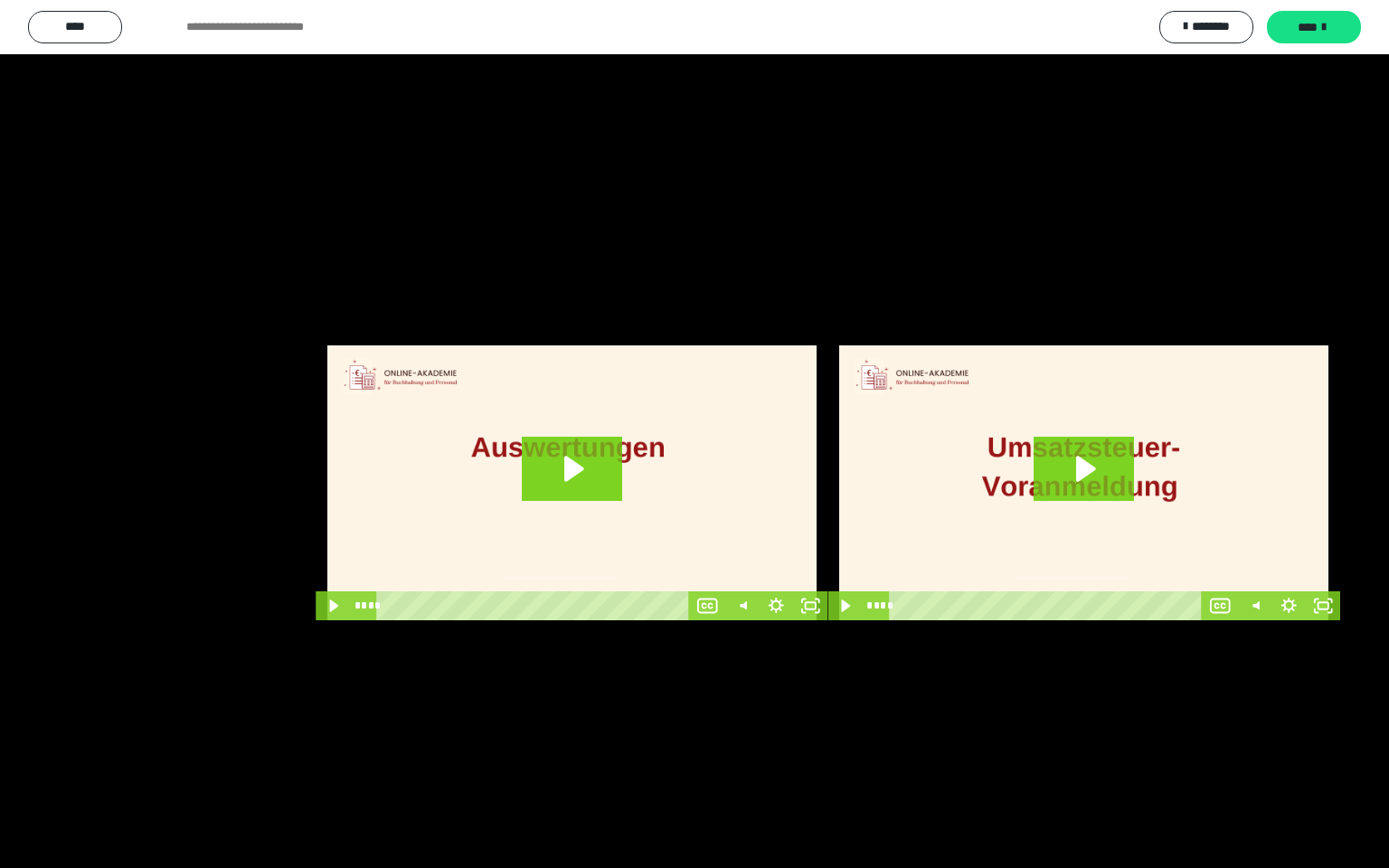 click at bounding box center (694, 434) 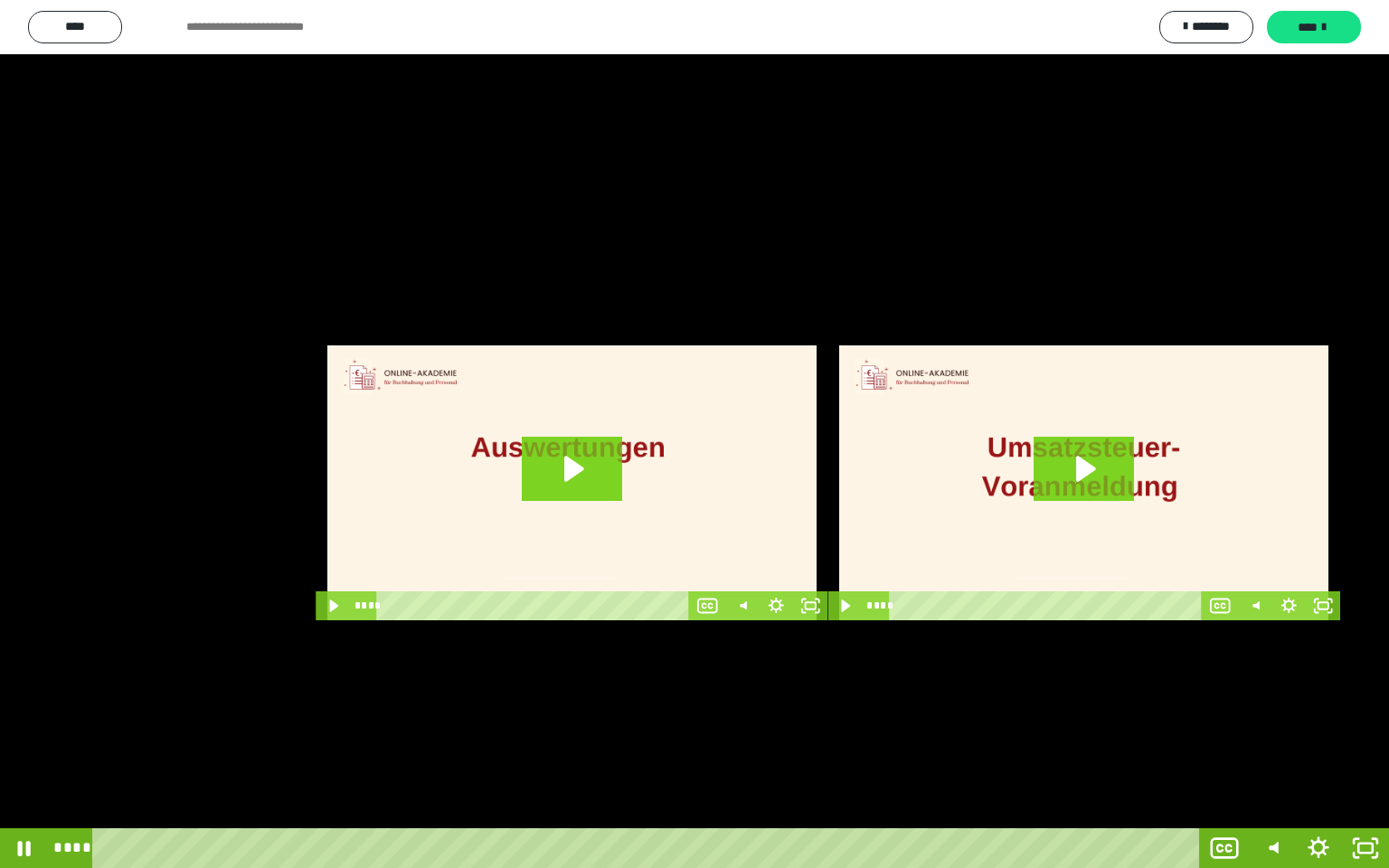 click at bounding box center (694, 434) 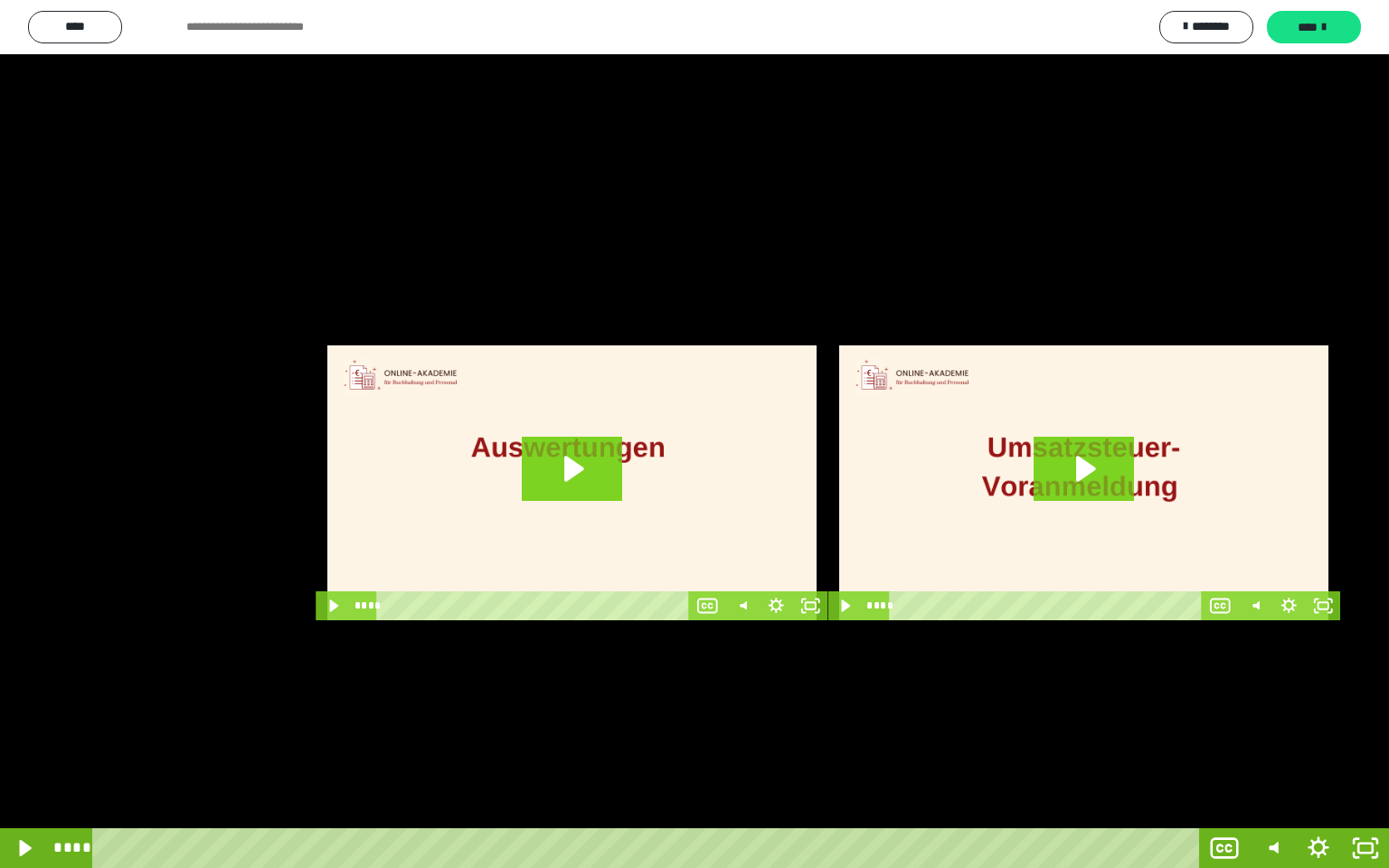 click at bounding box center [694, 434] 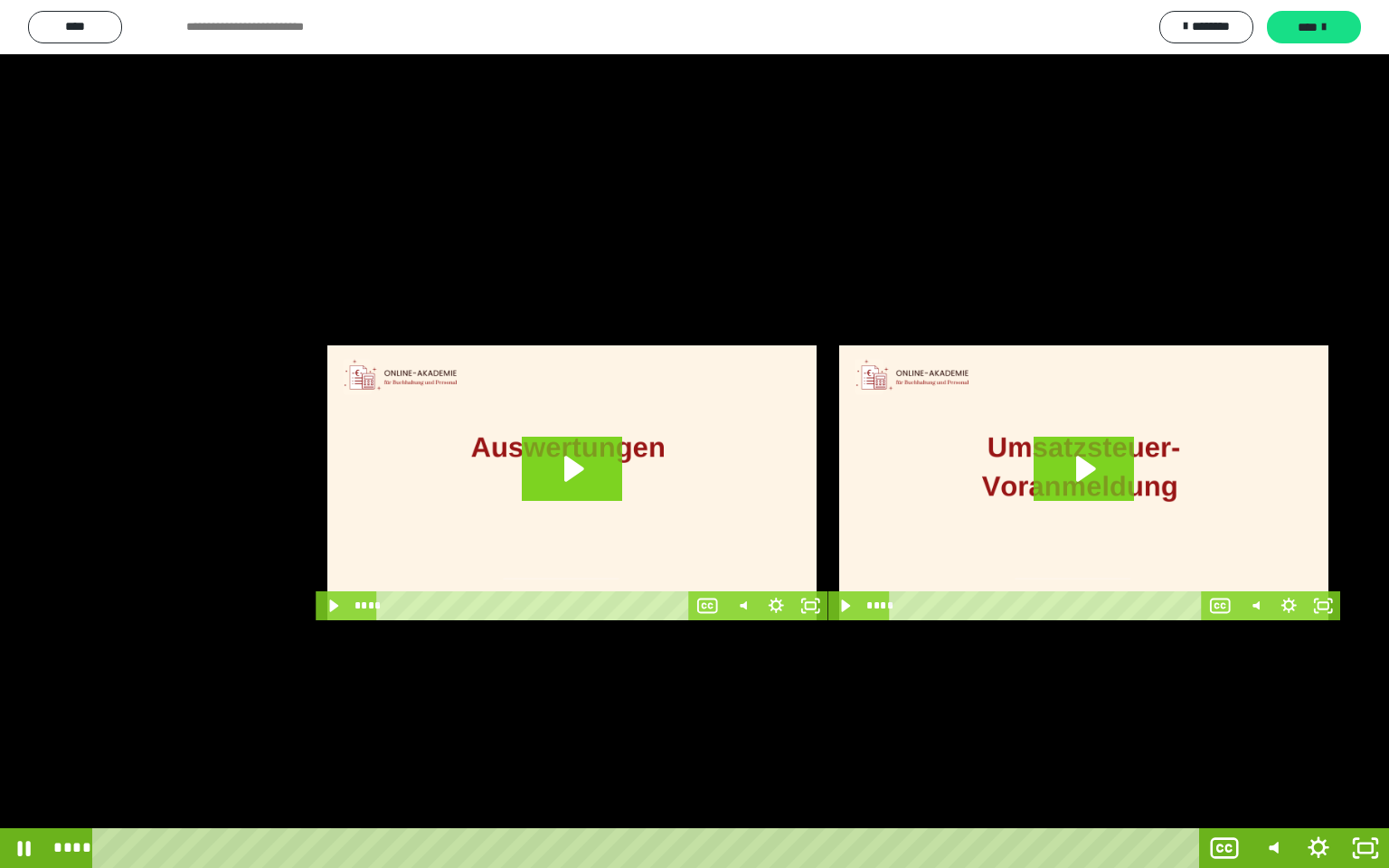 click at bounding box center [694, 434] 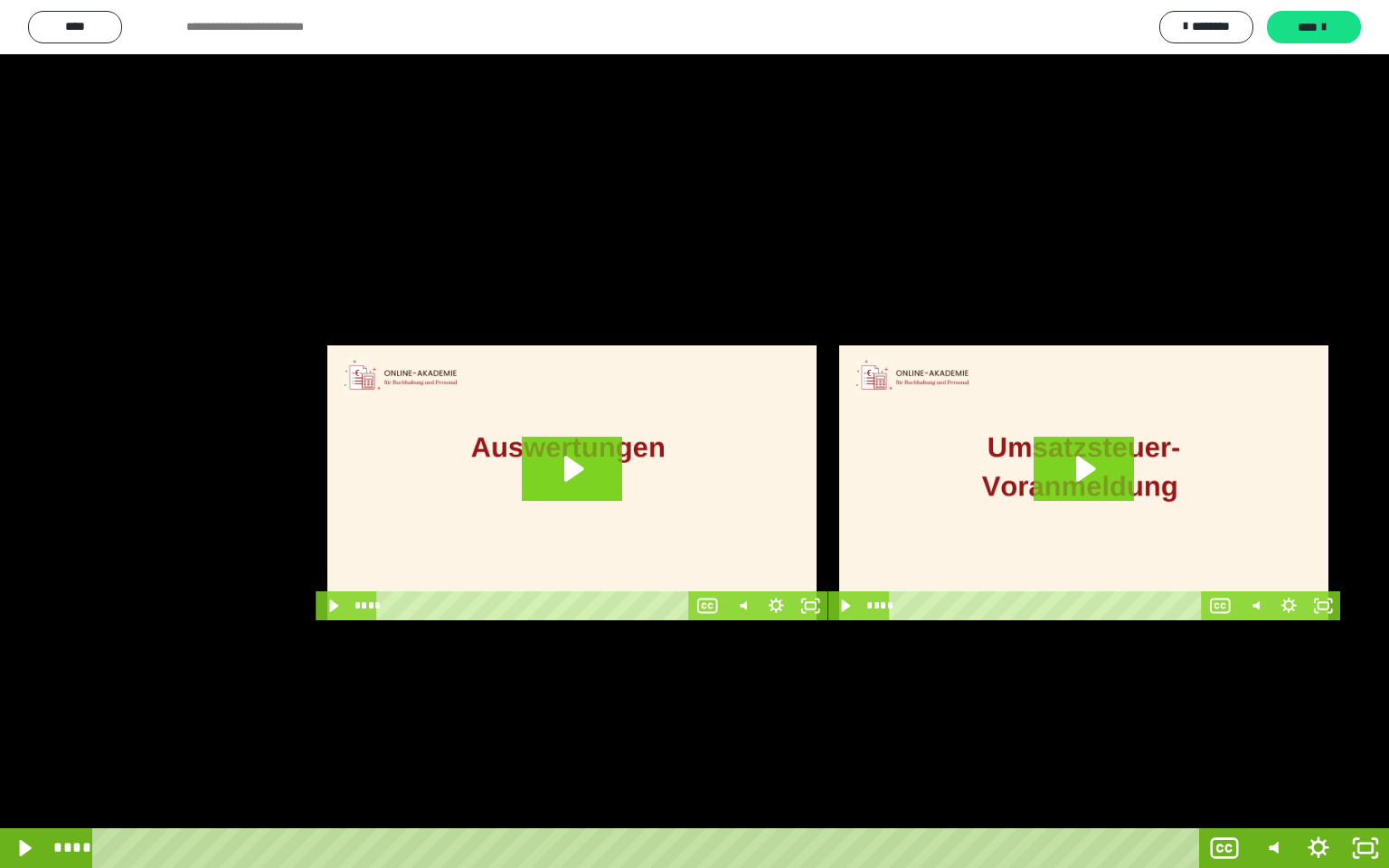 click at bounding box center (694, 434) 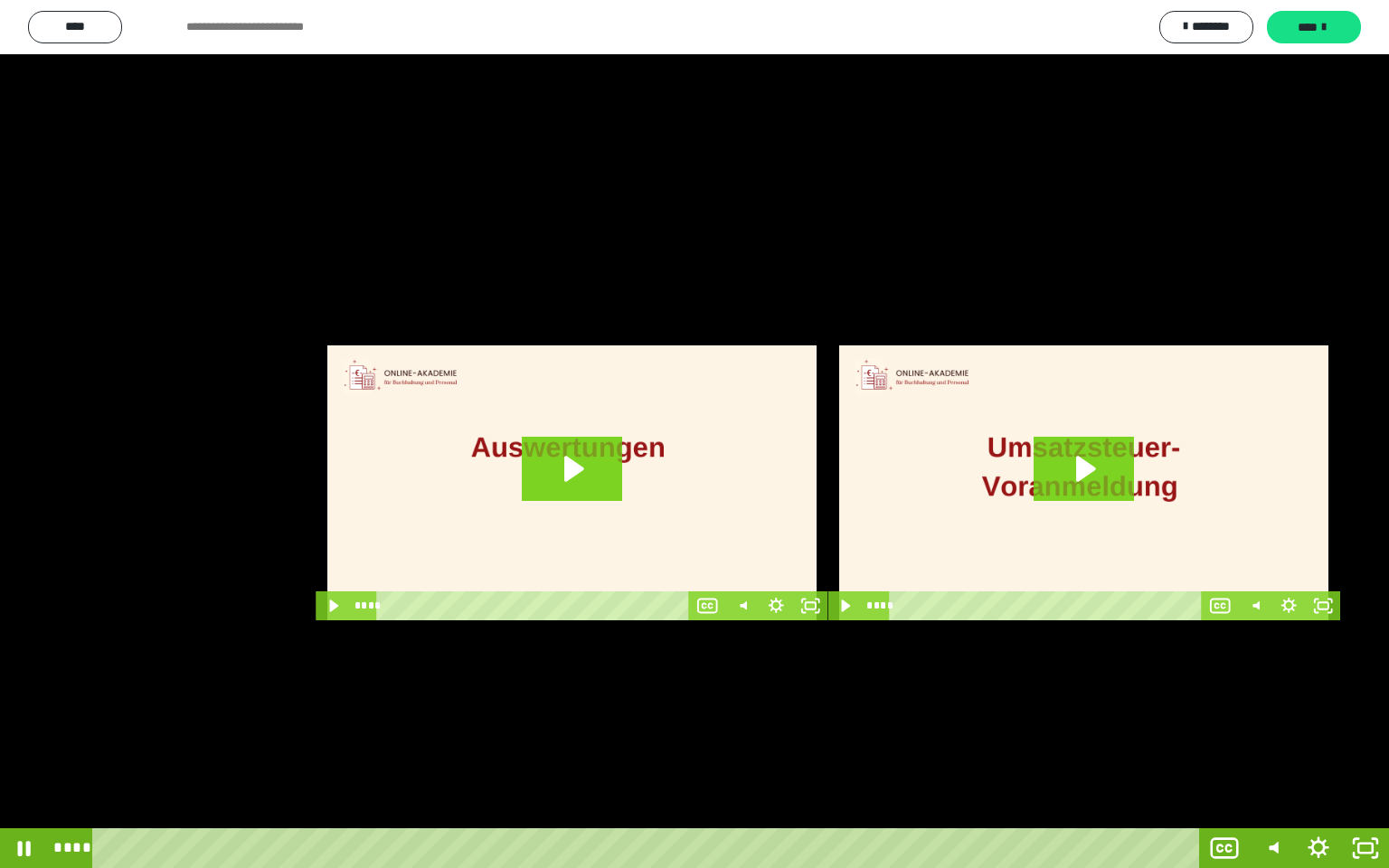 drag, startPoint x: 580, startPoint y: 508, endPoint x: 508, endPoint y: 526, distance: 74.2159 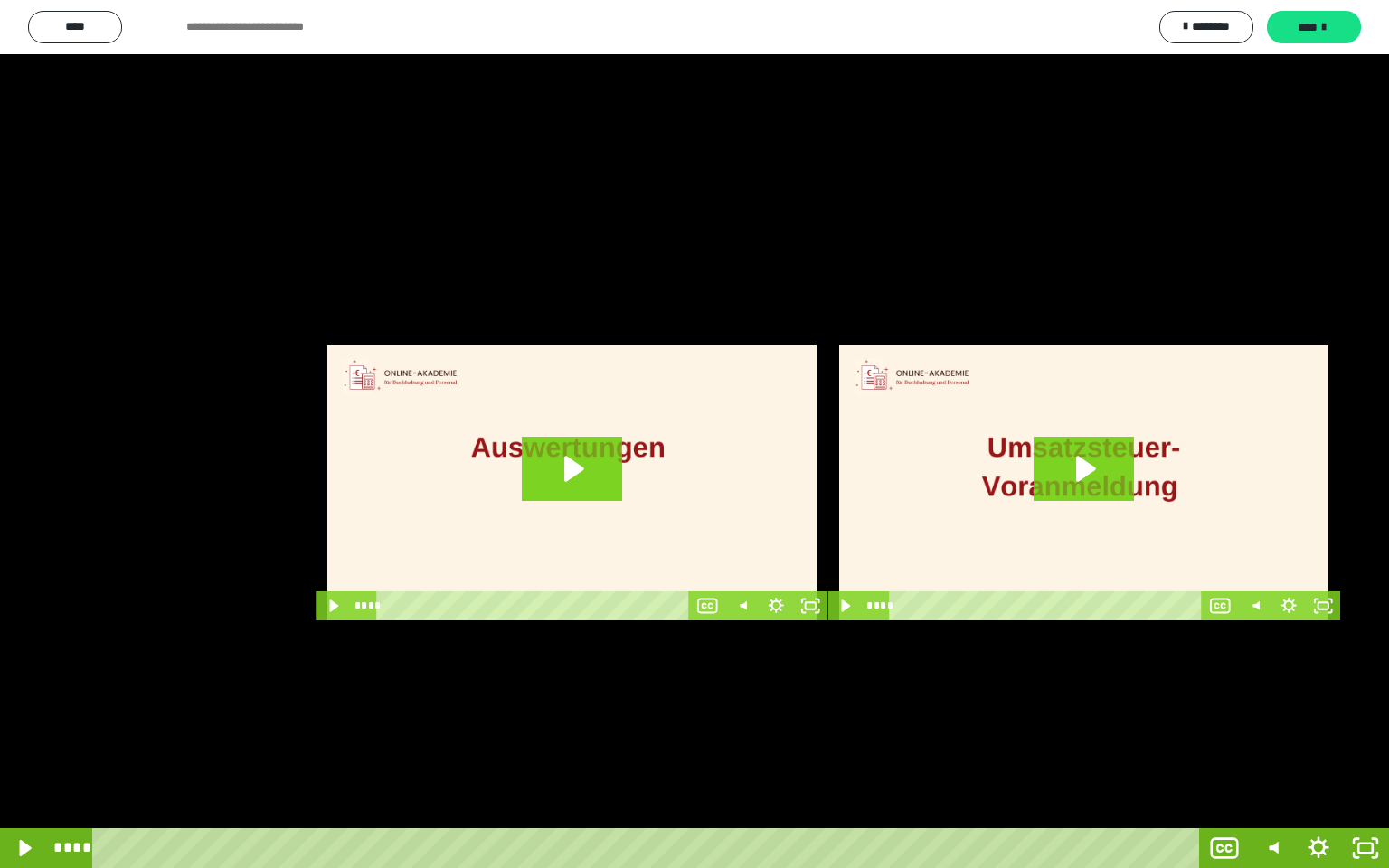 click at bounding box center (694, 434) 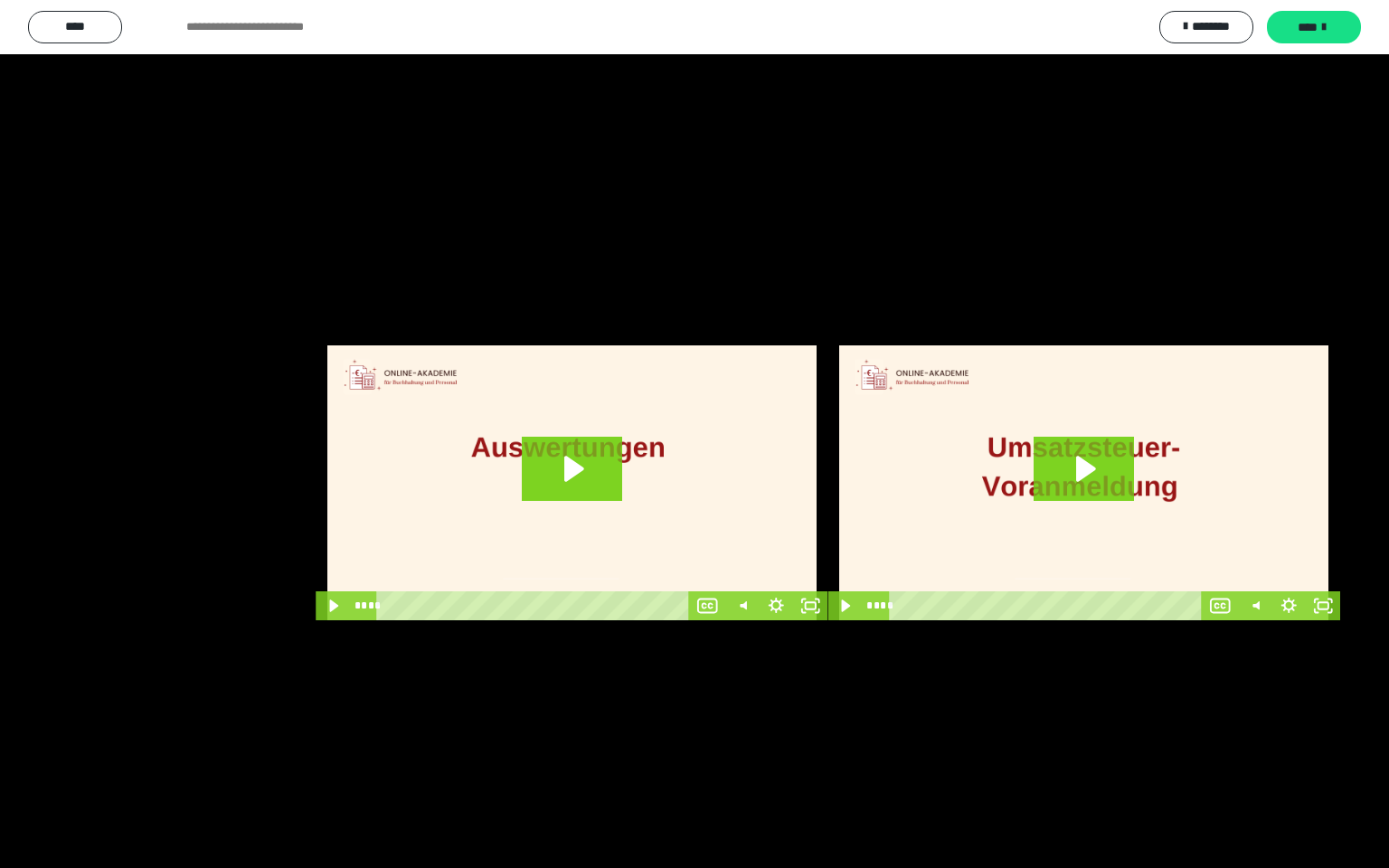 click at bounding box center (694, 434) 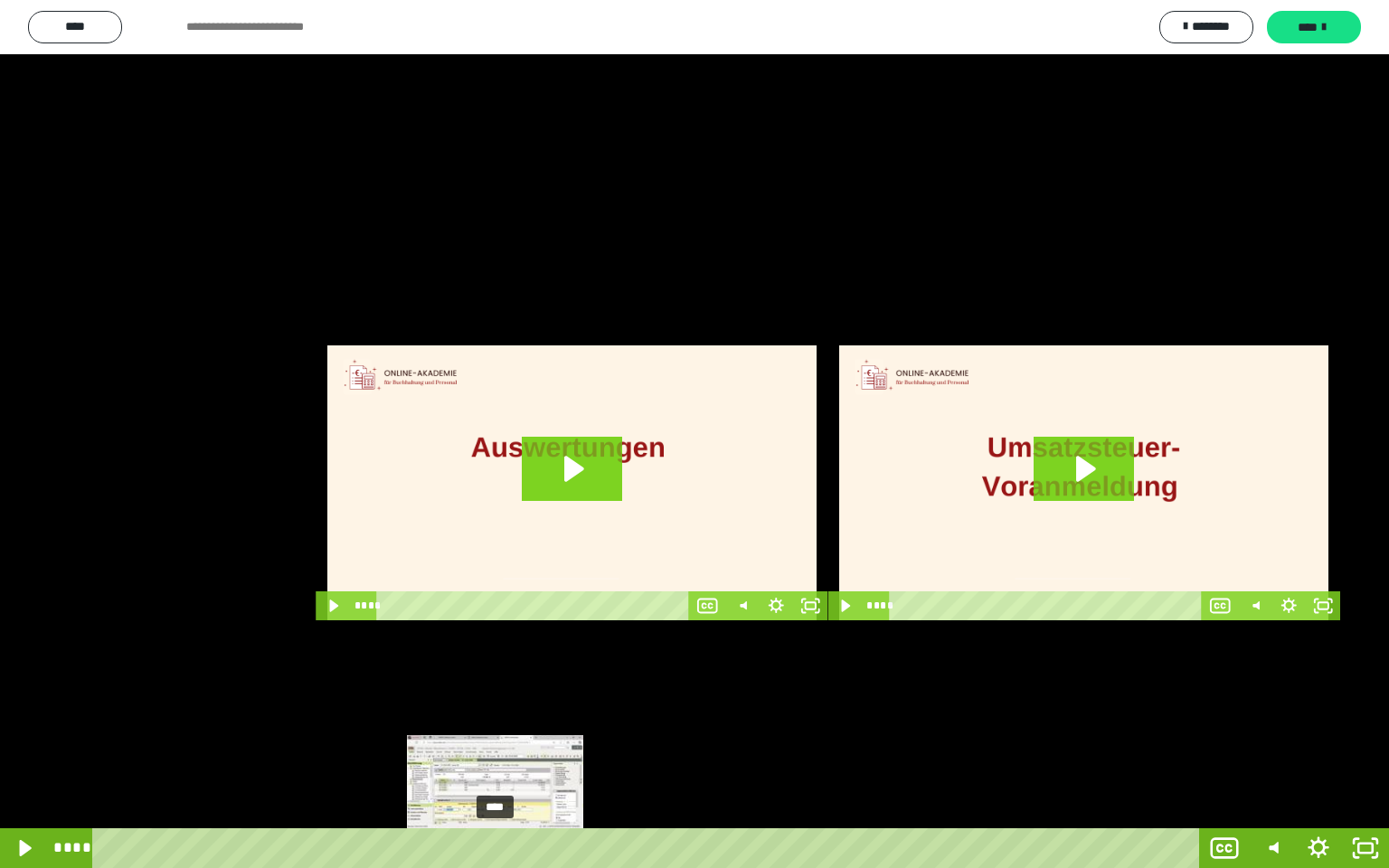 click at bounding box center (495, 848) 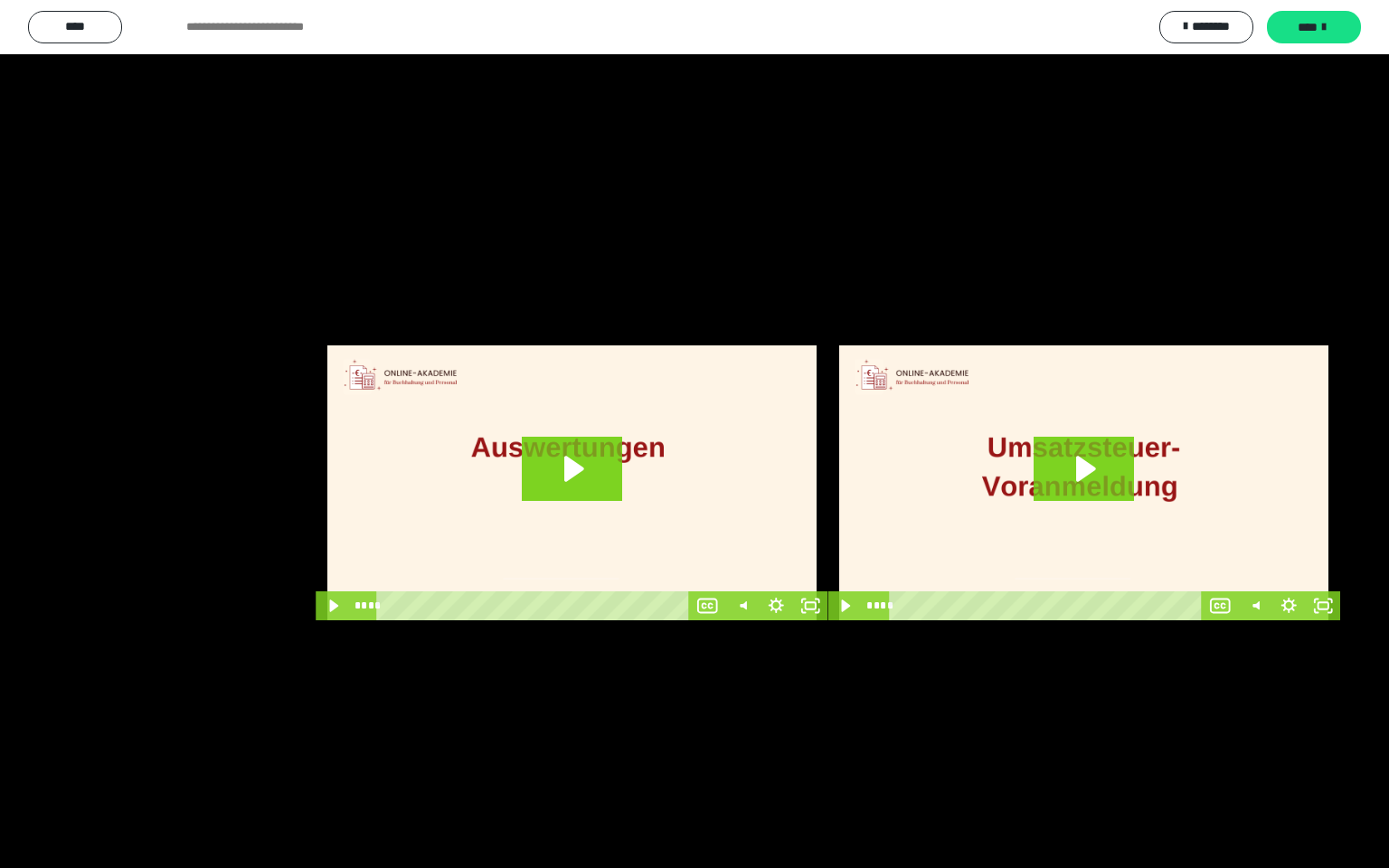 click at bounding box center (694, 434) 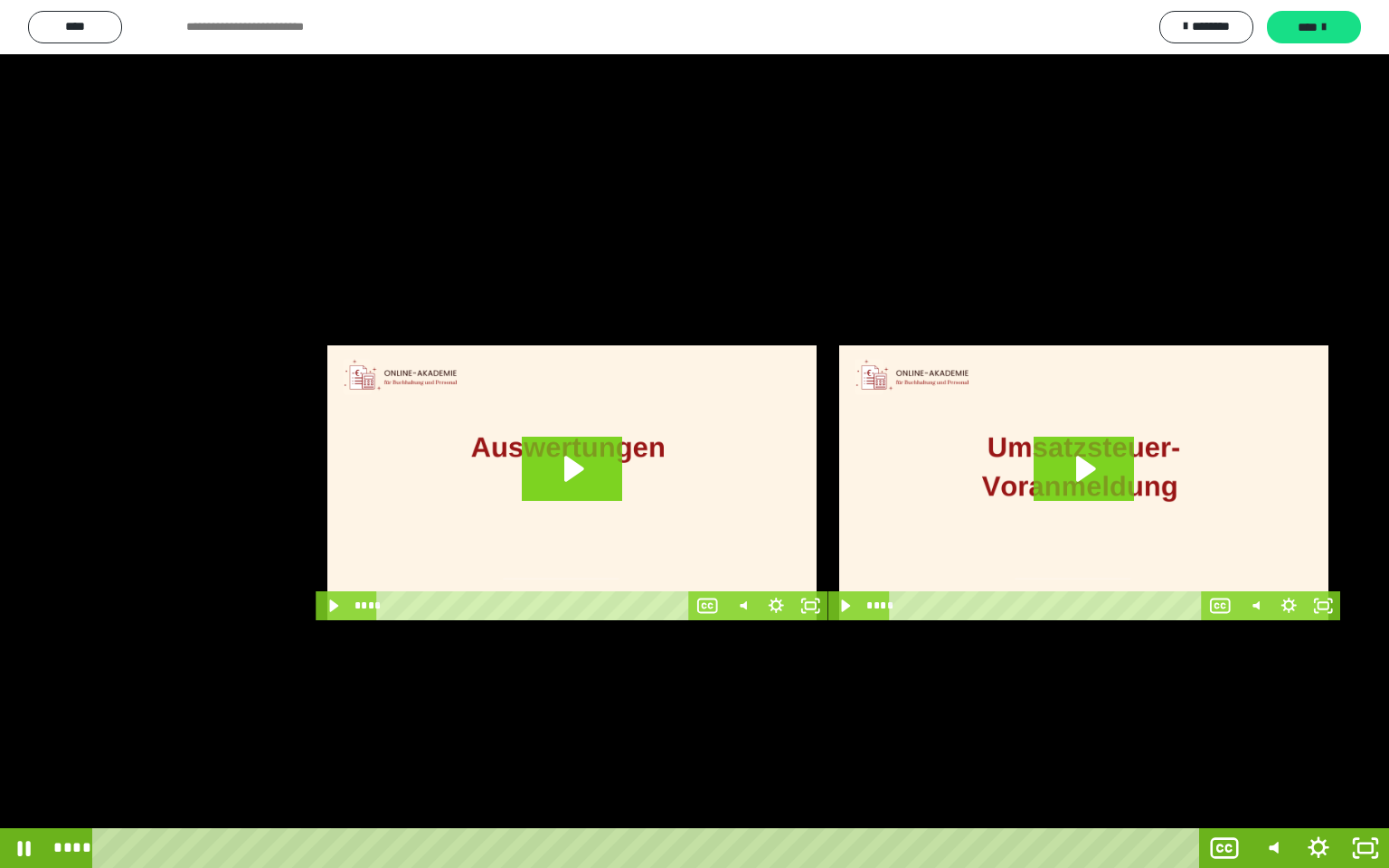 click at bounding box center (694, 434) 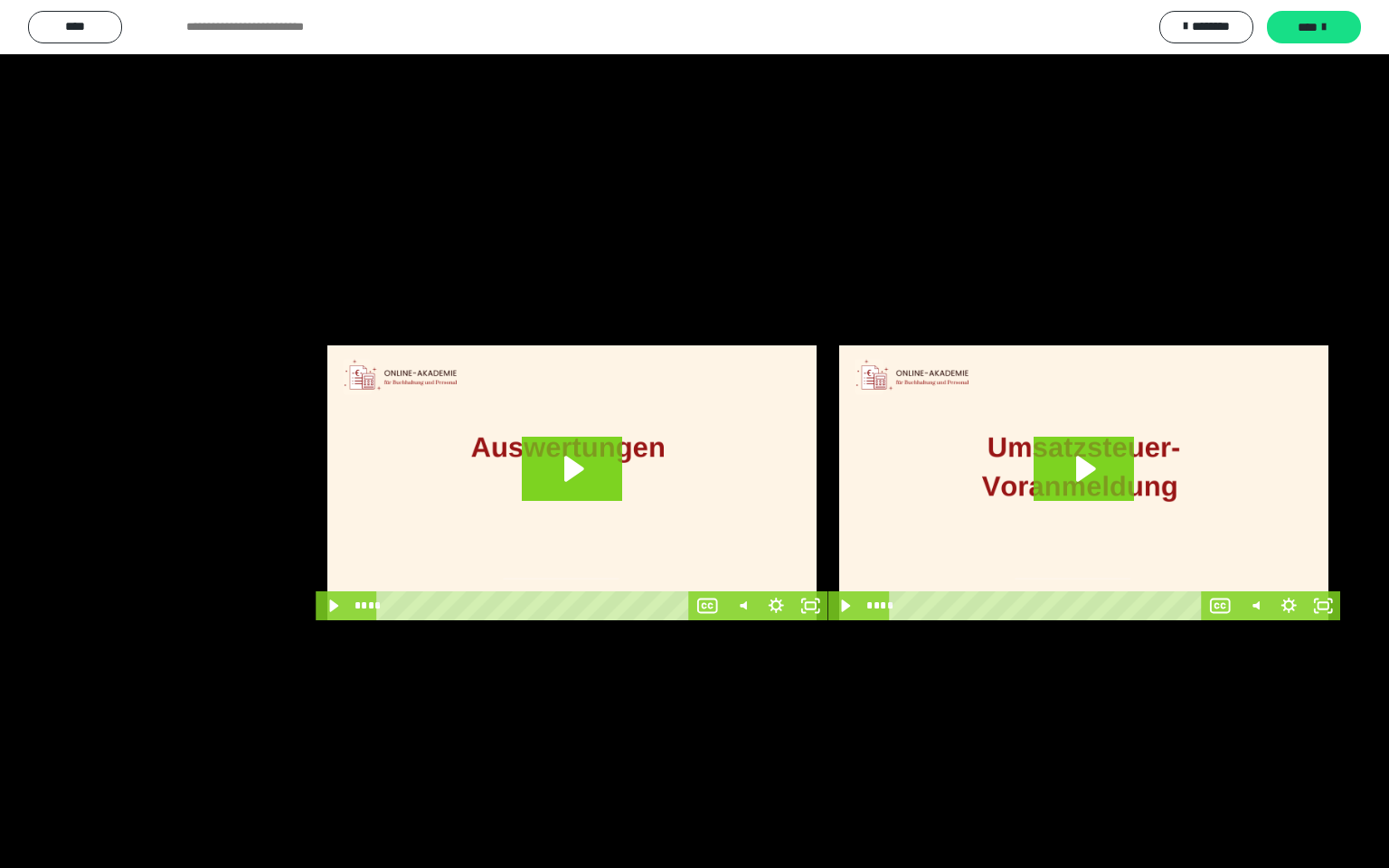 click at bounding box center [694, 434] 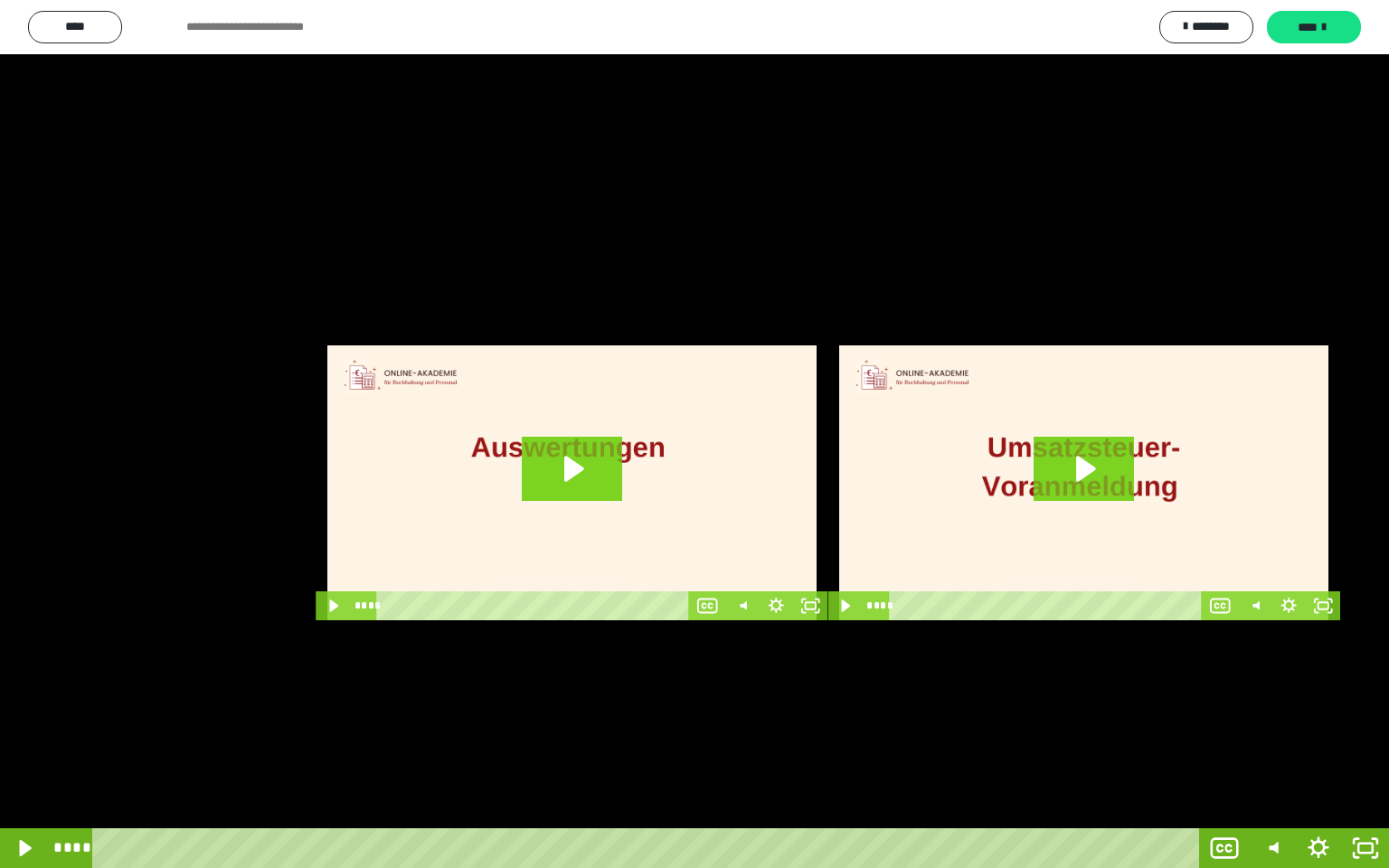 click at bounding box center (694, 434) 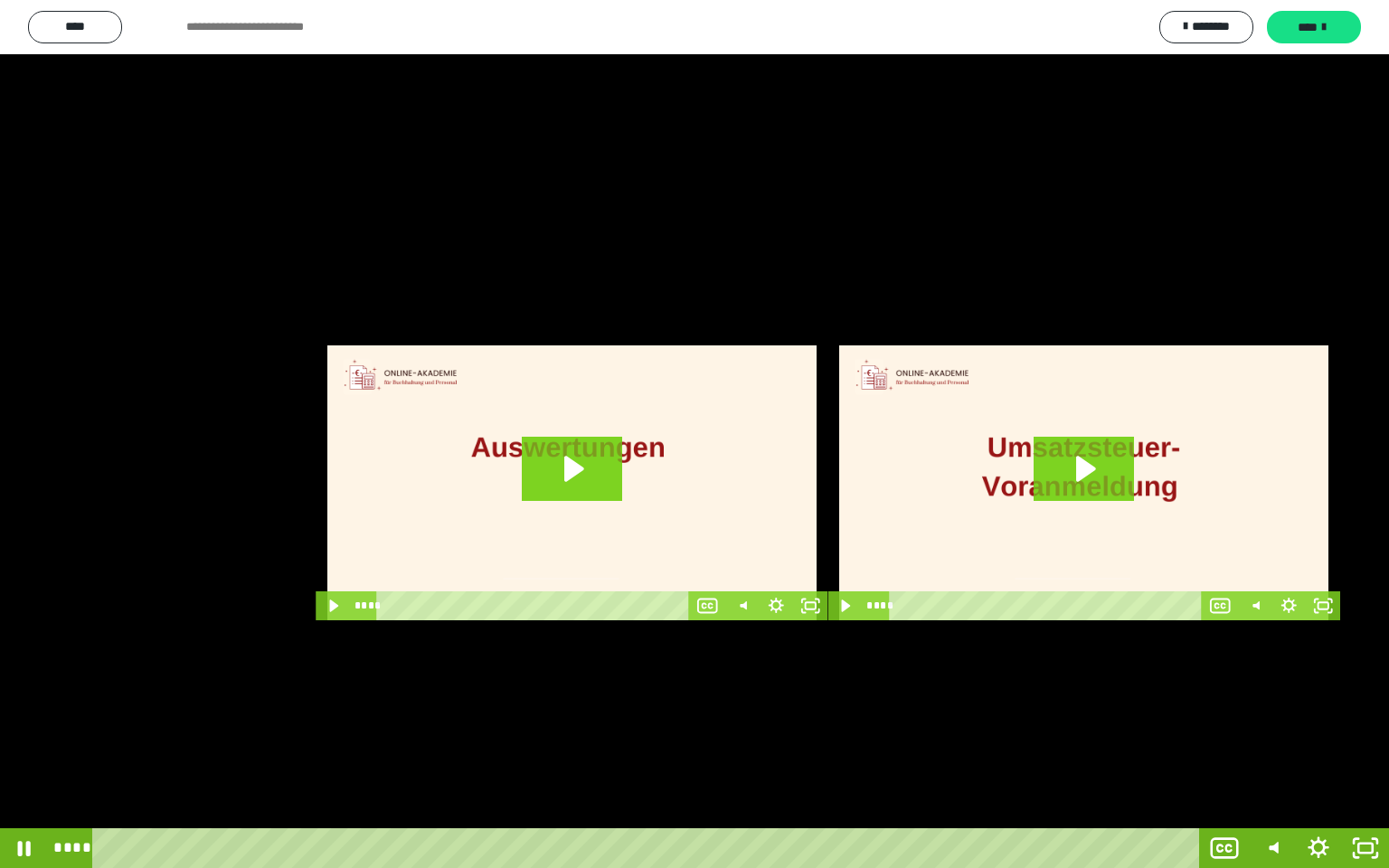 click at bounding box center (694, 434) 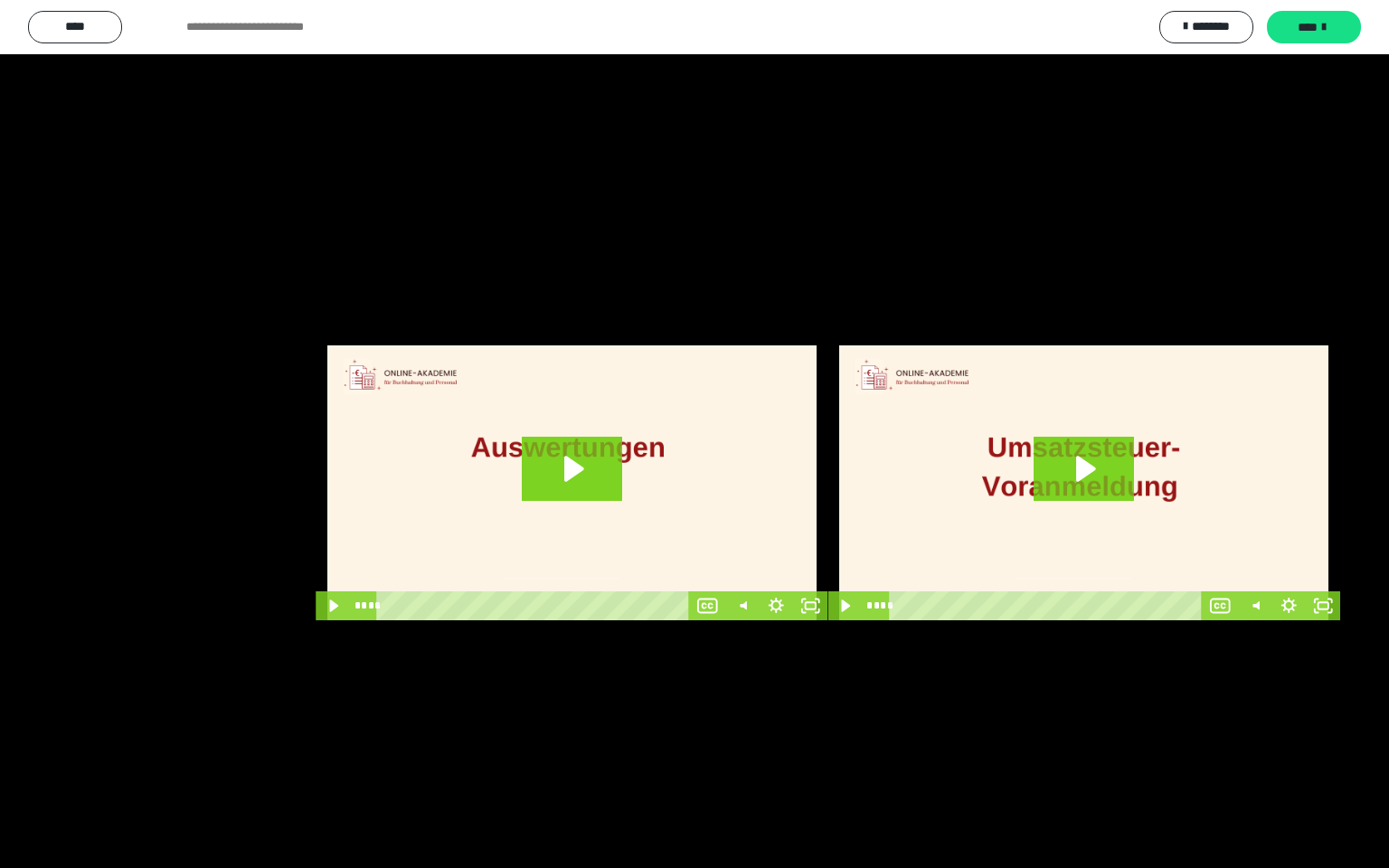 click at bounding box center [694, 434] 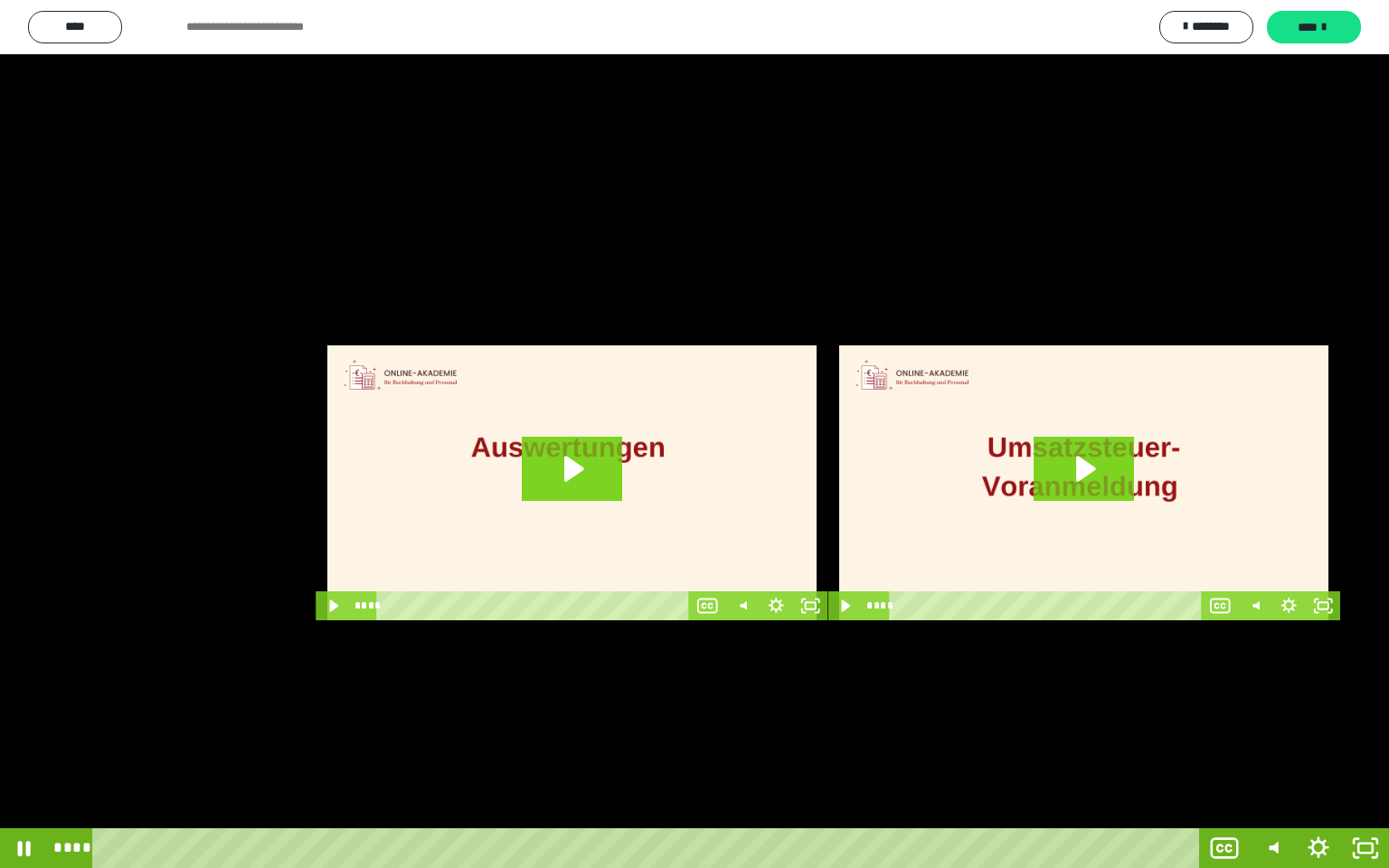 click at bounding box center (694, 434) 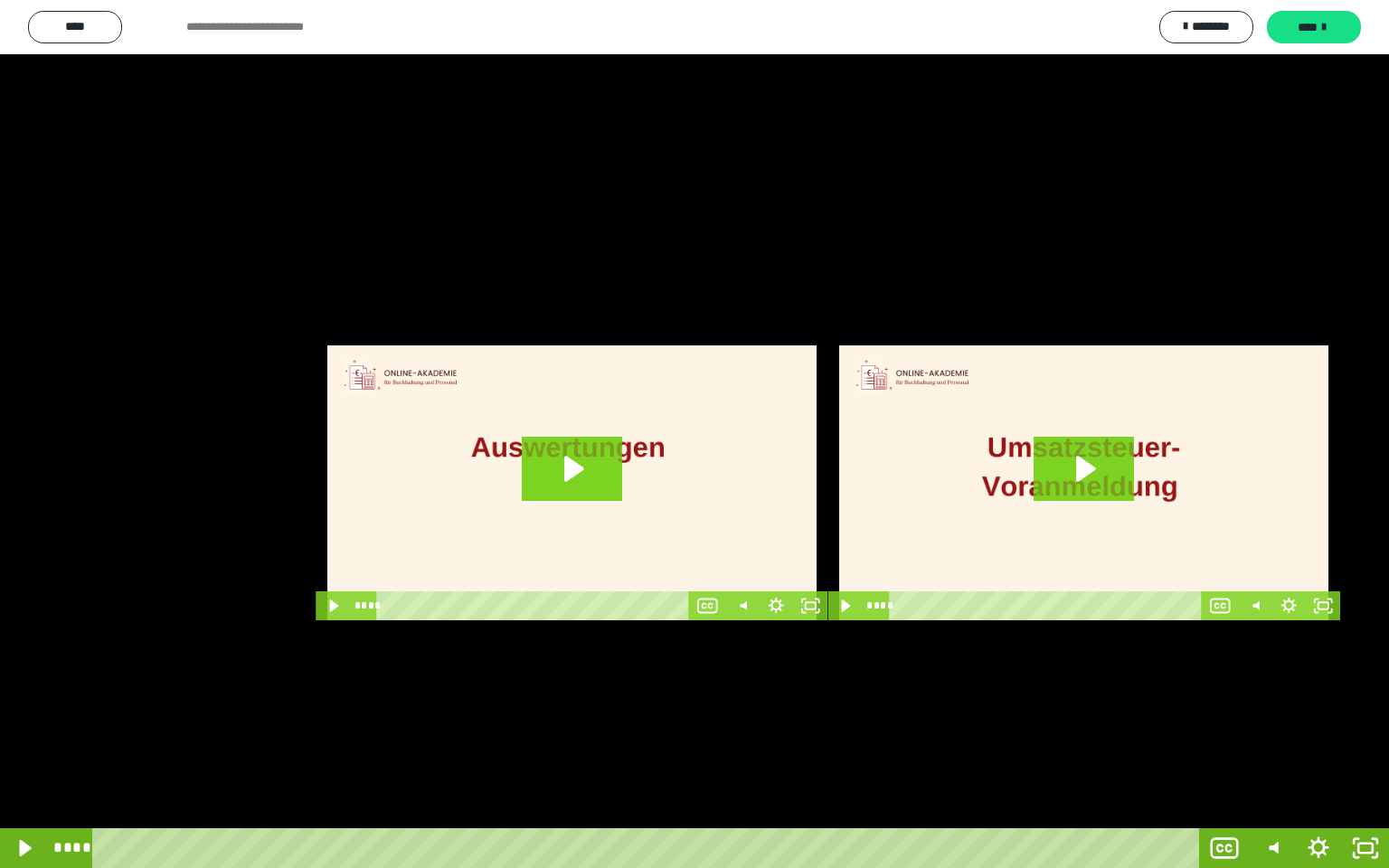 click at bounding box center [694, 434] 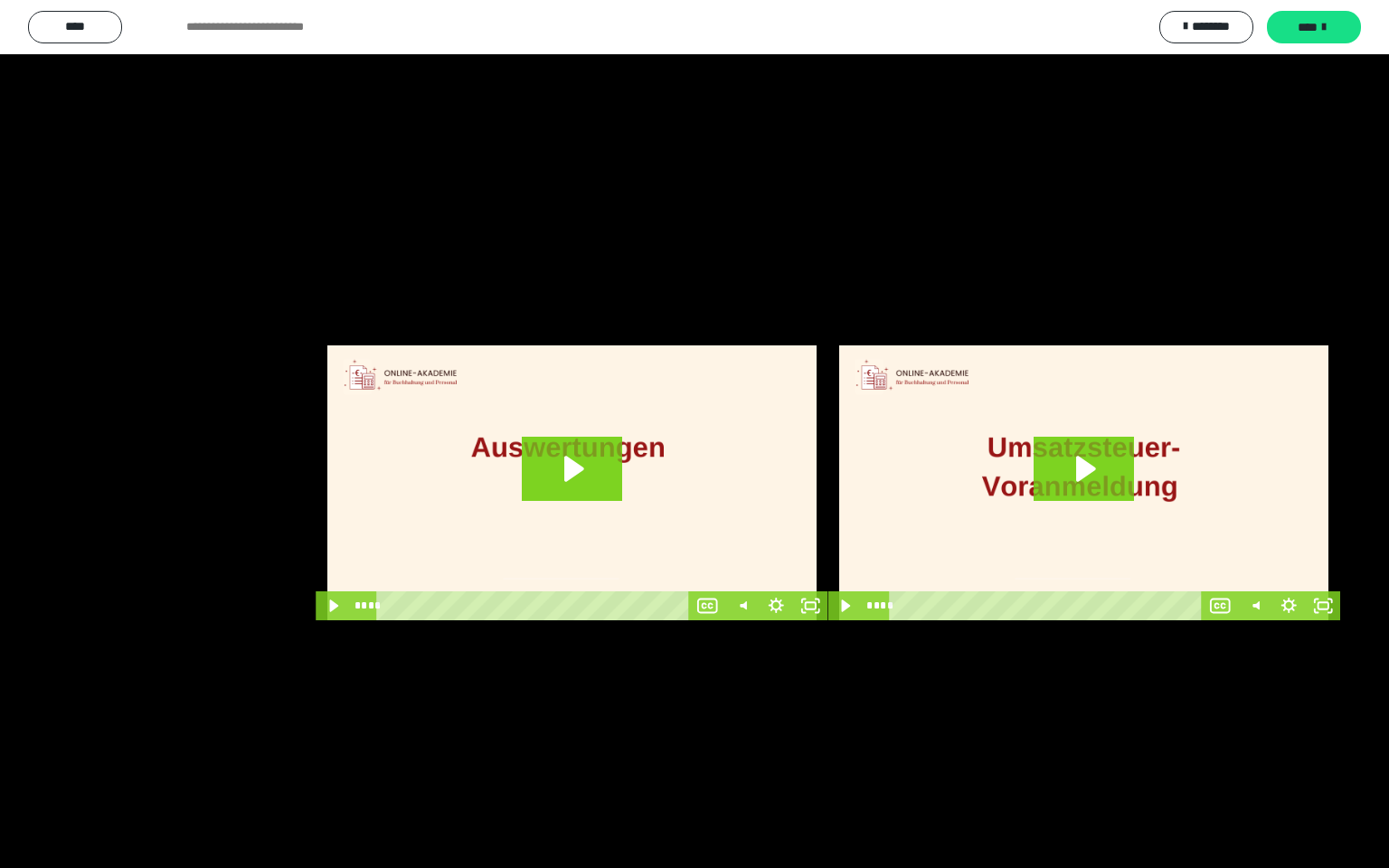 click at bounding box center (694, 434) 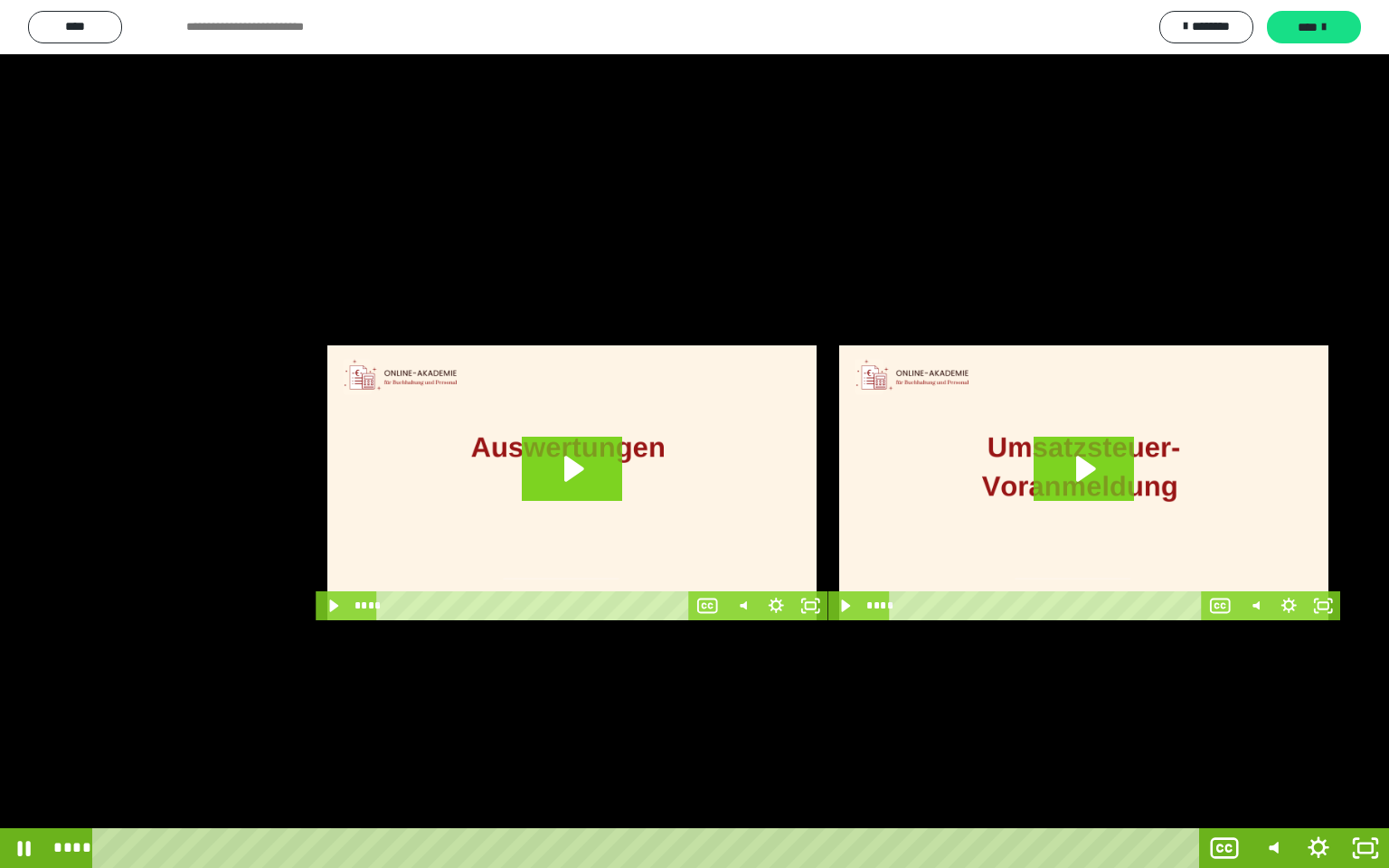 click at bounding box center (694, 434) 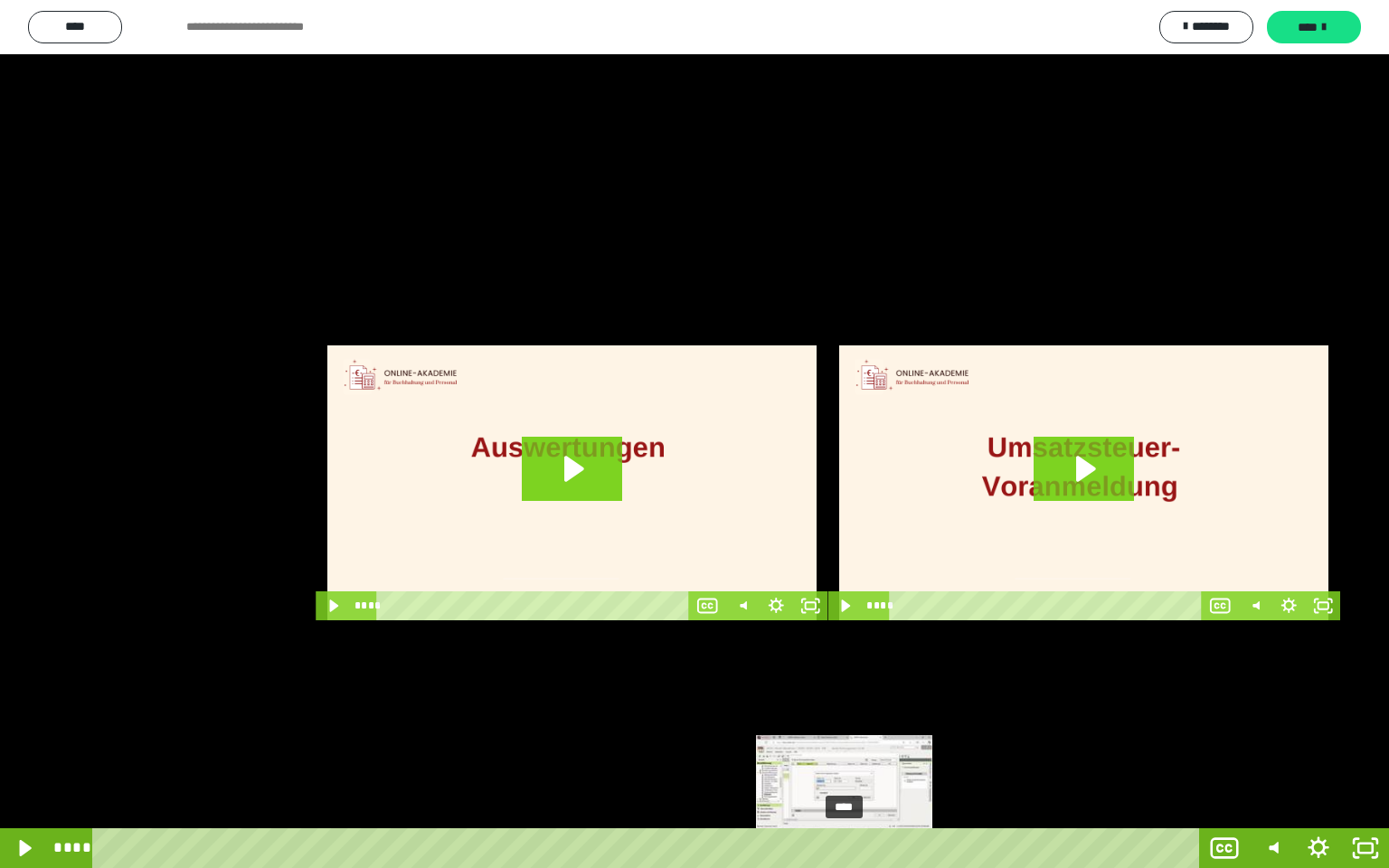 click at bounding box center [848, 848] 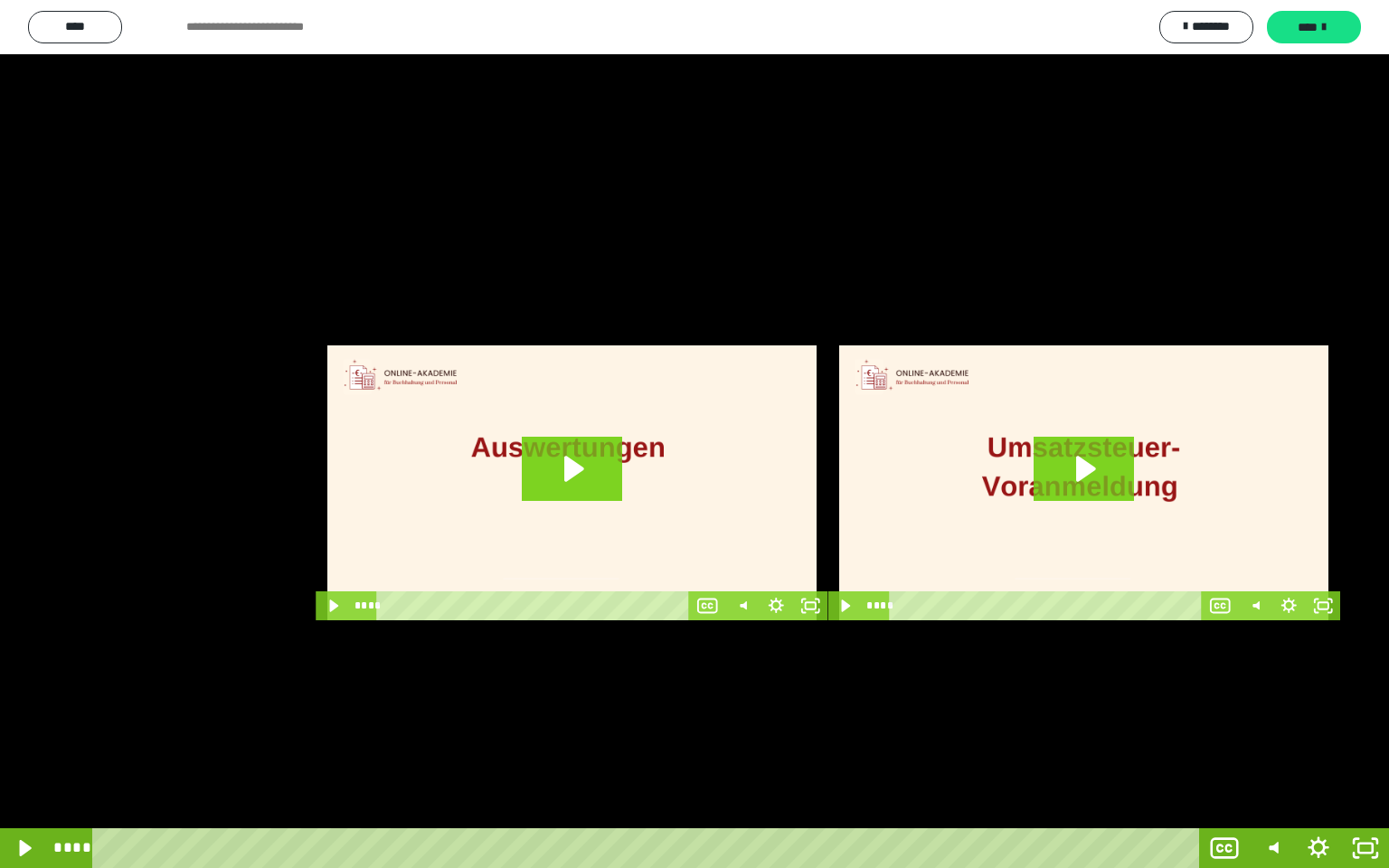 click at bounding box center [694, 434] 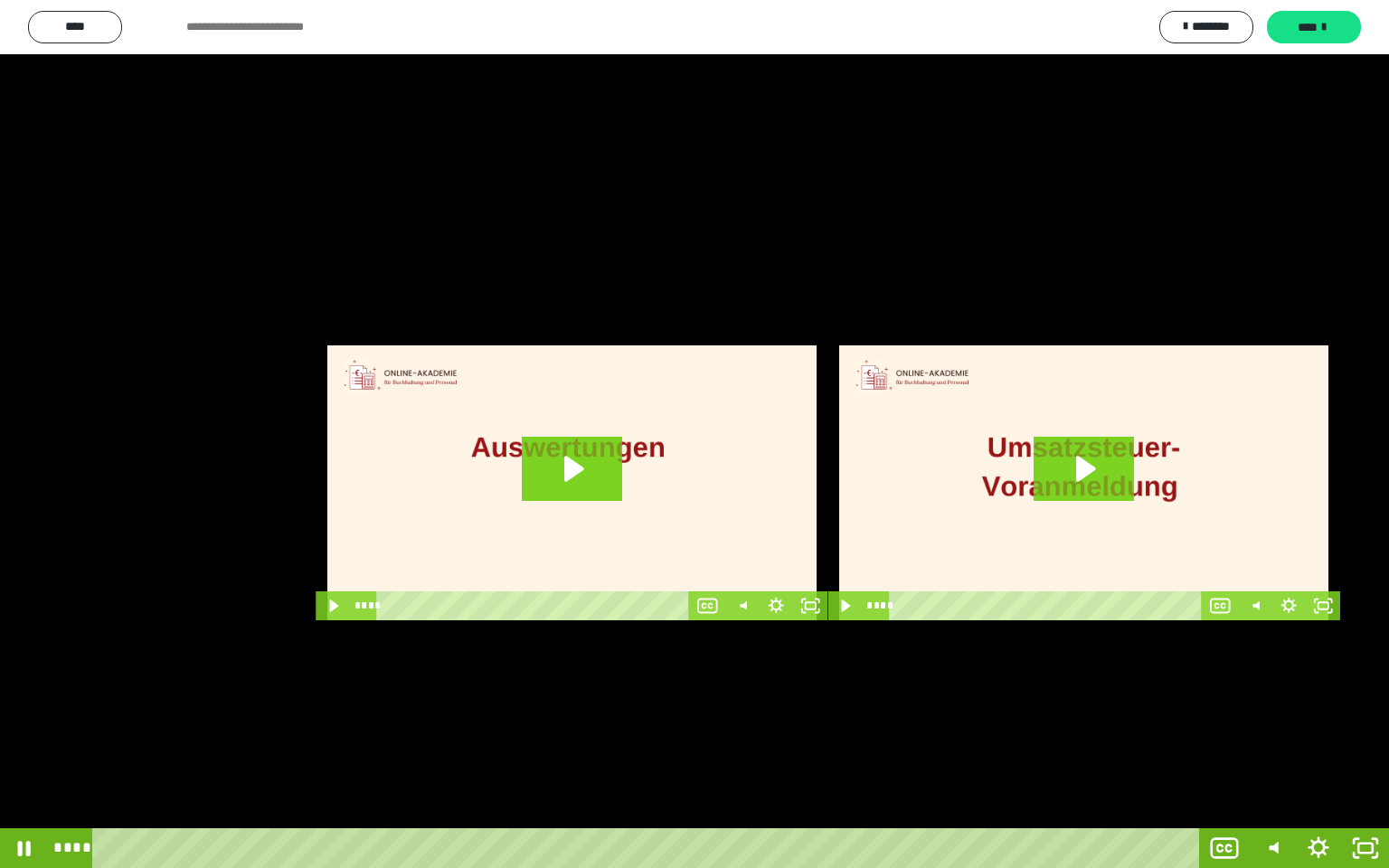 click at bounding box center [694, 434] 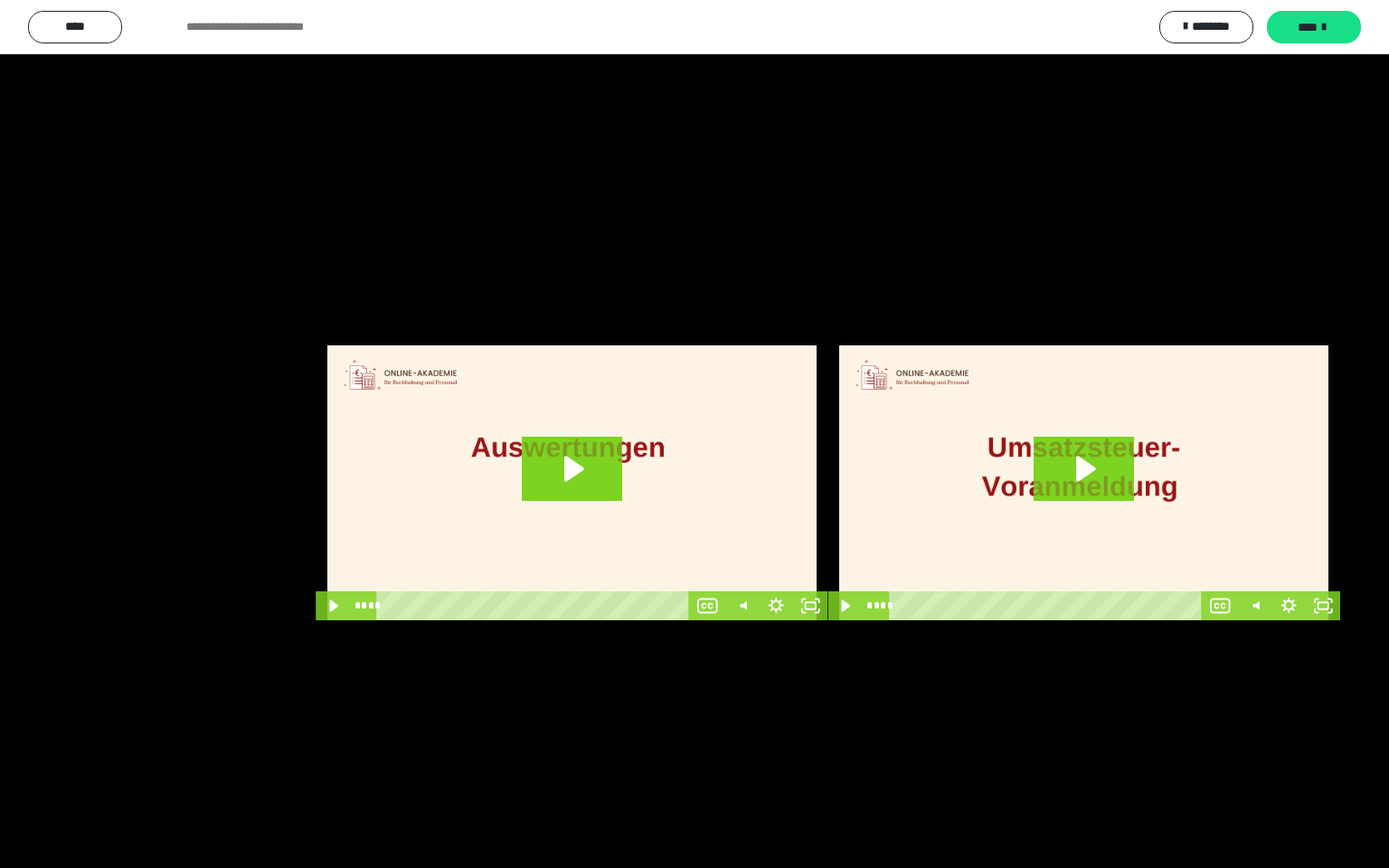 click at bounding box center (694, 434) 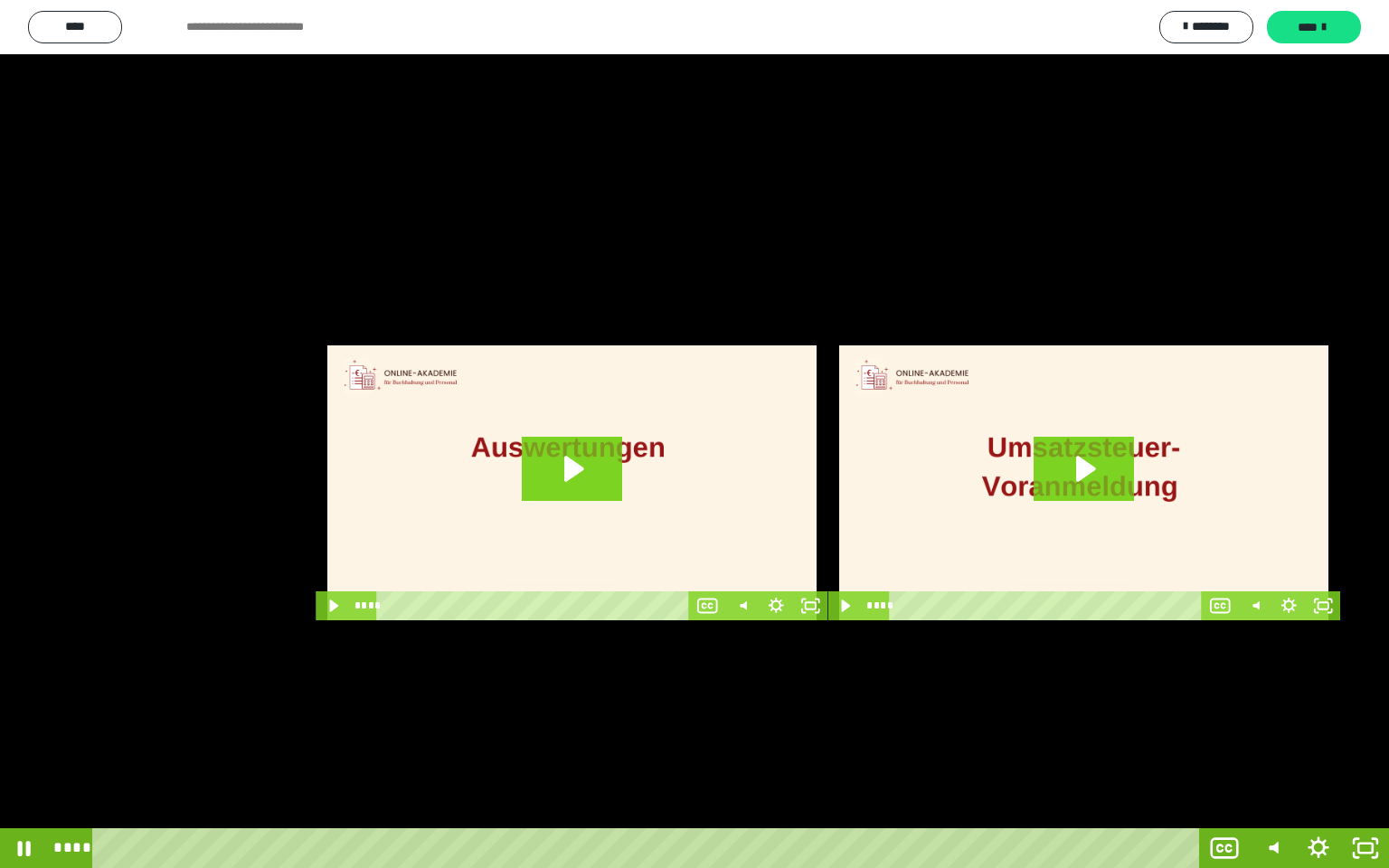 click at bounding box center (694, 434) 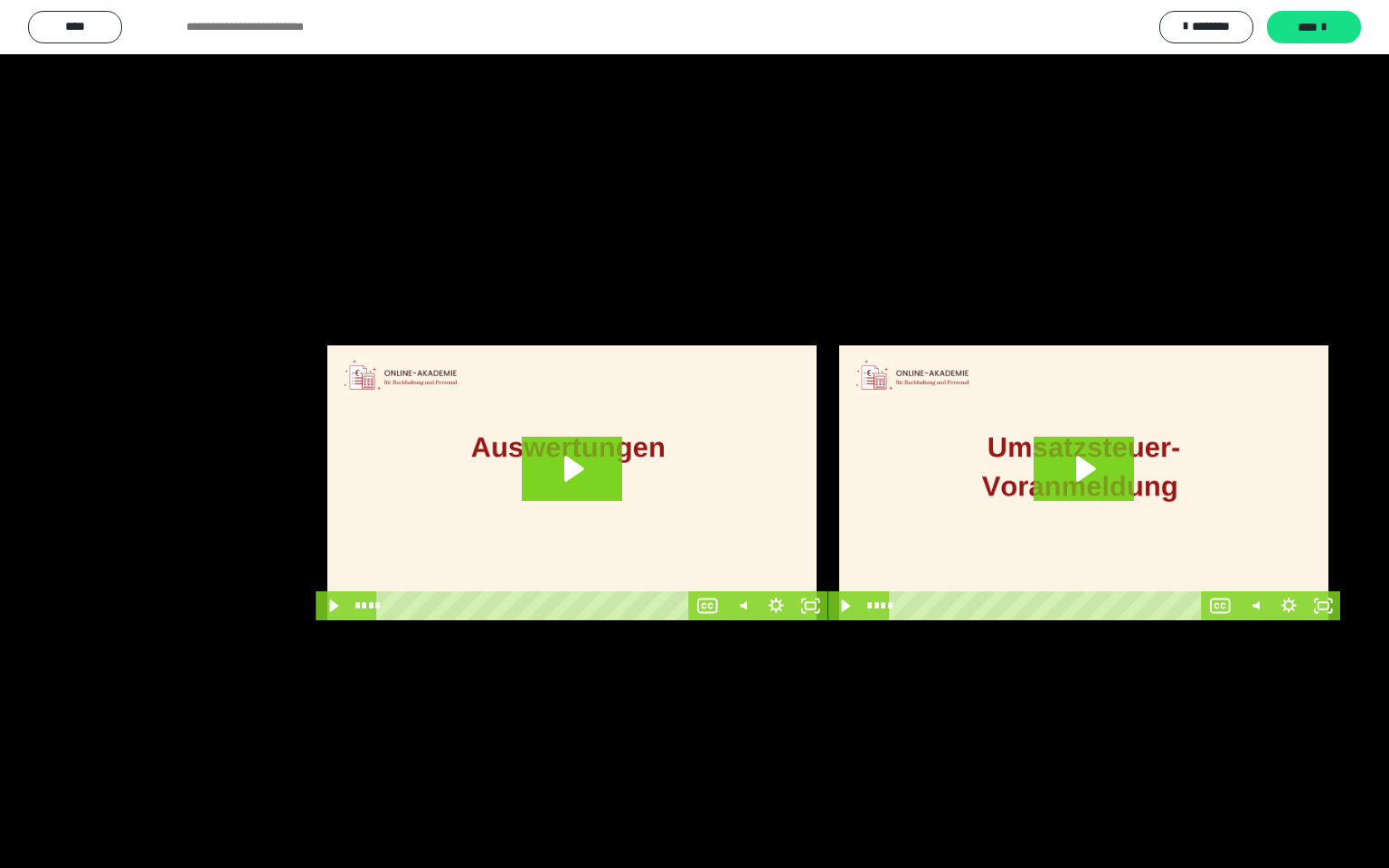 click at bounding box center [694, 434] 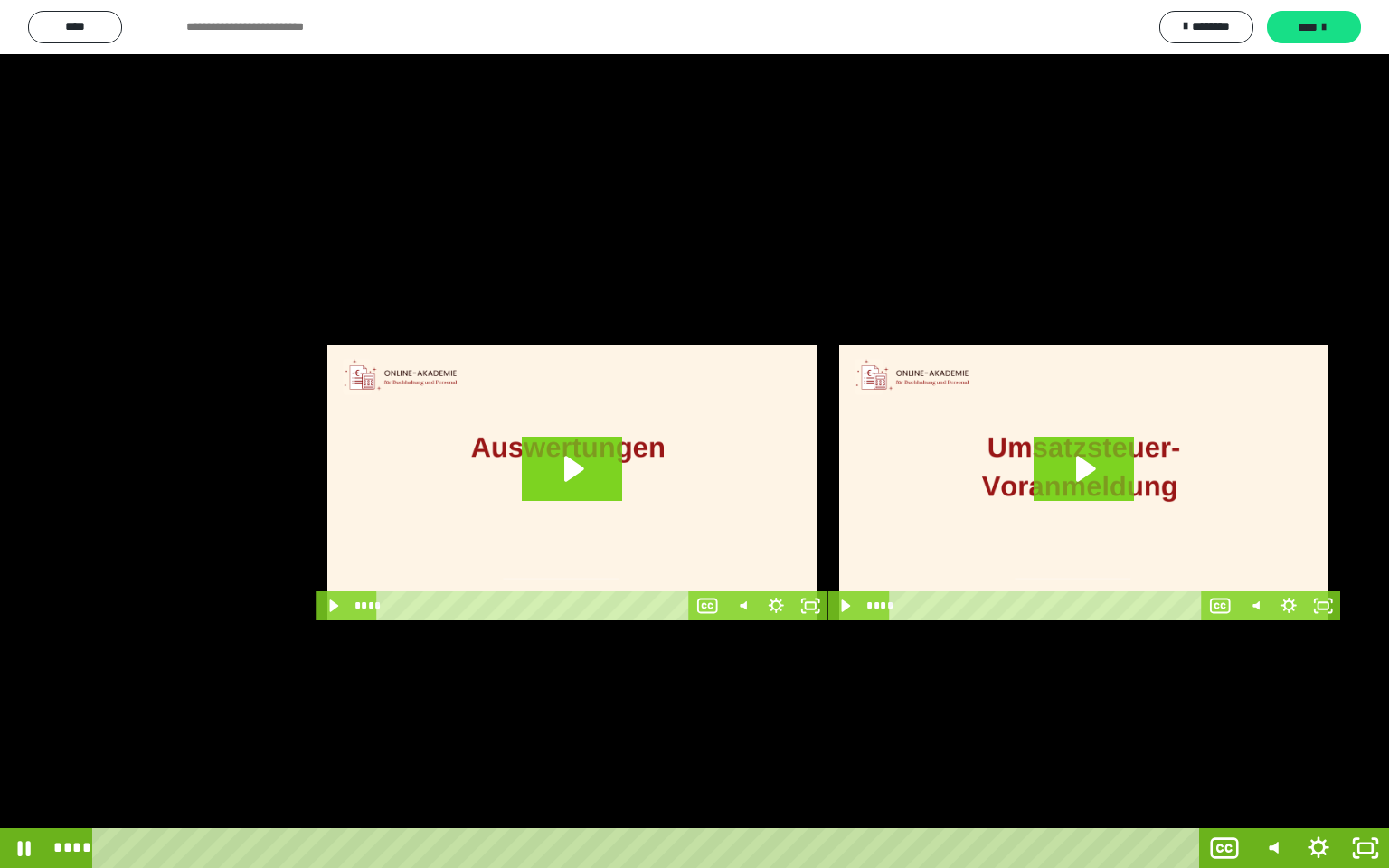 click at bounding box center [694, 434] 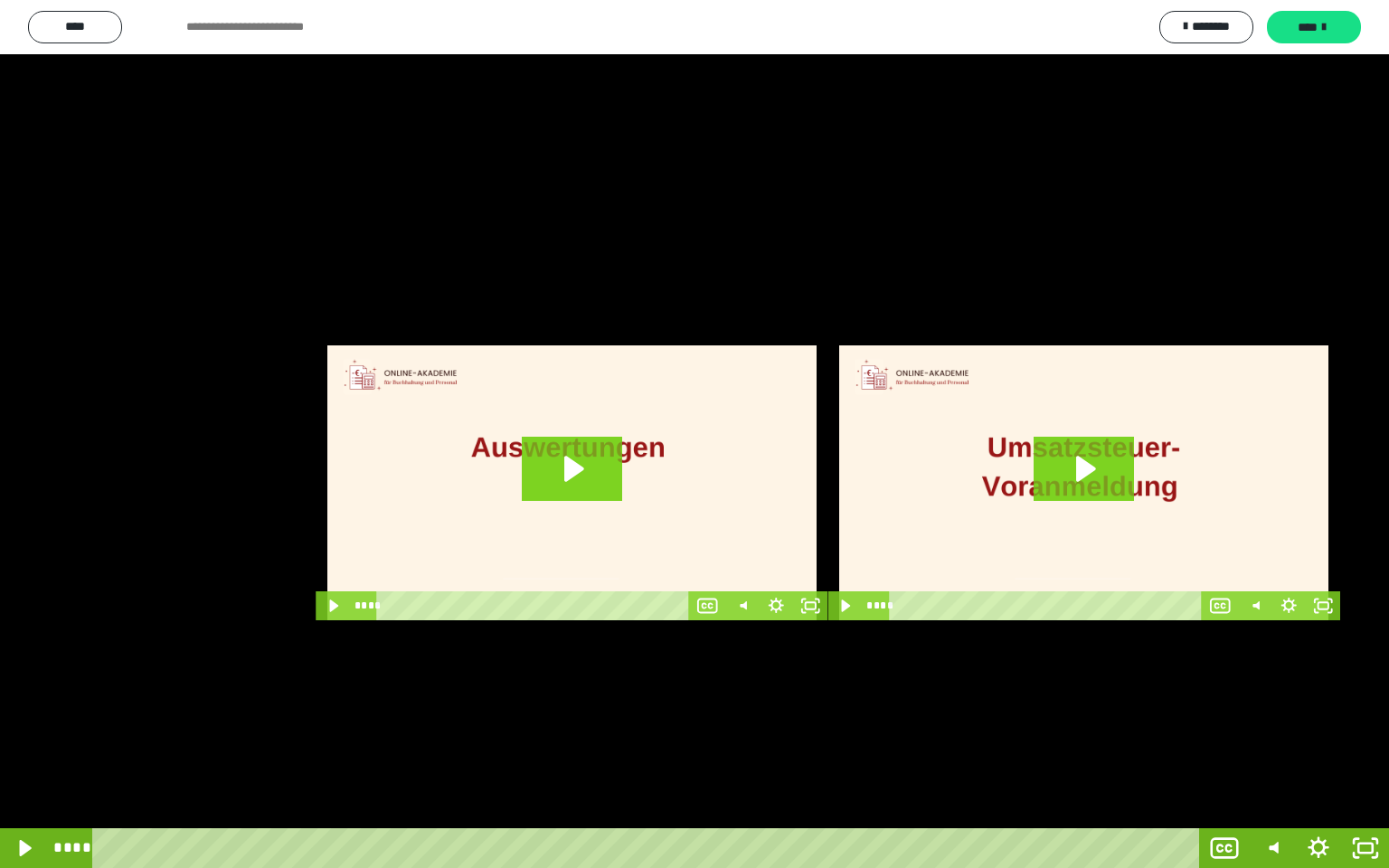 type 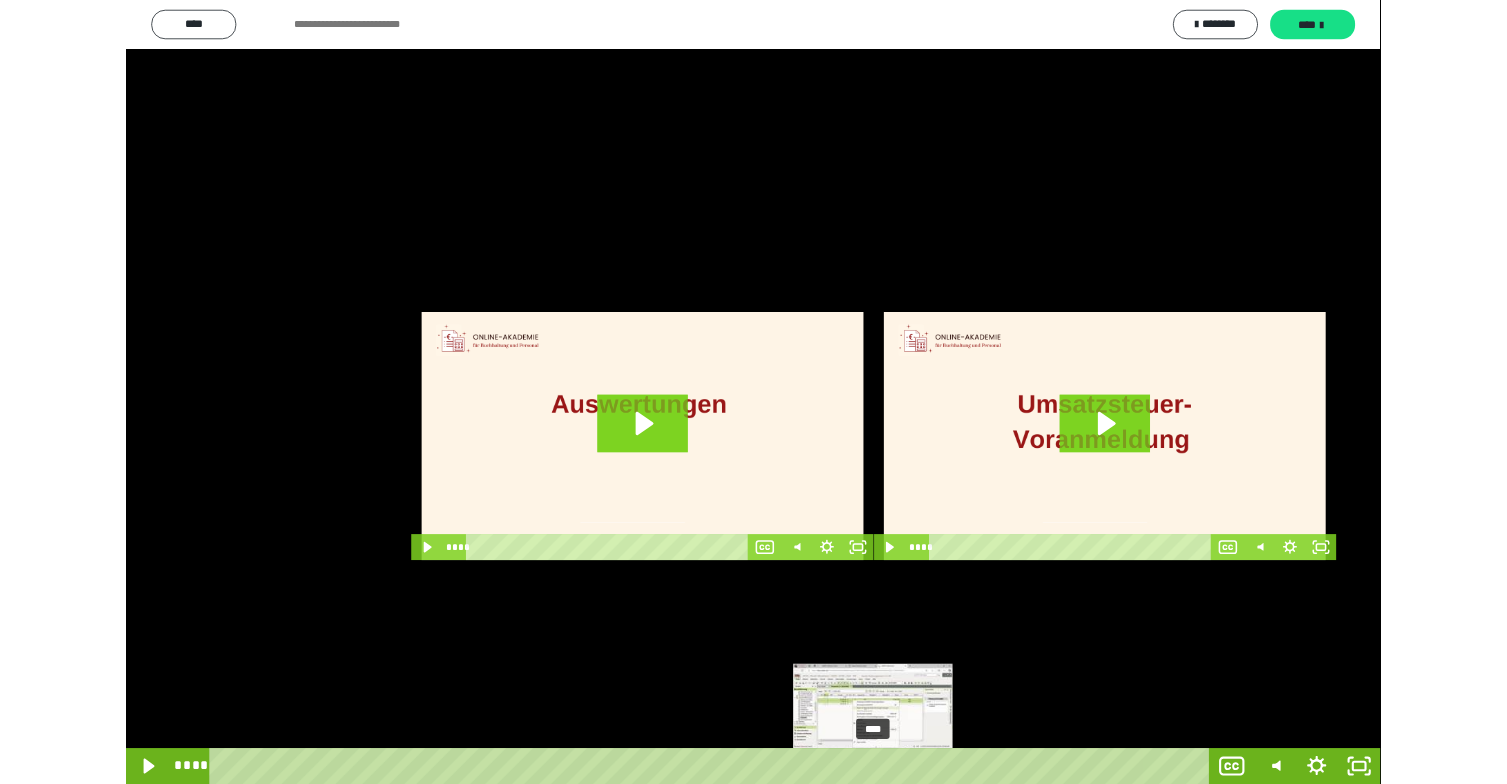 scroll, scrollTop: 0, scrollLeft: 0, axis: both 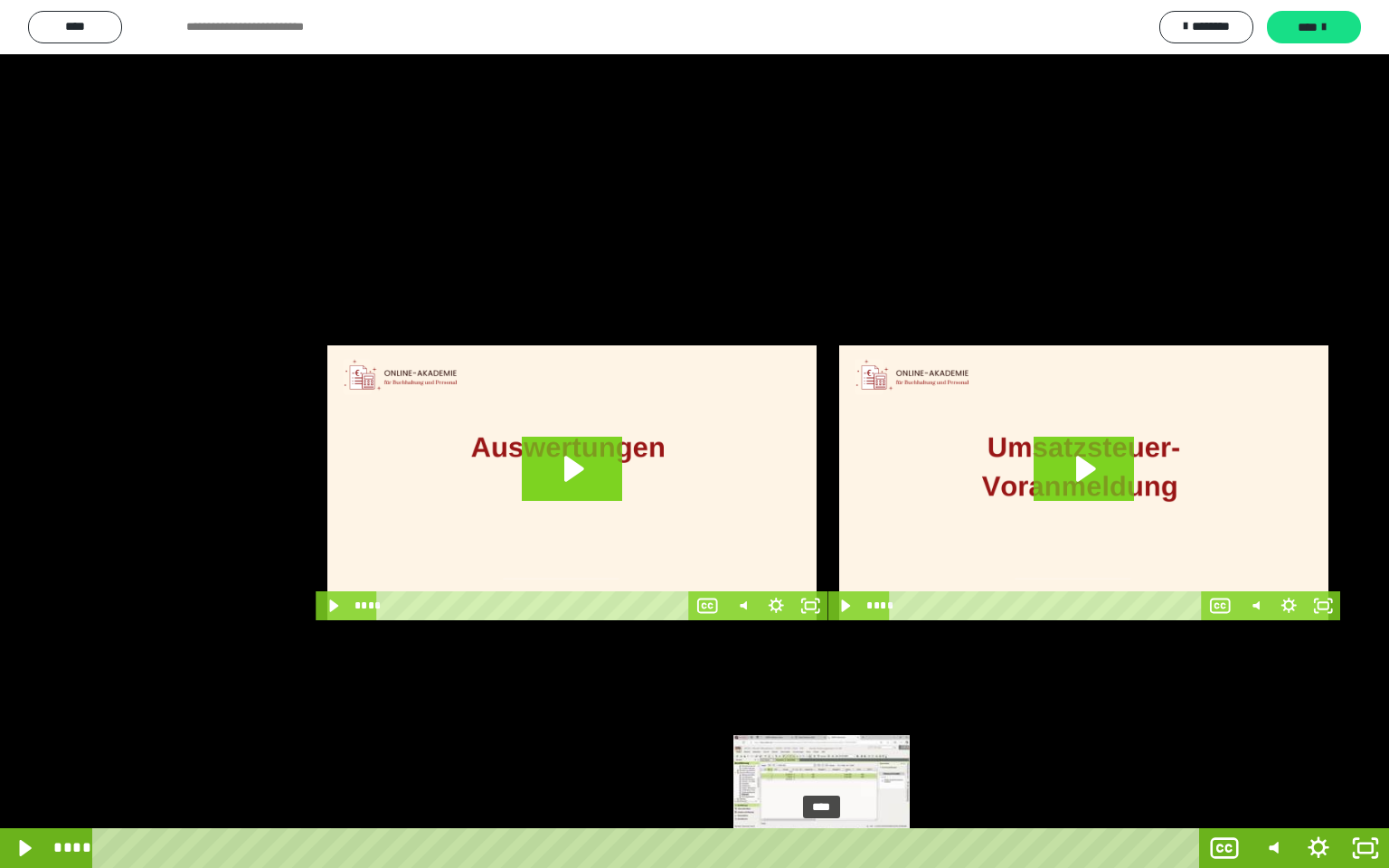 click at bounding box center (822, 848) 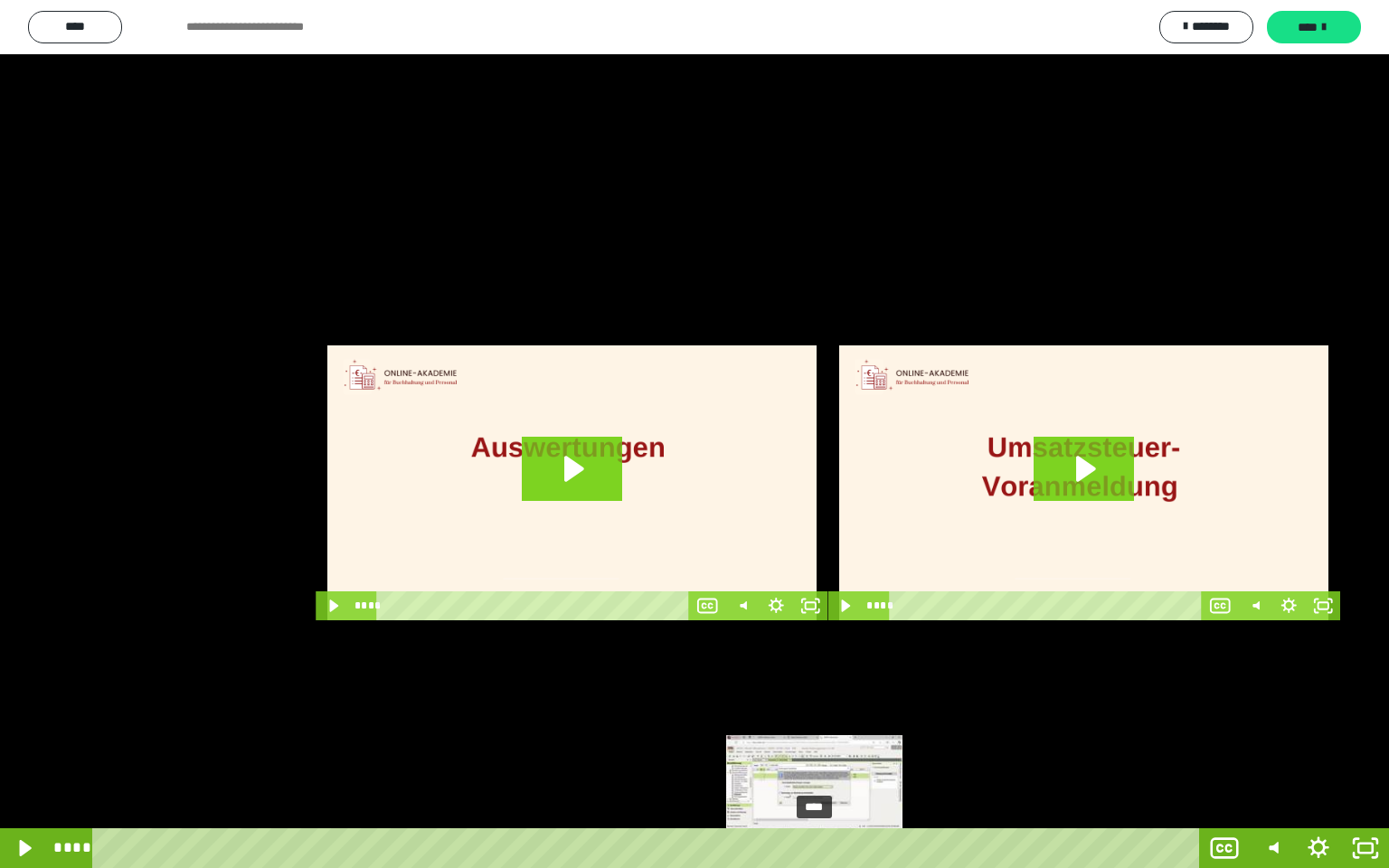 click at bounding box center [822, 848] 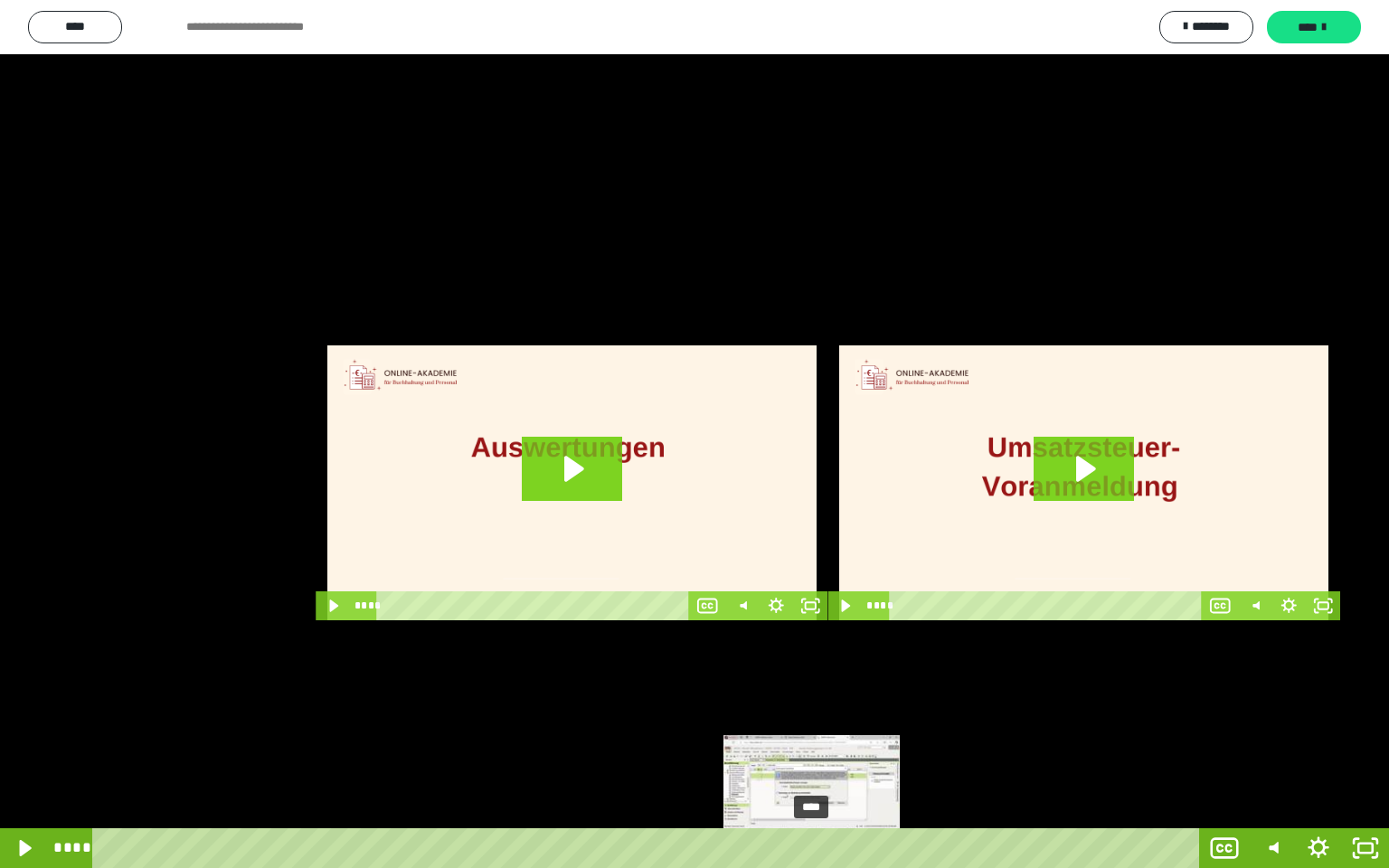 click at bounding box center (812, 848) 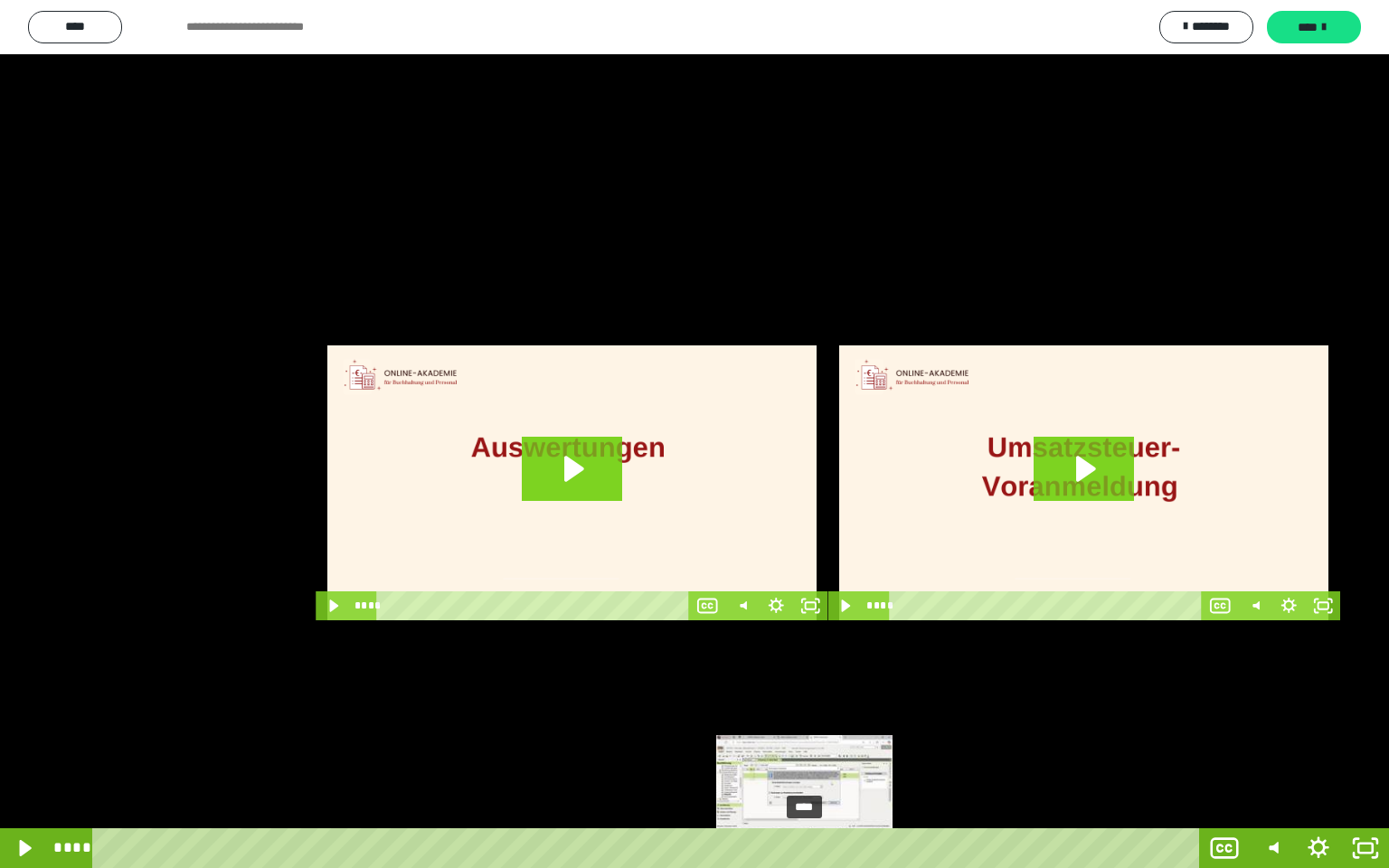 click at bounding box center [805, 848] 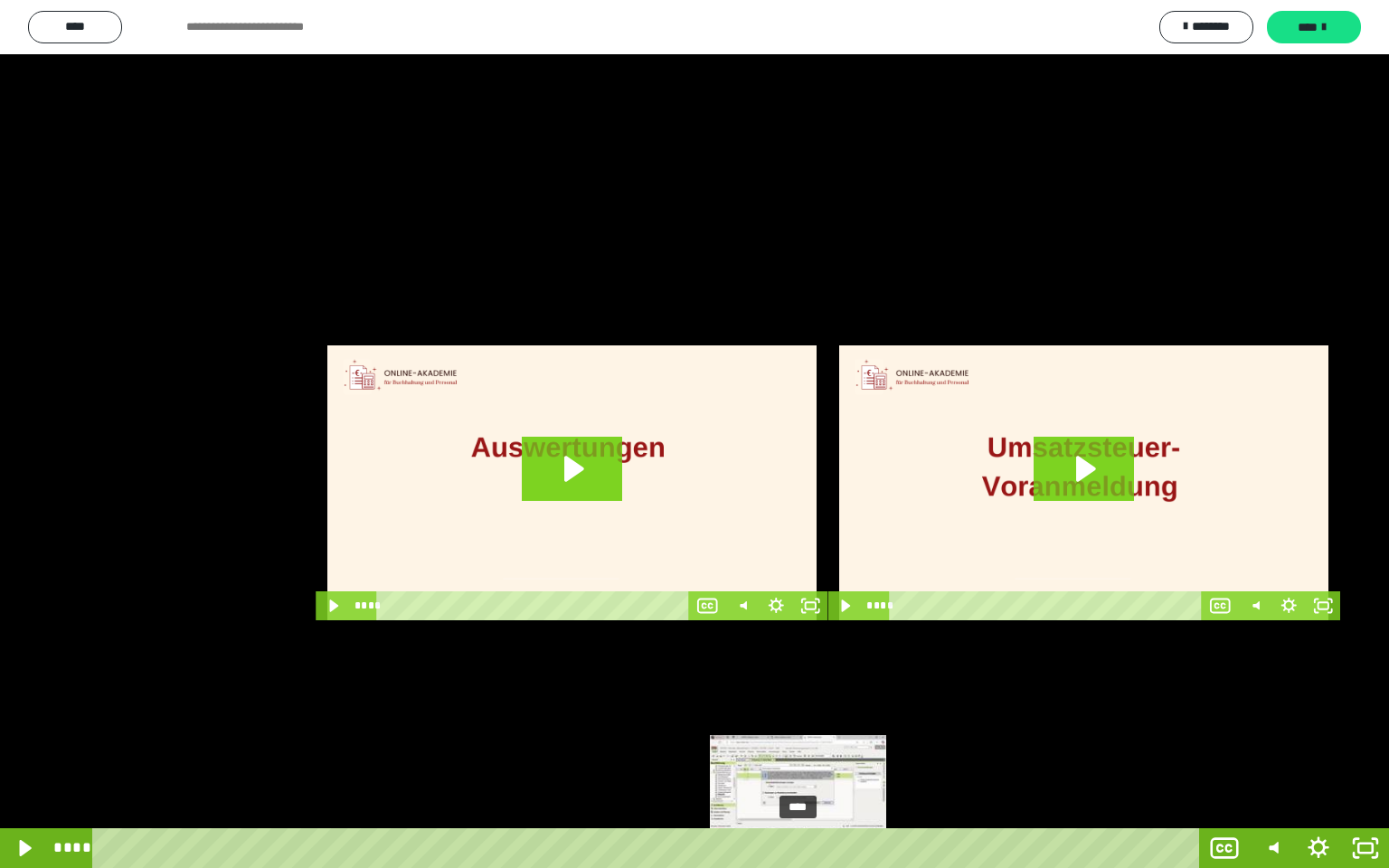 click at bounding box center (798, 848) 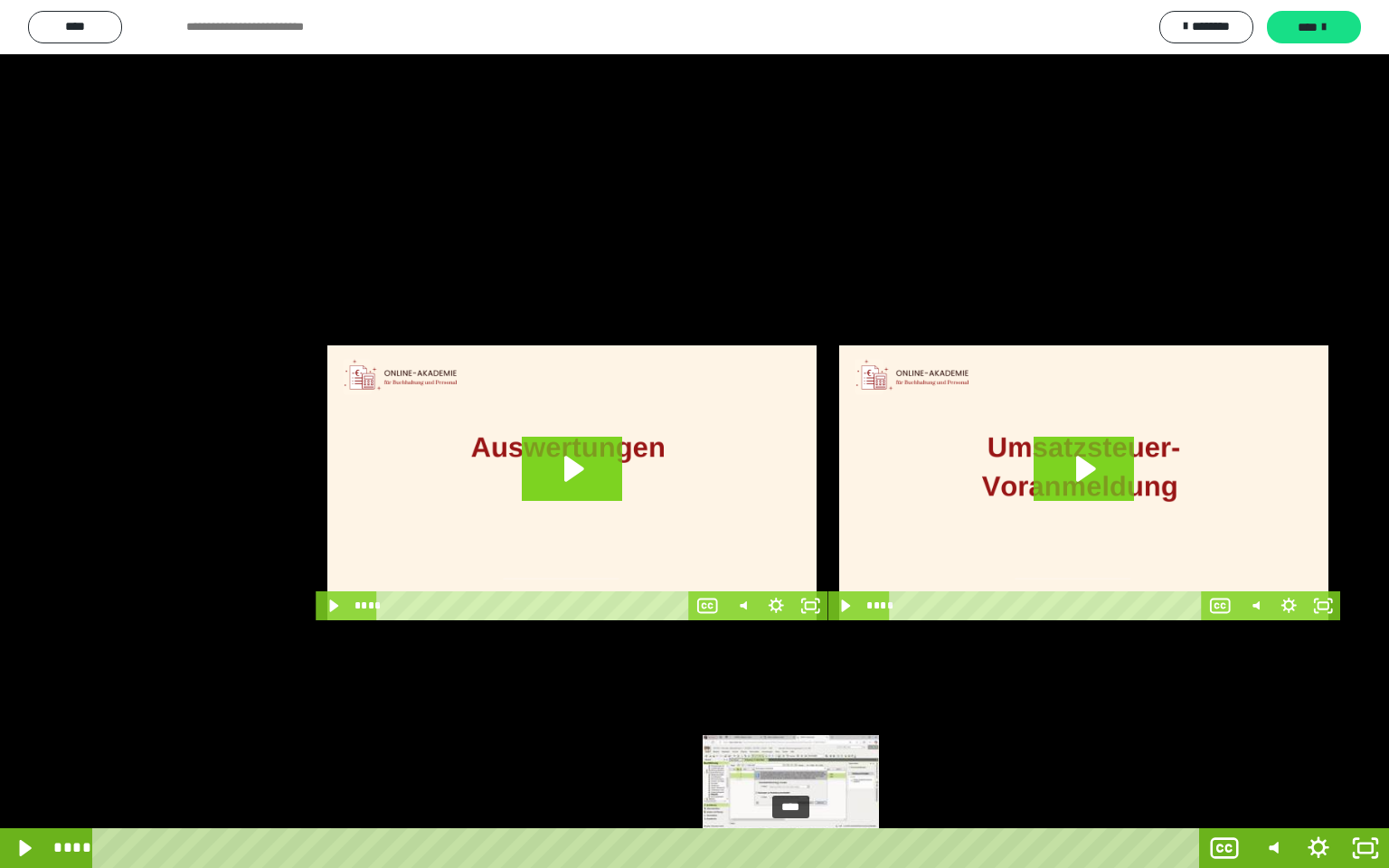 click at bounding box center (790, 848) 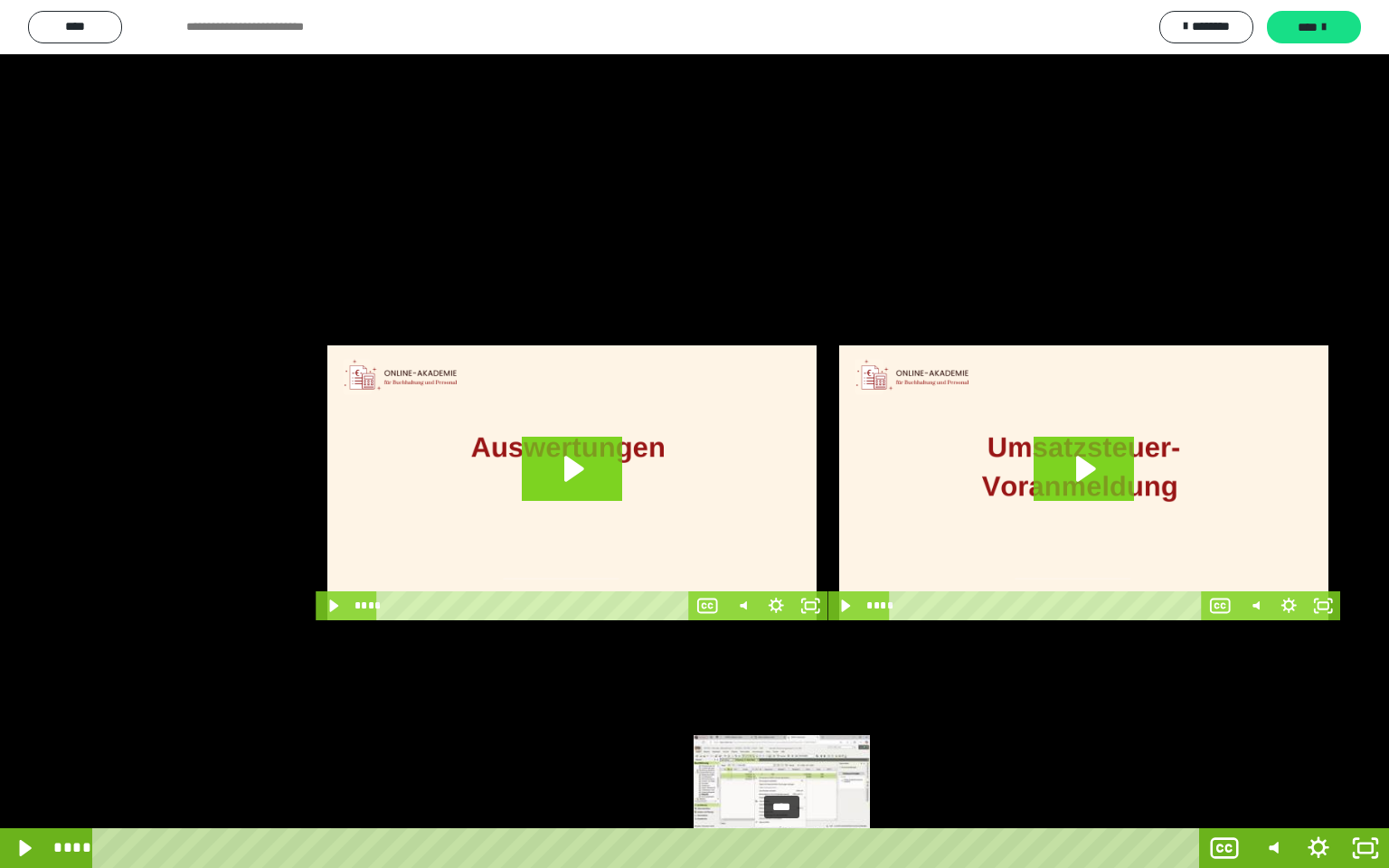 click on "****" at bounding box center [649, 848] 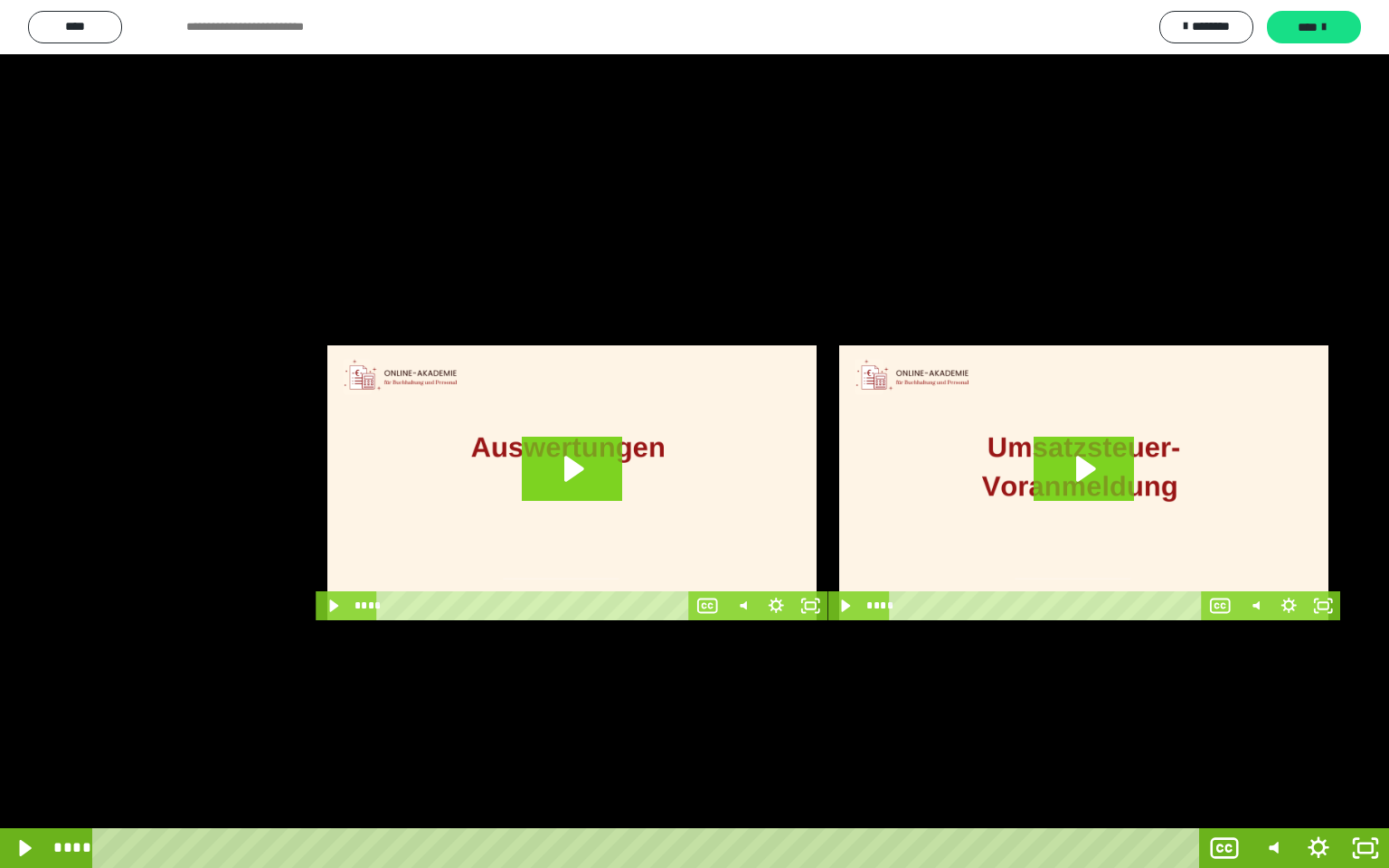 click at bounding box center (694, 434) 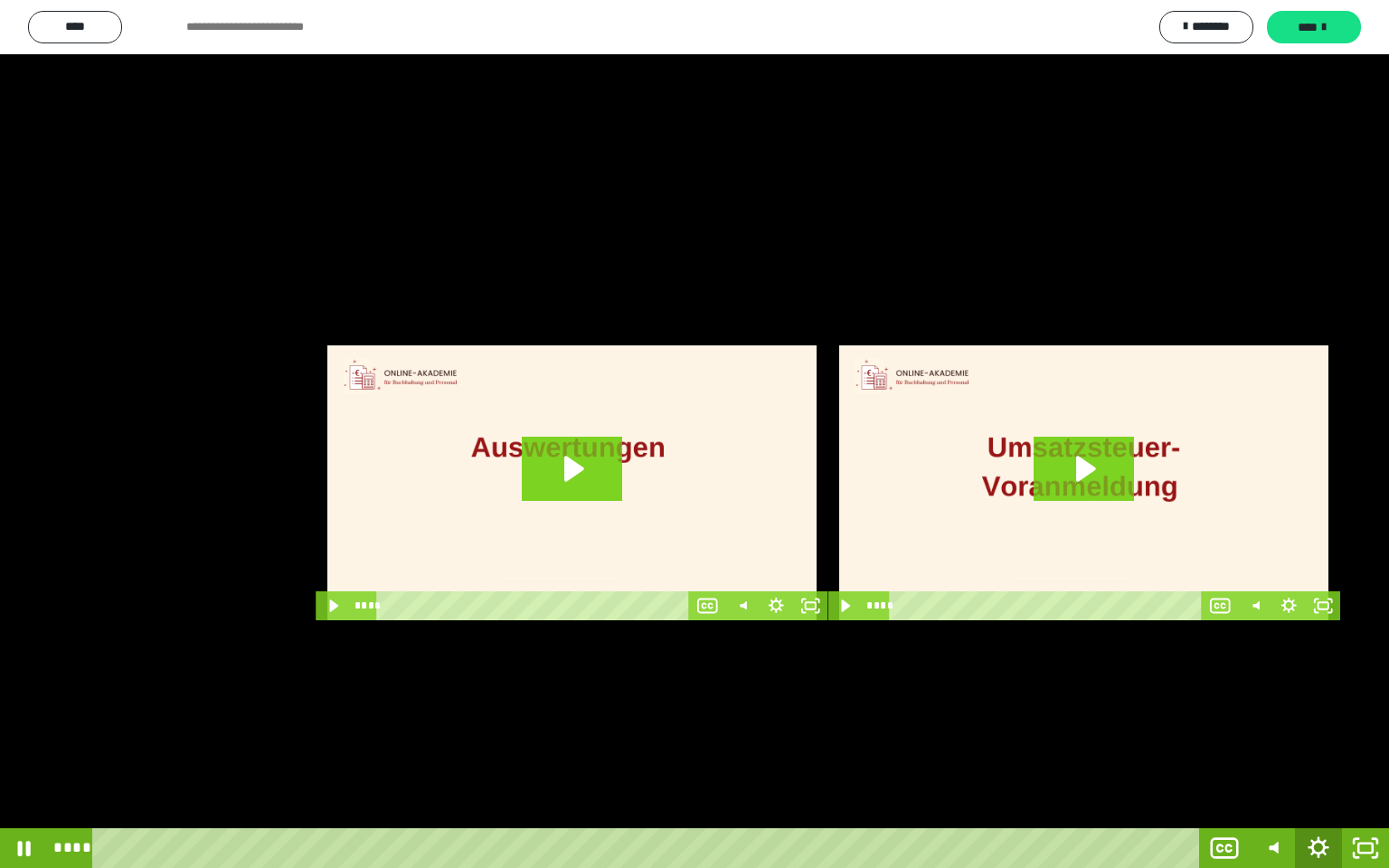 click 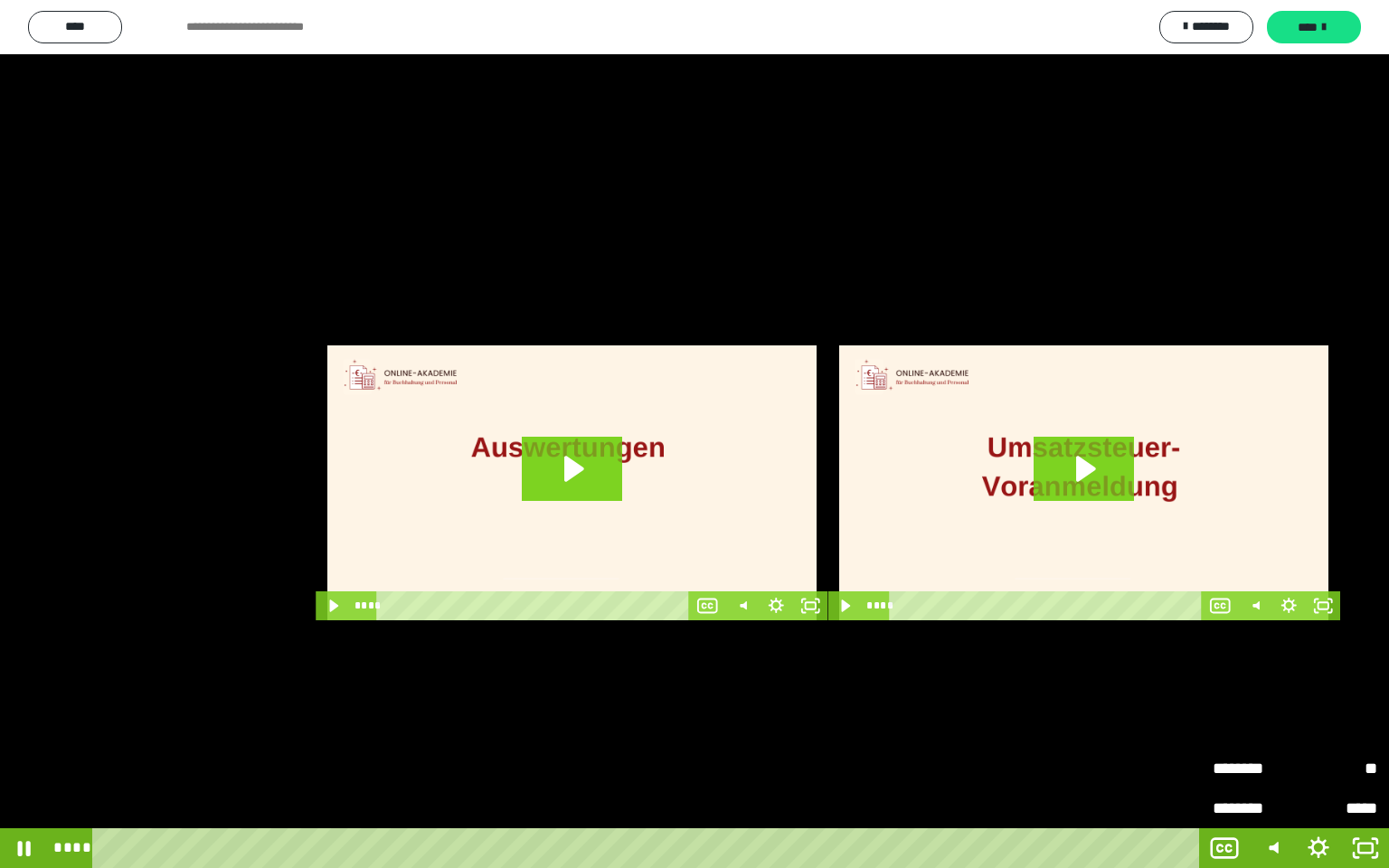click on "**" at bounding box center [1336, 766] 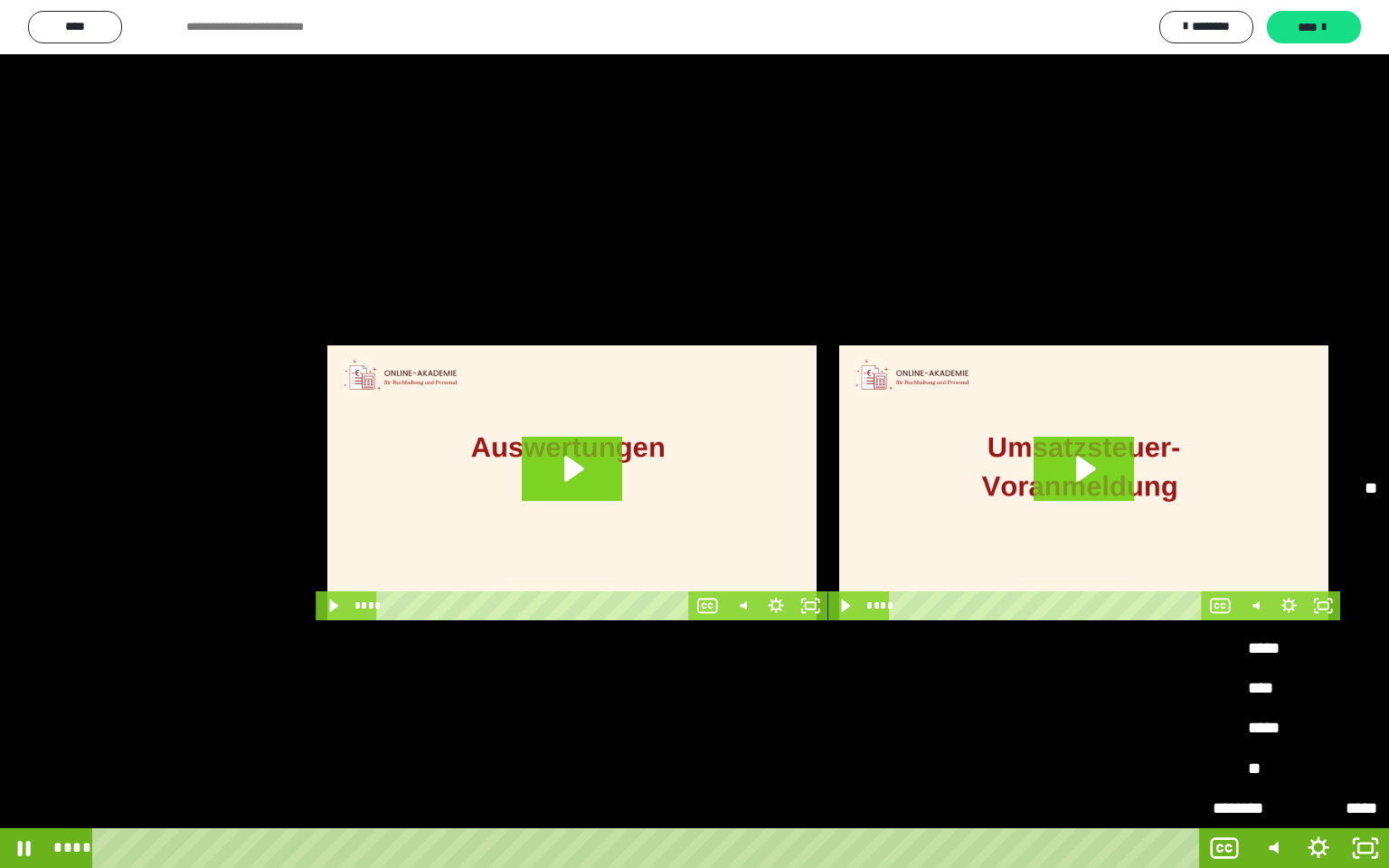 click at bounding box center (694, 434) 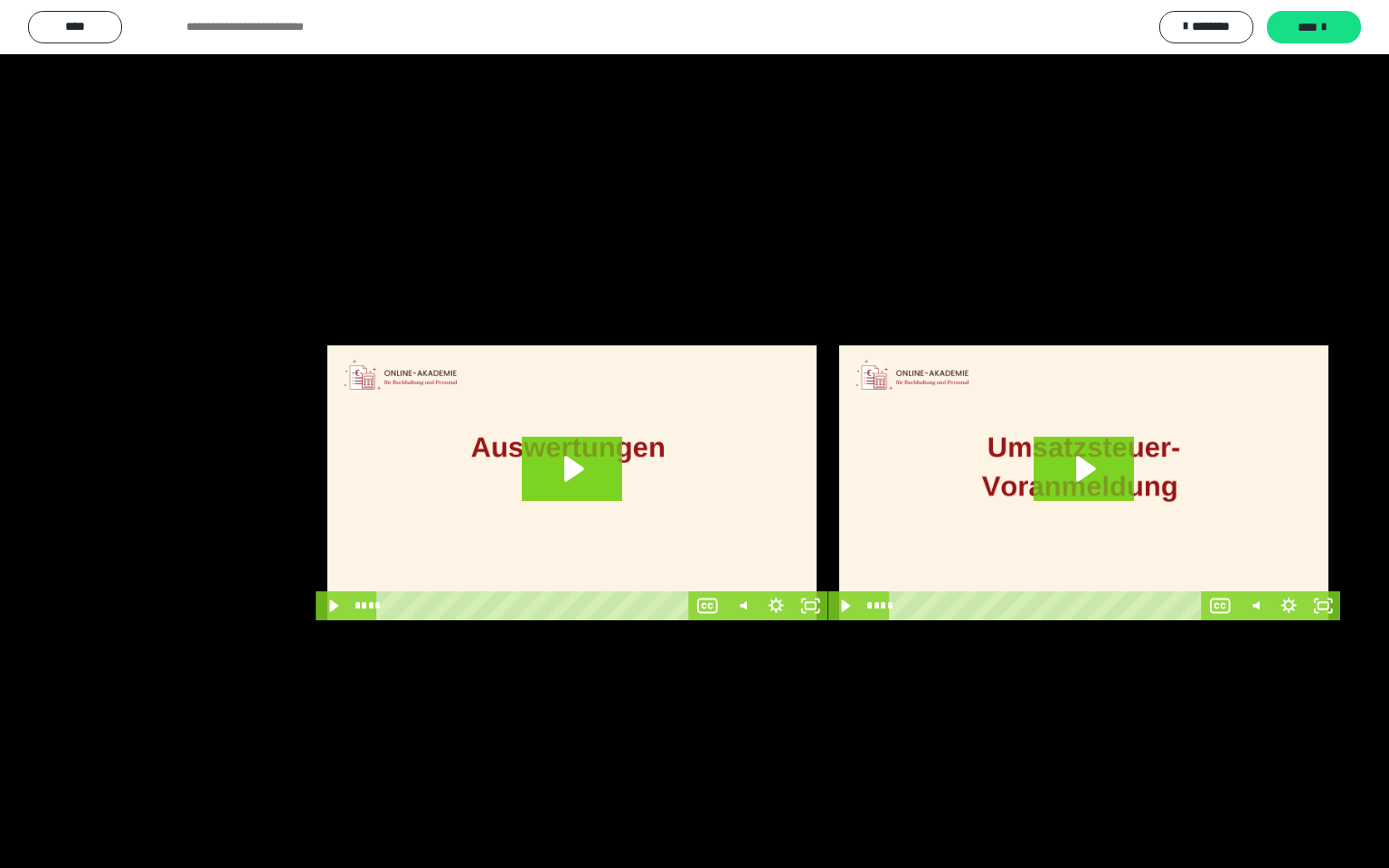 click at bounding box center (694, 434) 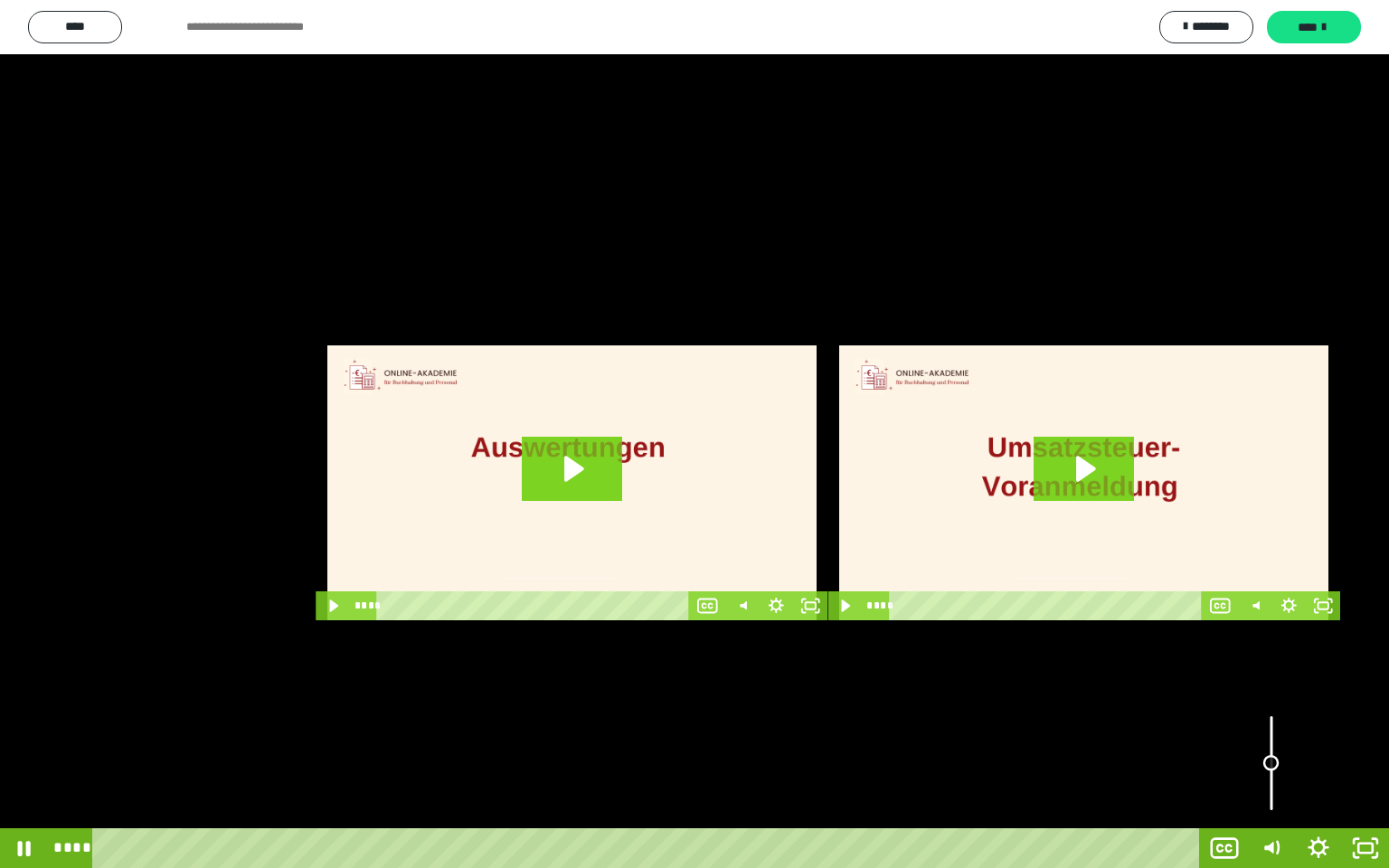click at bounding box center [1271, 763] 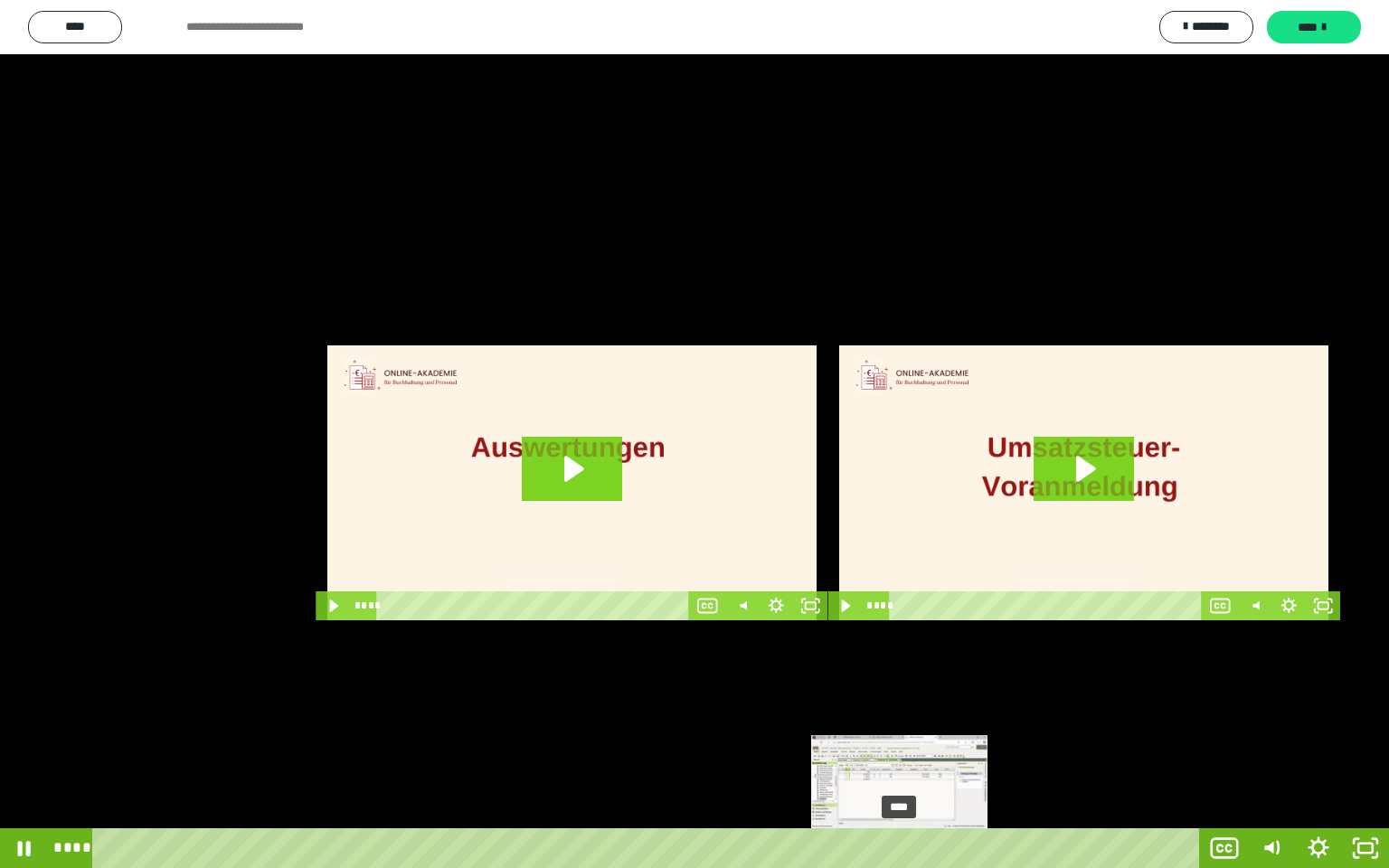 click on "****" at bounding box center (649, 848) 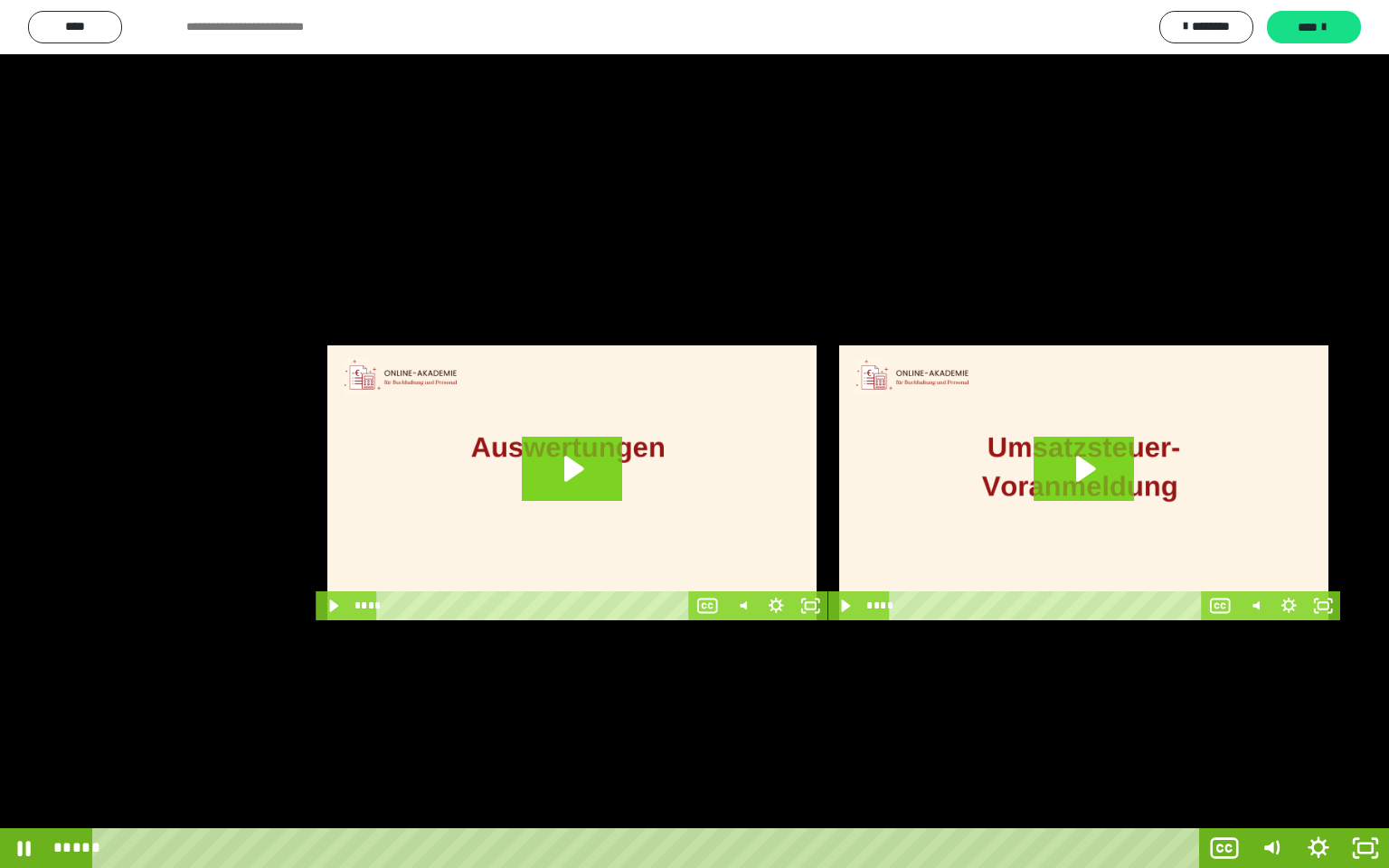 click at bounding box center (694, 434) 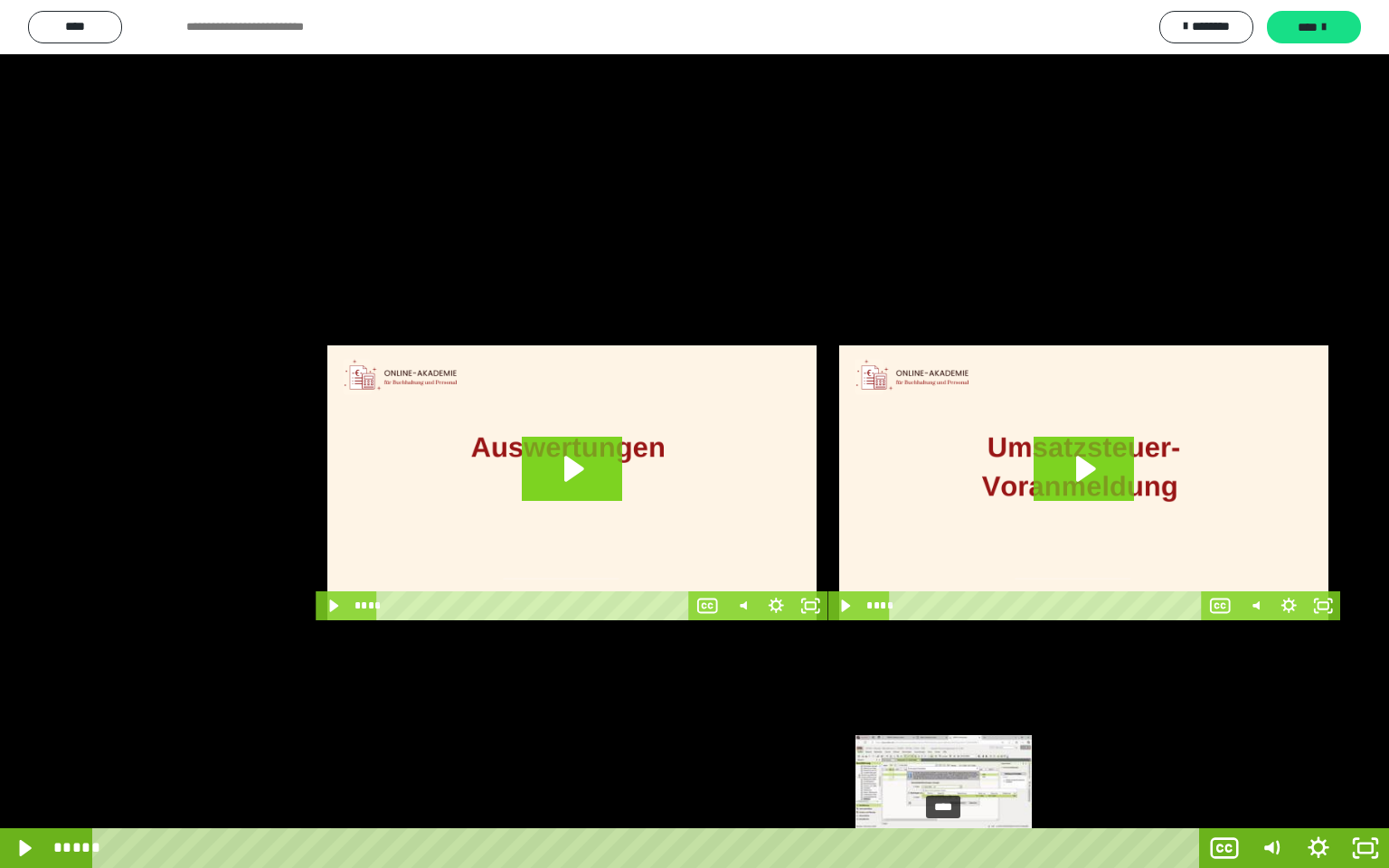 click on "****" at bounding box center [649, 848] 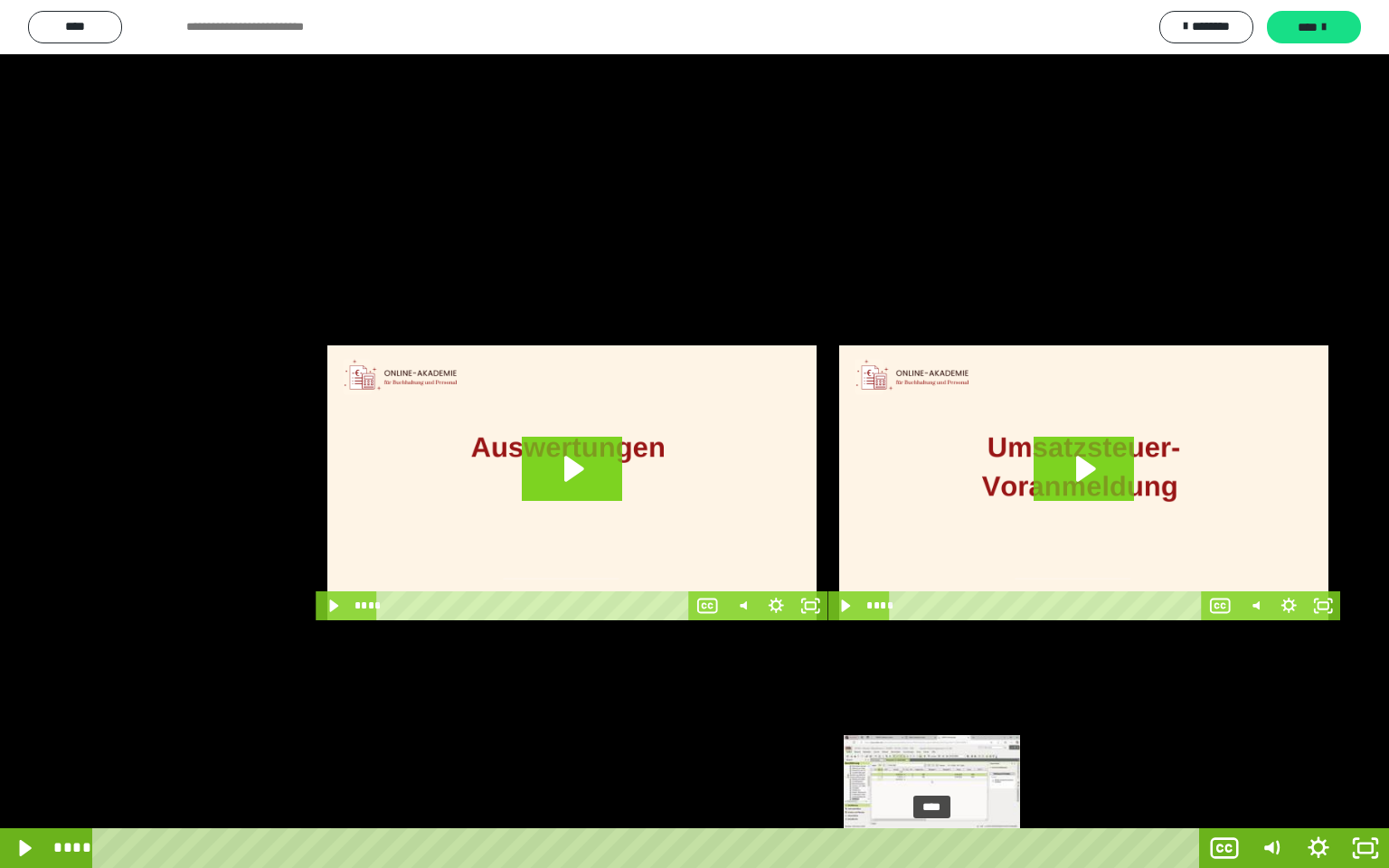 click on "****" at bounding box center [649, 848] 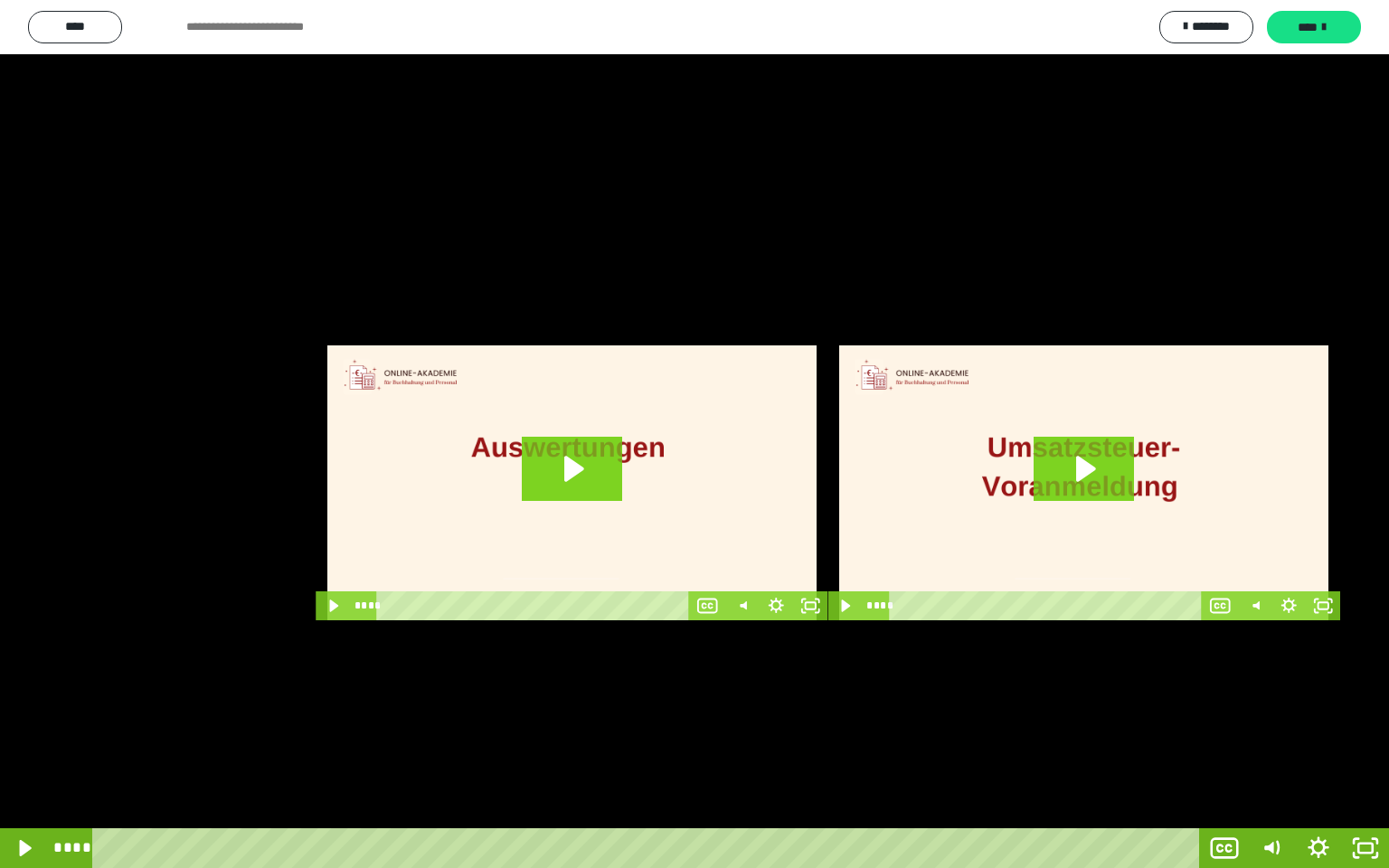 click at bounding box center [694, 434] 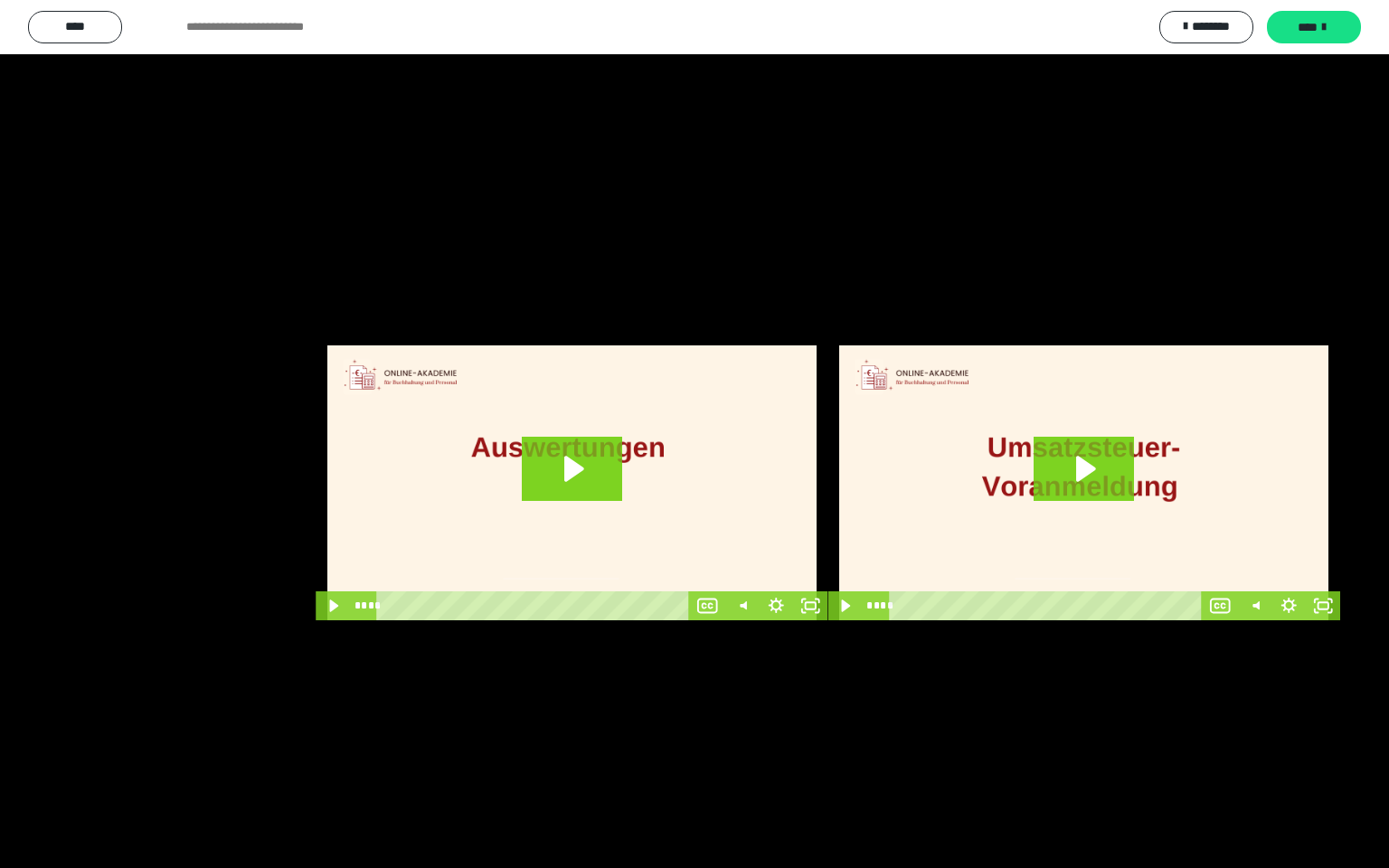 click at bounding box center (694, 434) 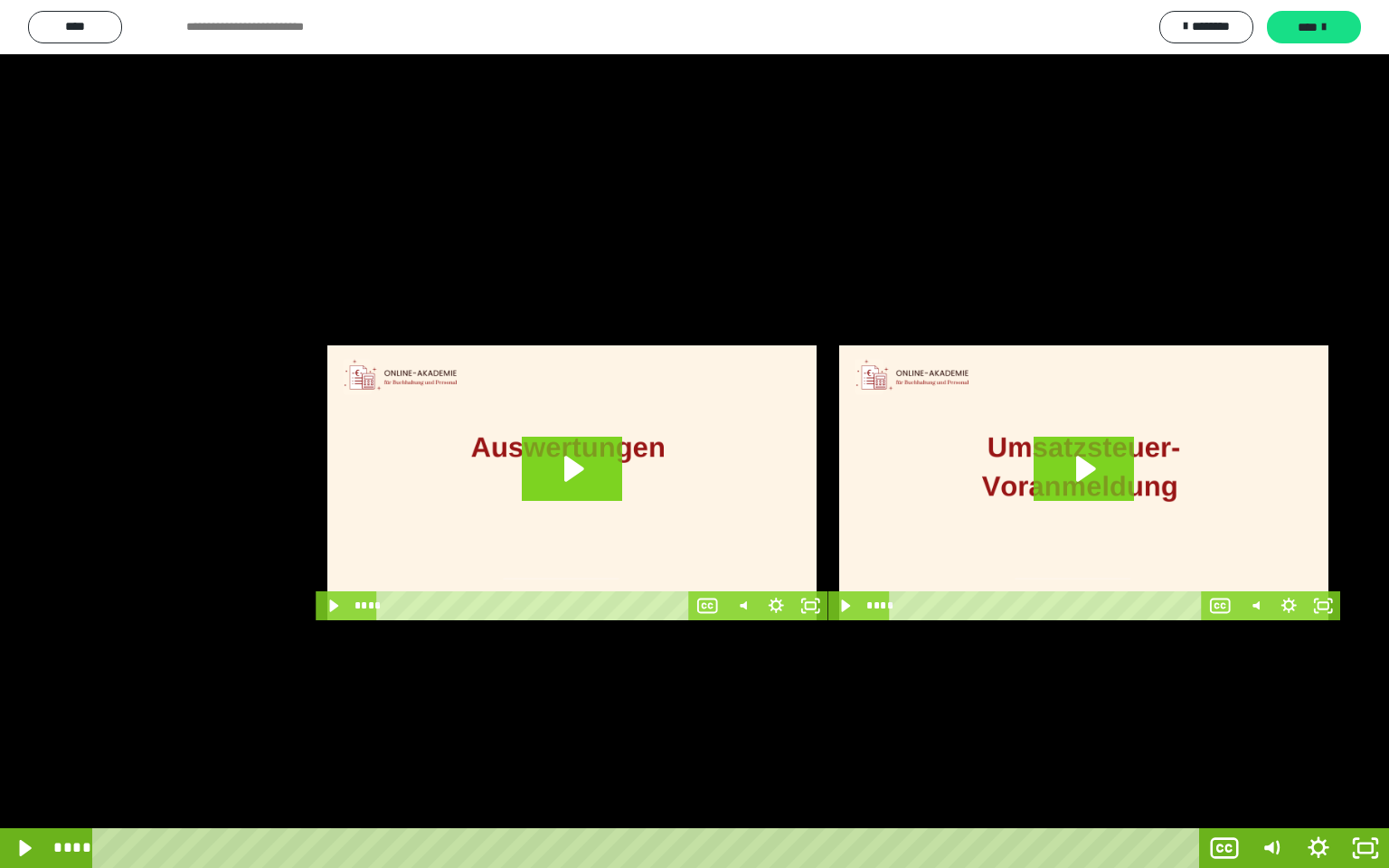 click at bounding box center (694, 434) 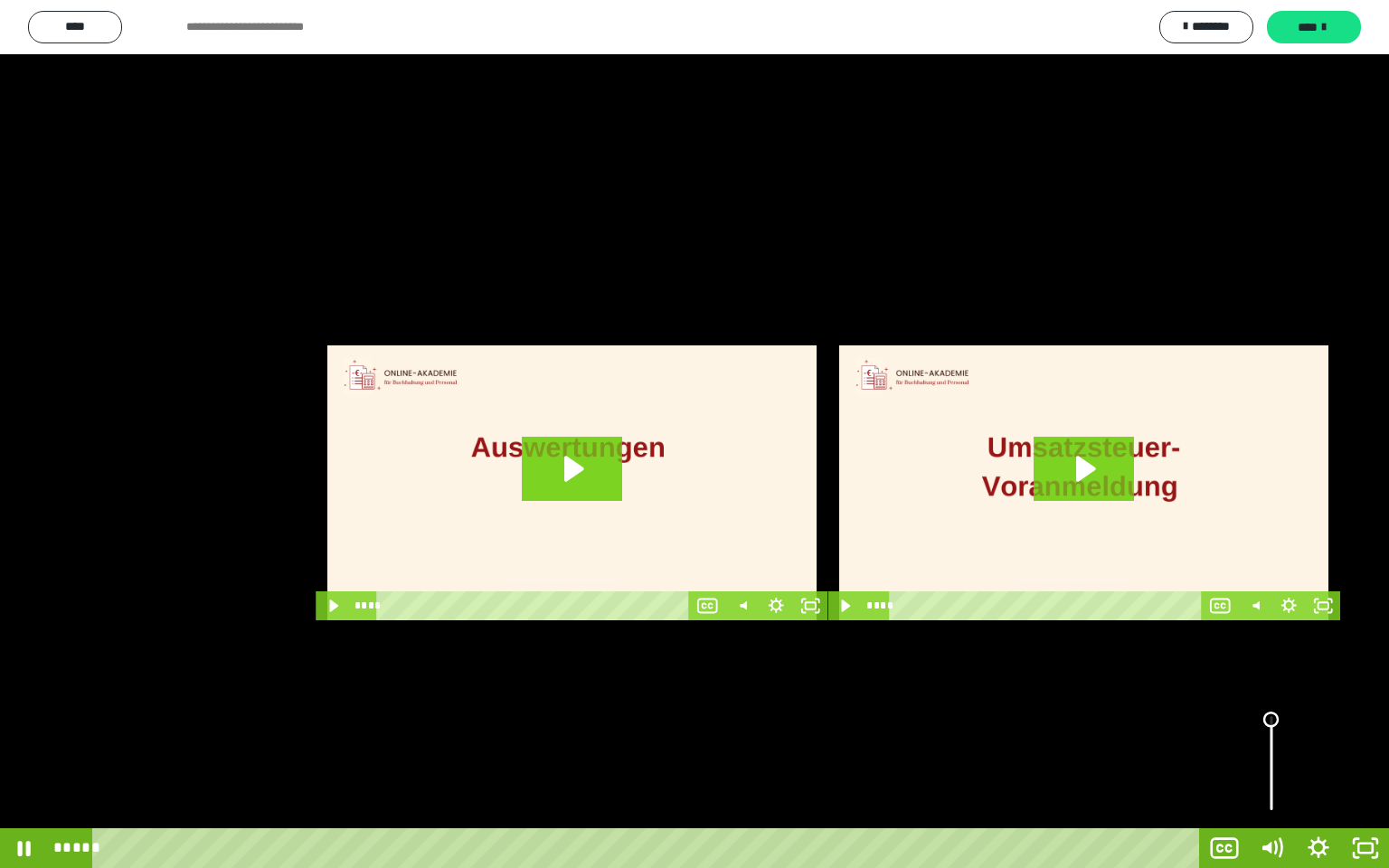 click at bounding box center [1271, 763] 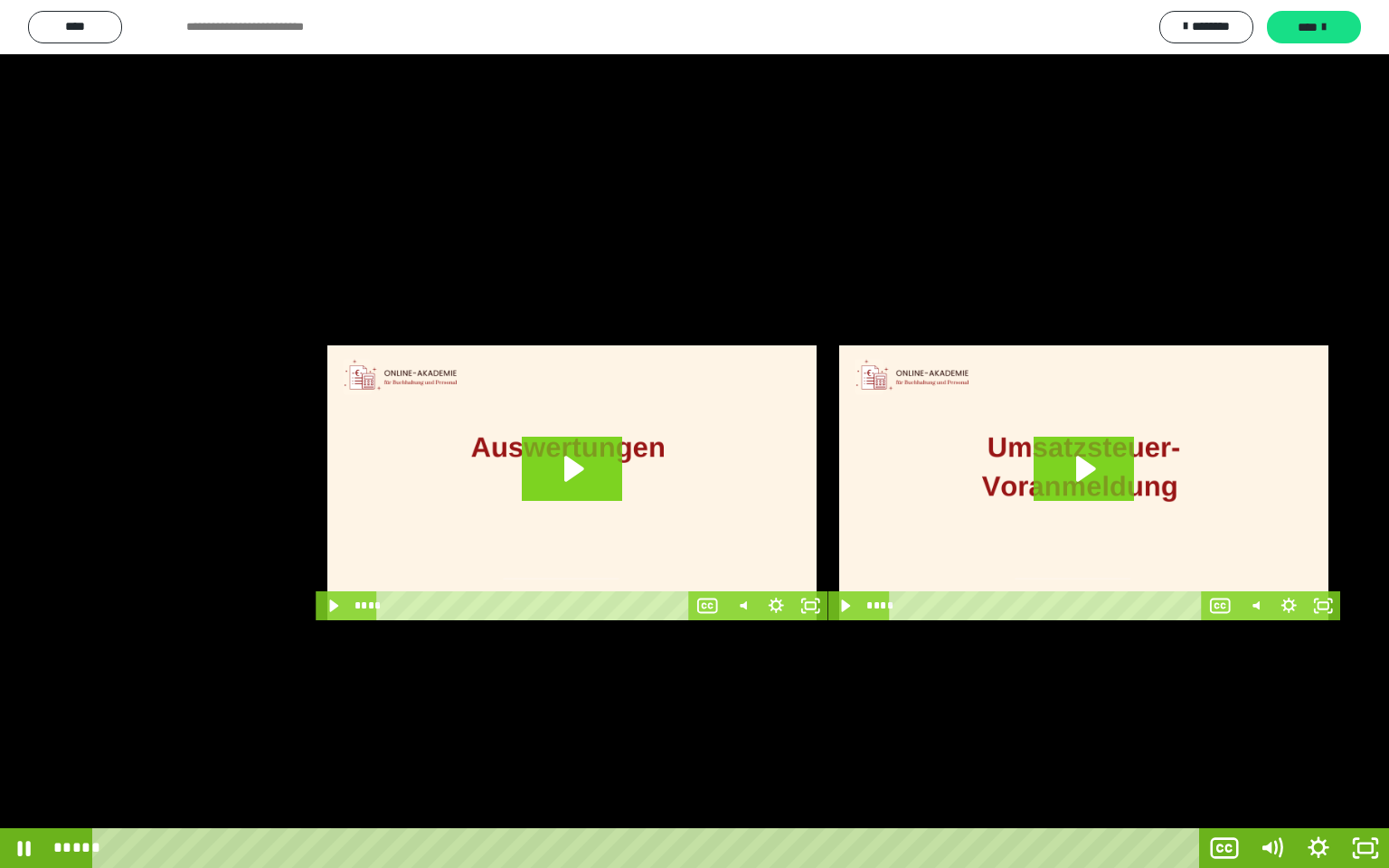 click at bounding box center (694, 434) 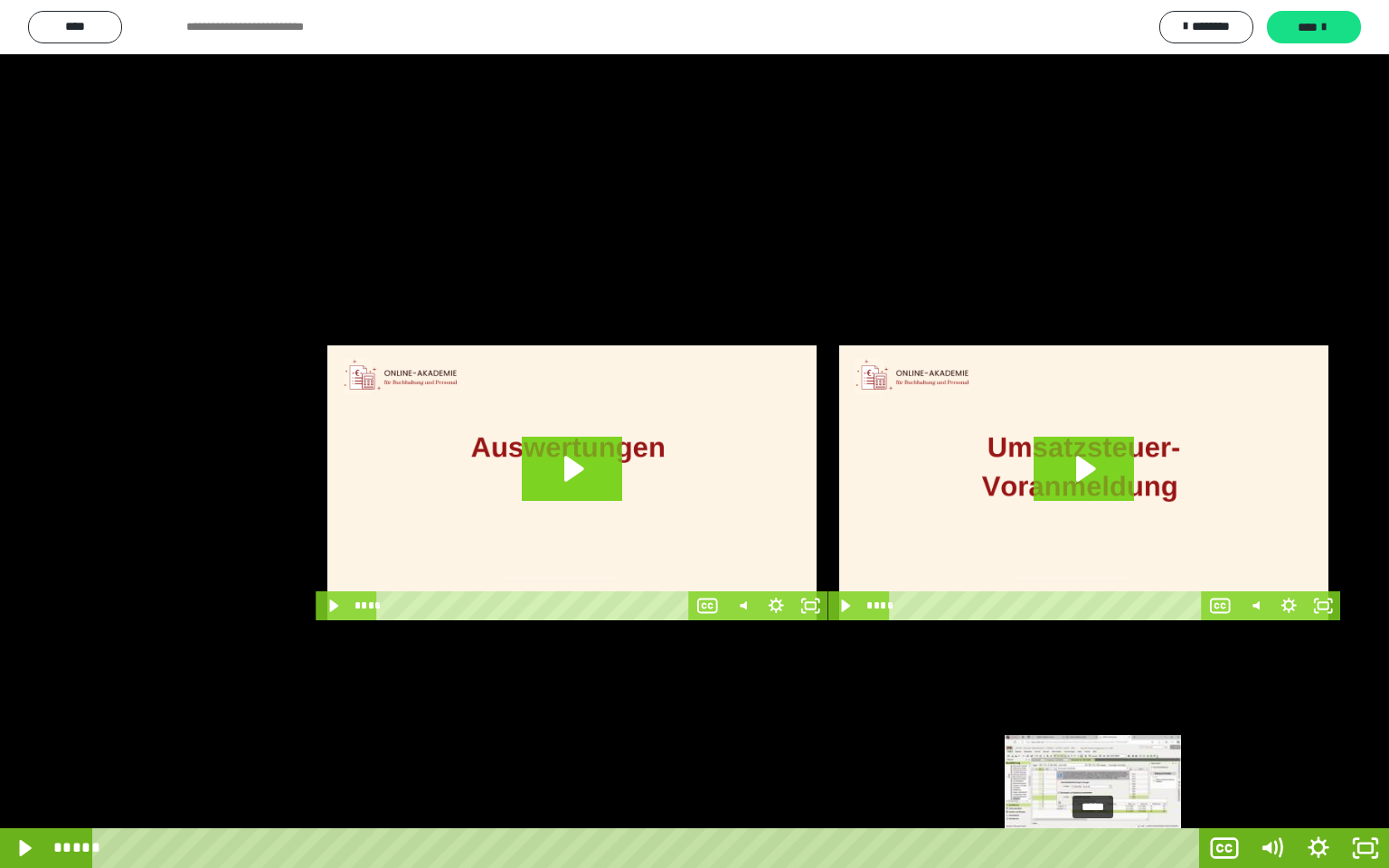 click at bounding box center [1092, 848] 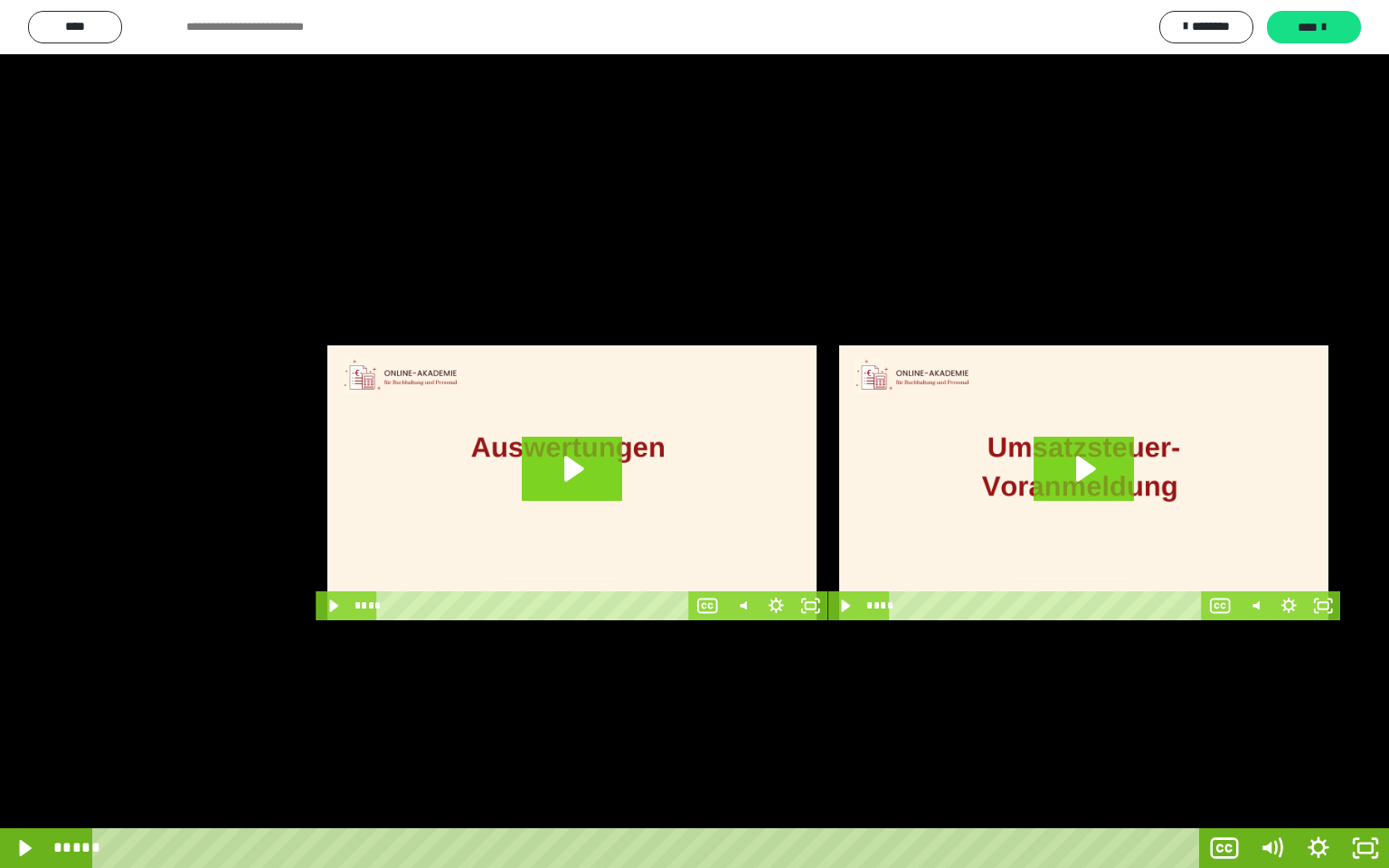 click at bounding box center [694, 434] 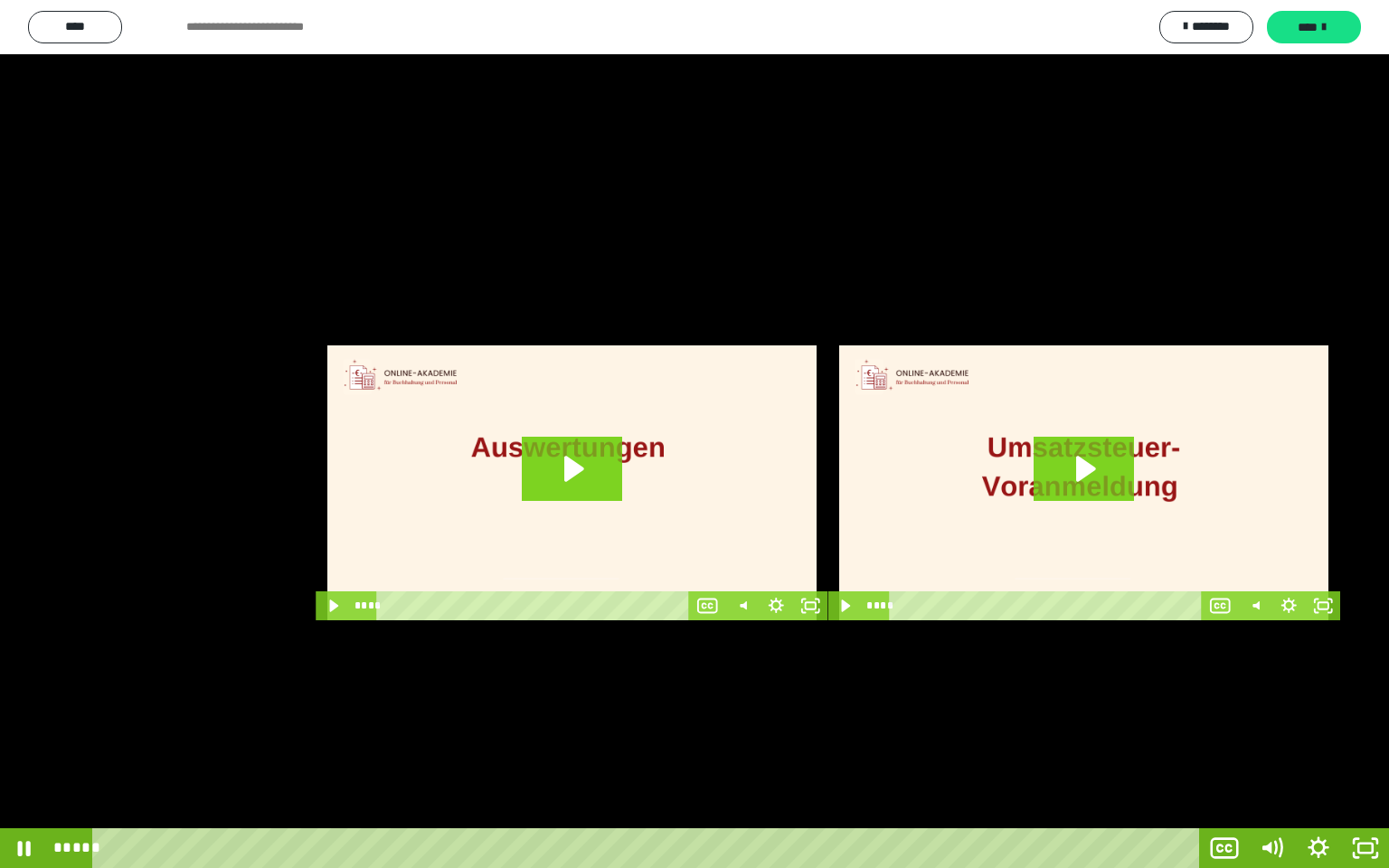 click at bounding box center (694, 434) 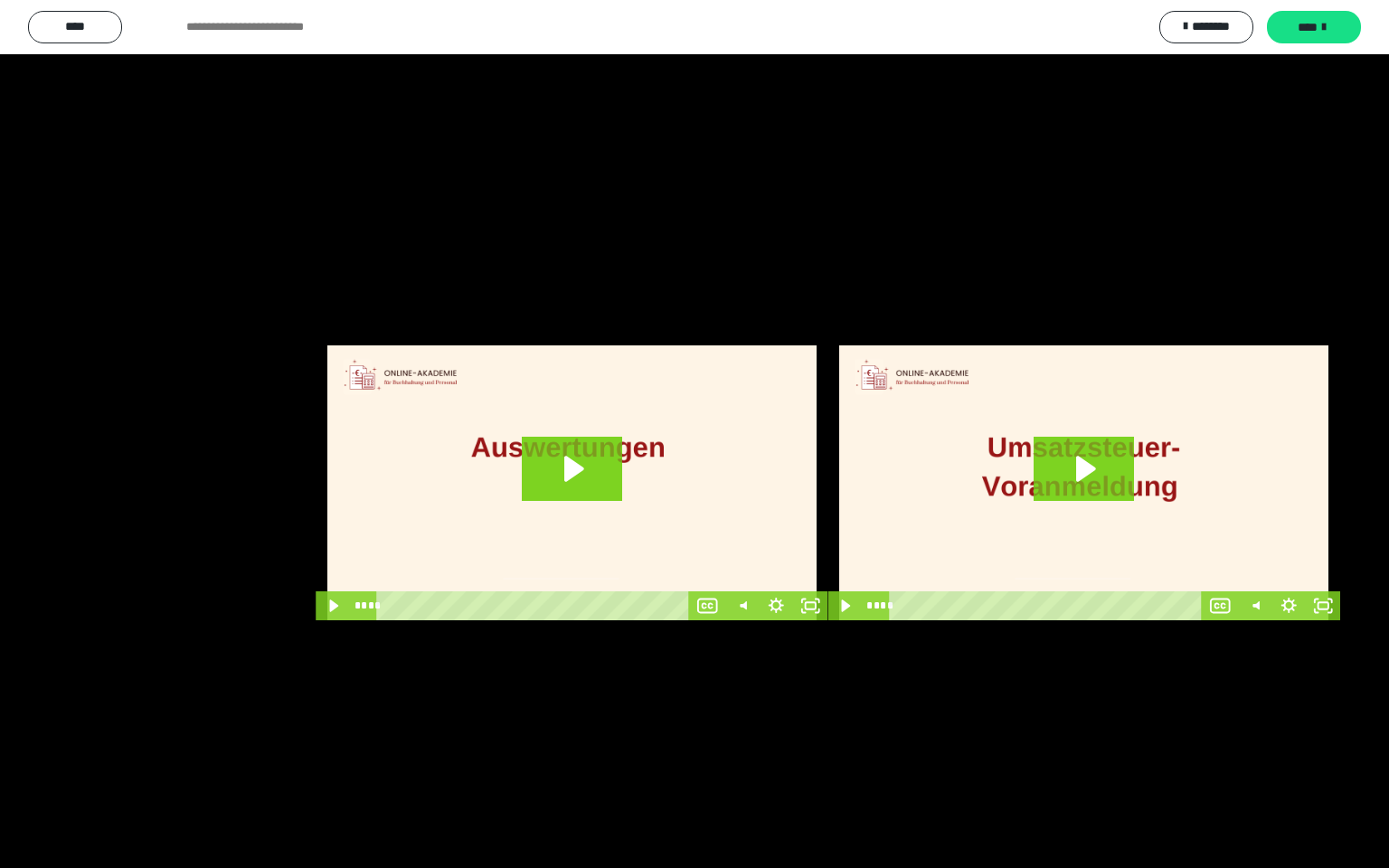 click at bounding box center (694, 434) 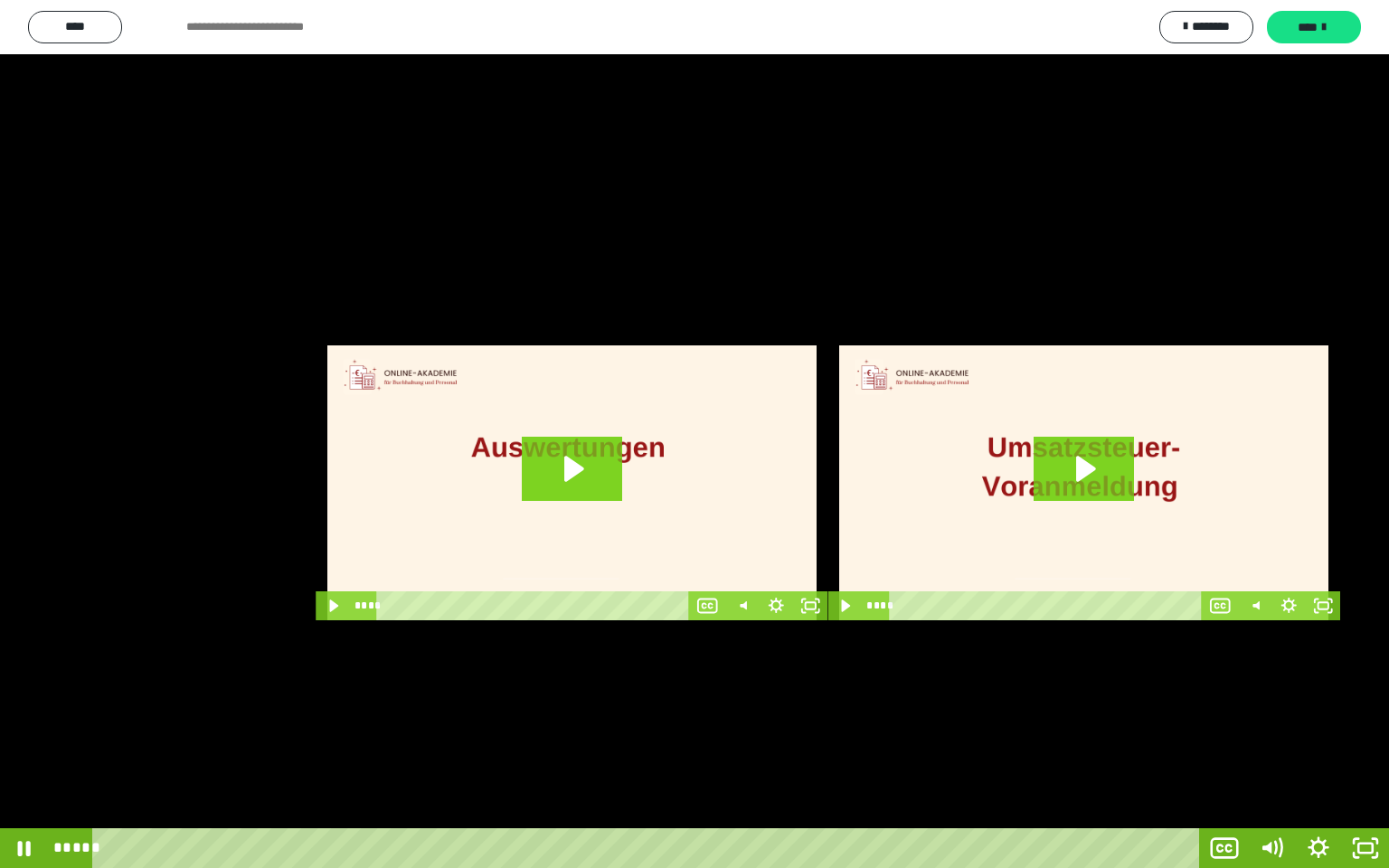click at bounding box center (694, 434) 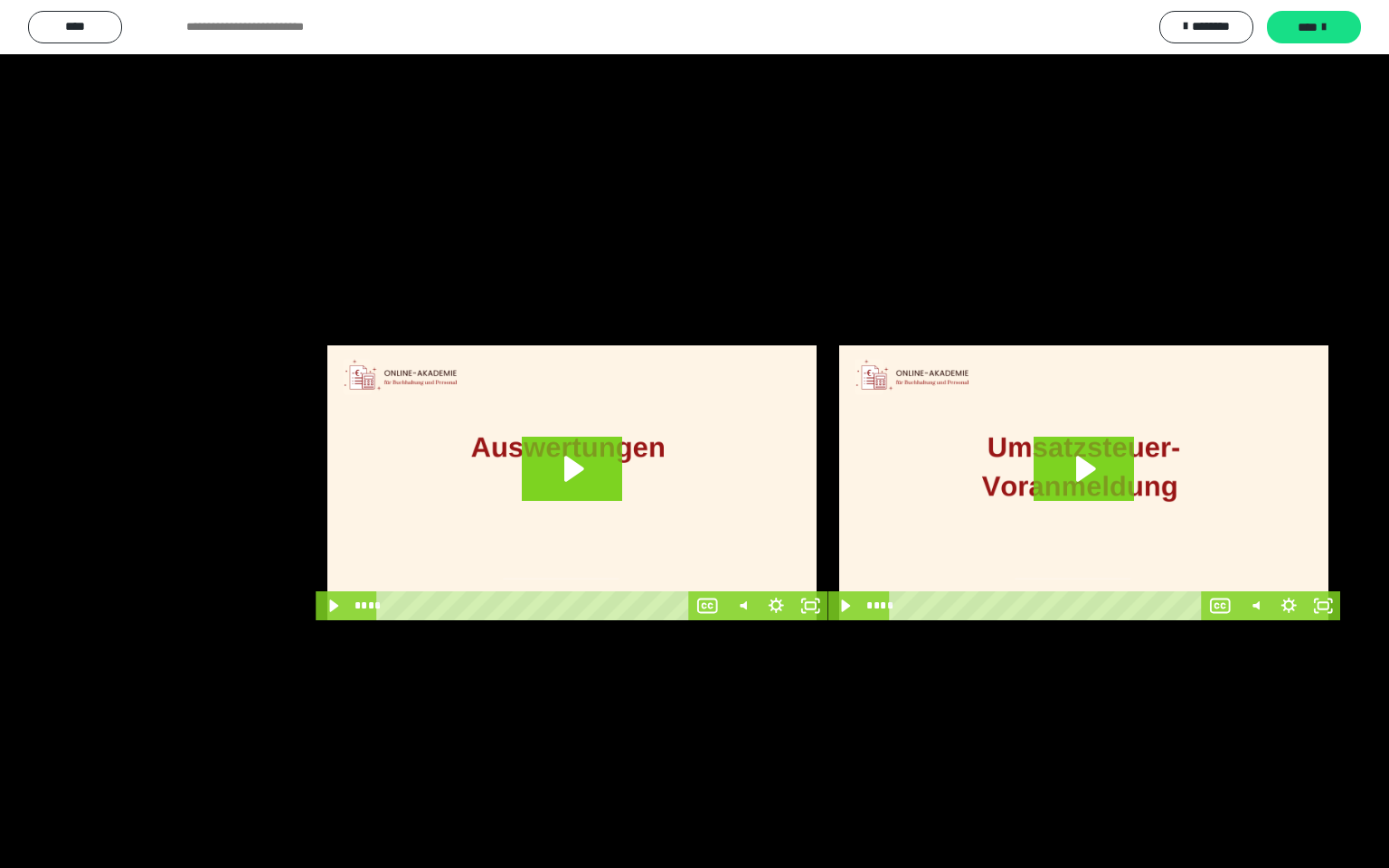 click at bounding box center (694, 434) 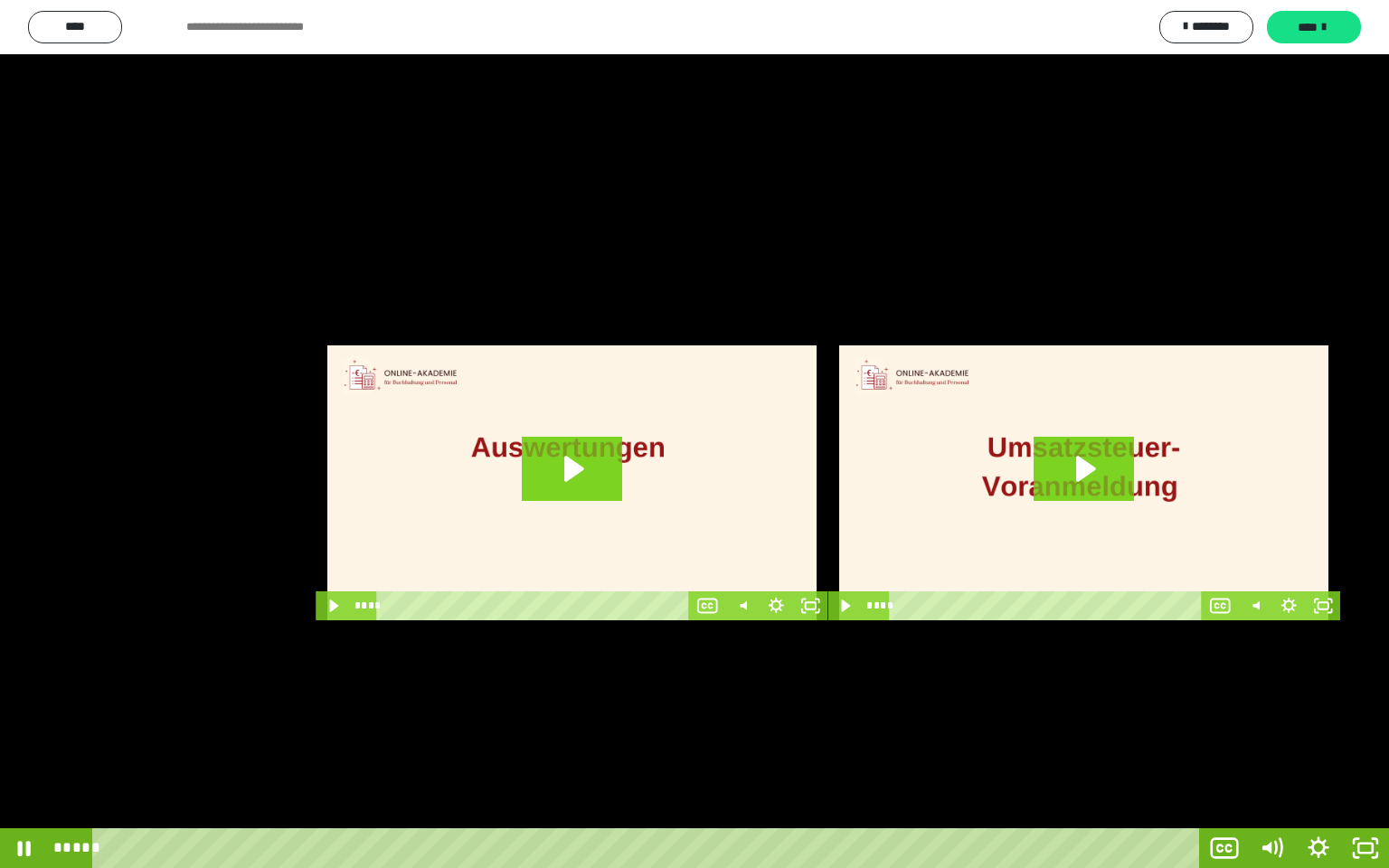 click at bounding box center [694, 434] 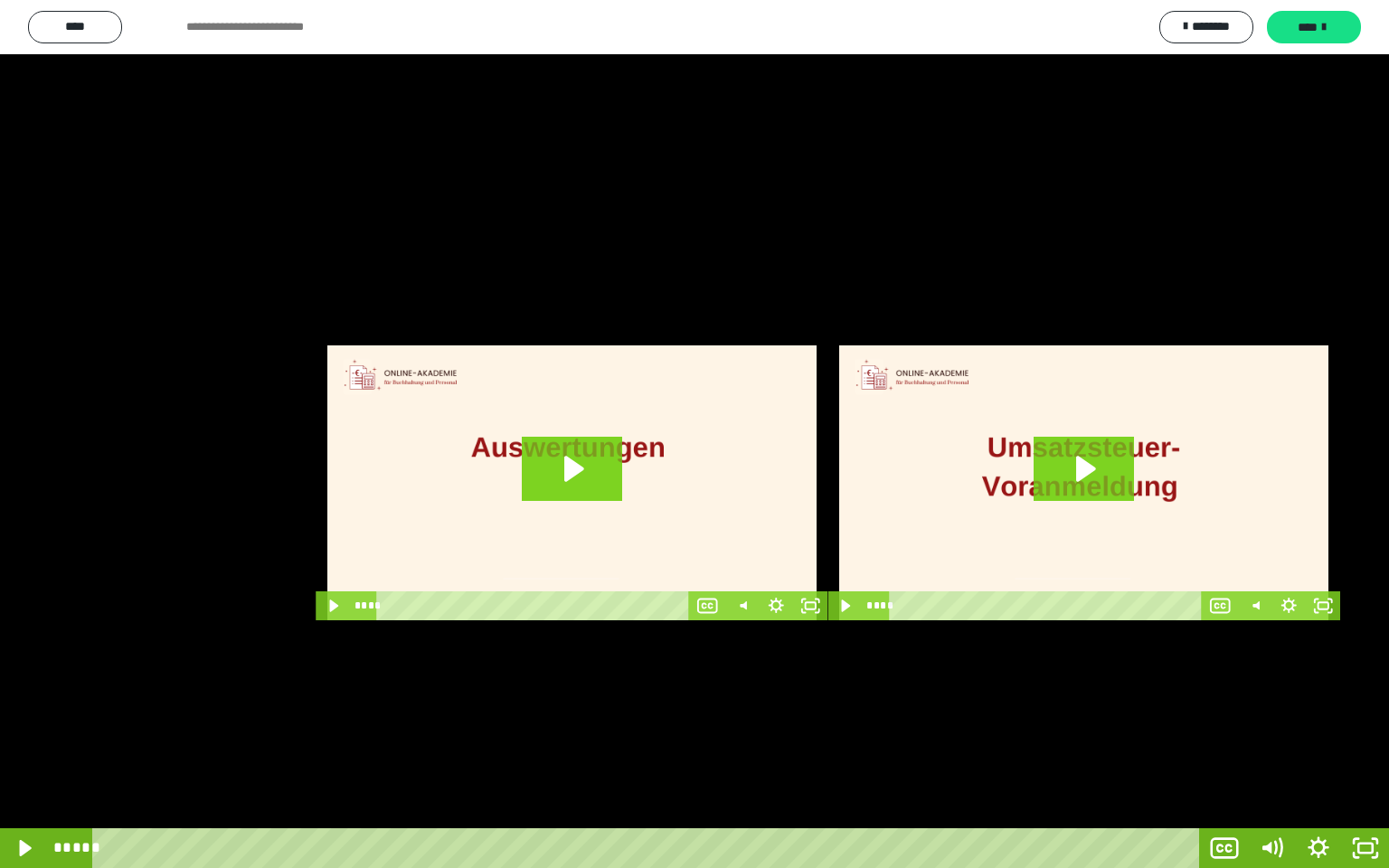 click at bounding box center (694, 434) 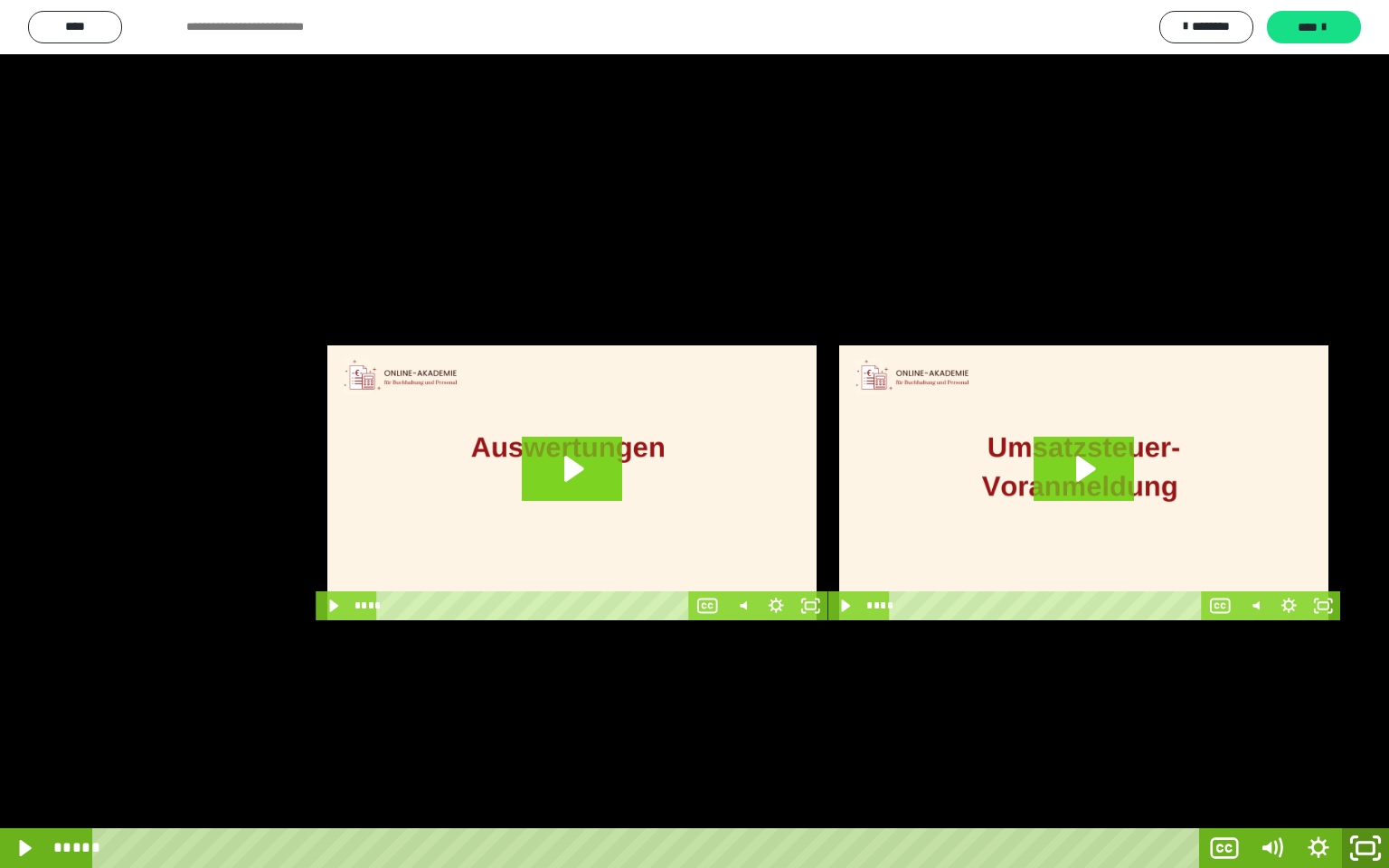 click 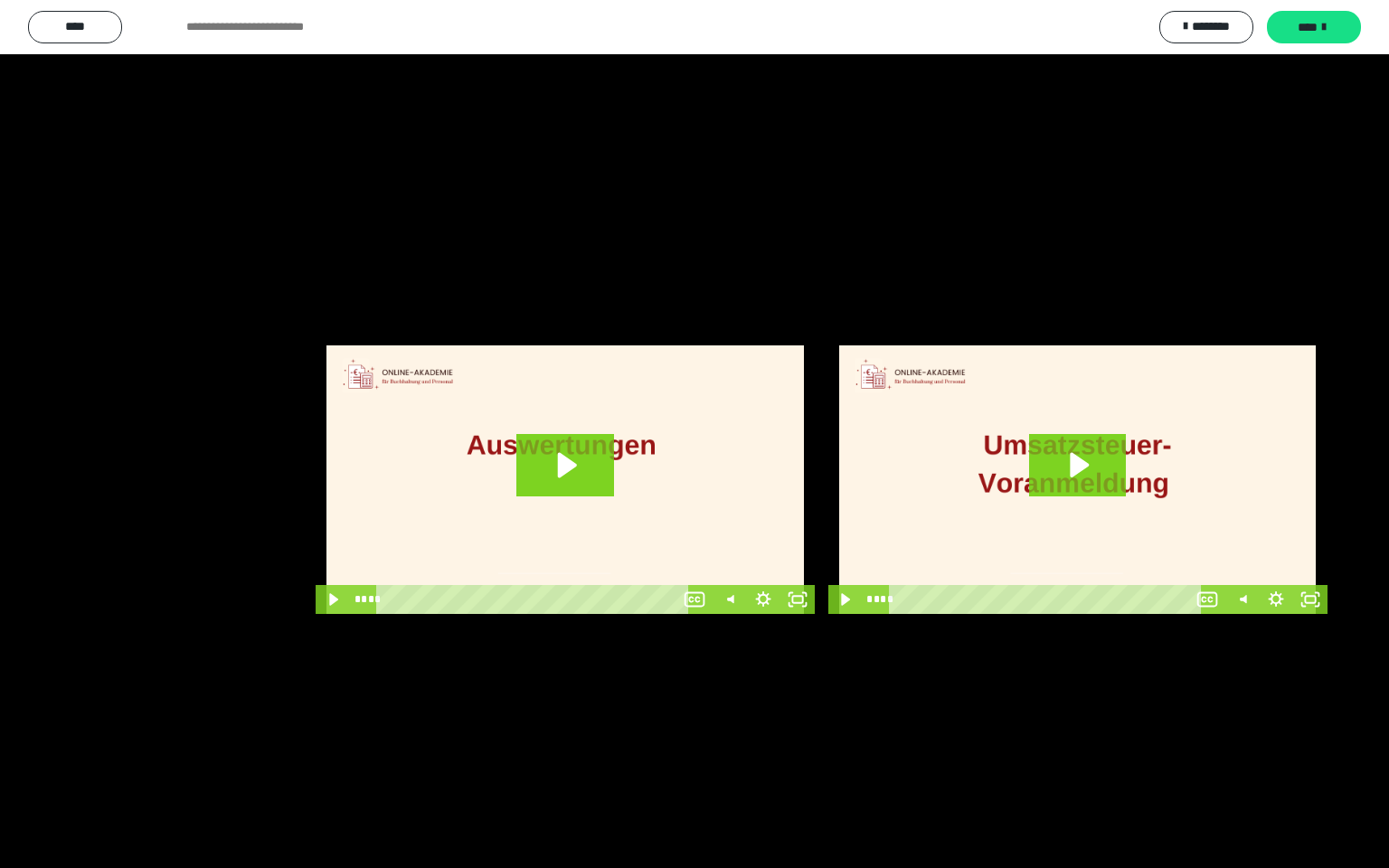 scroll, scrollTop: 3529, scrollLeft: 0, axis: vertical 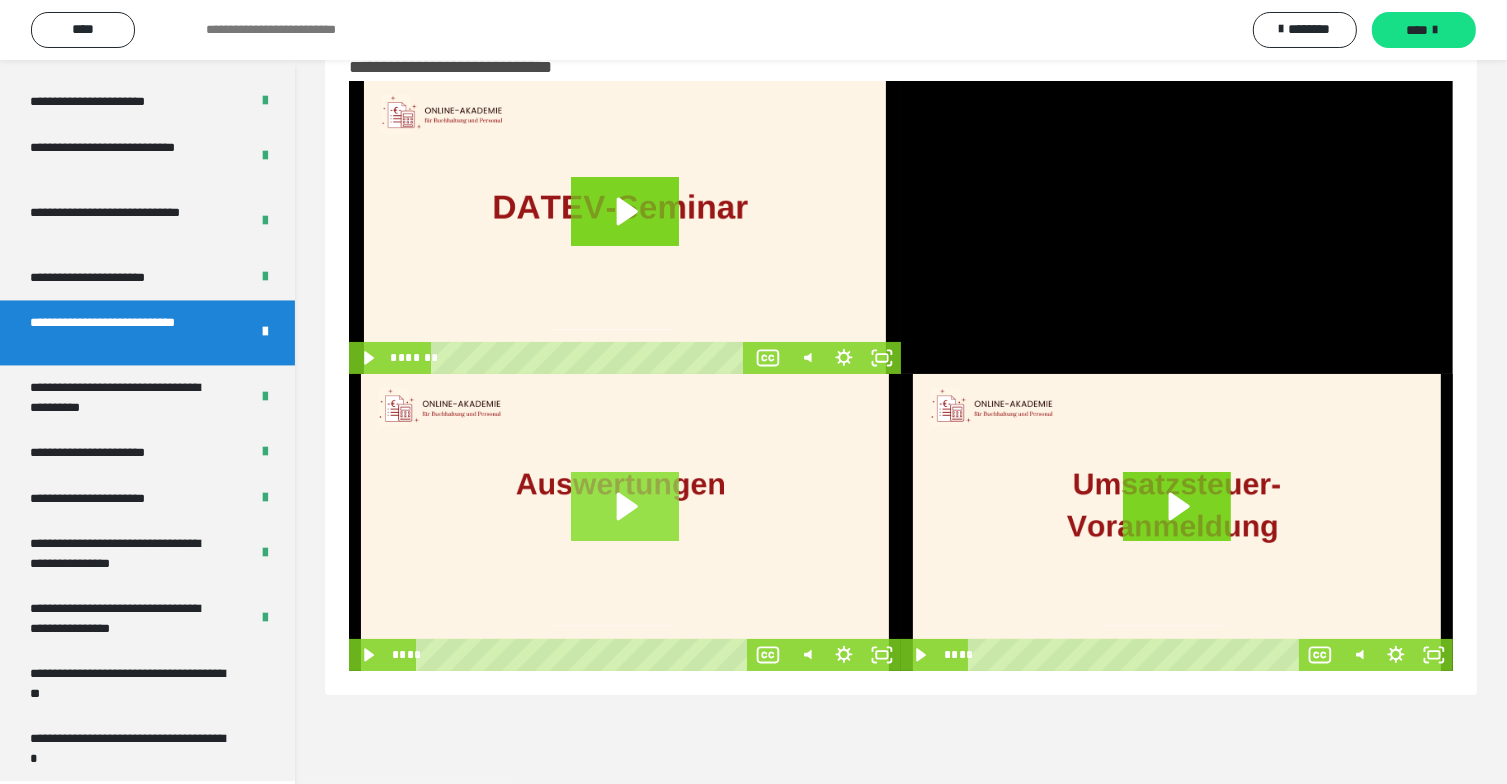 click 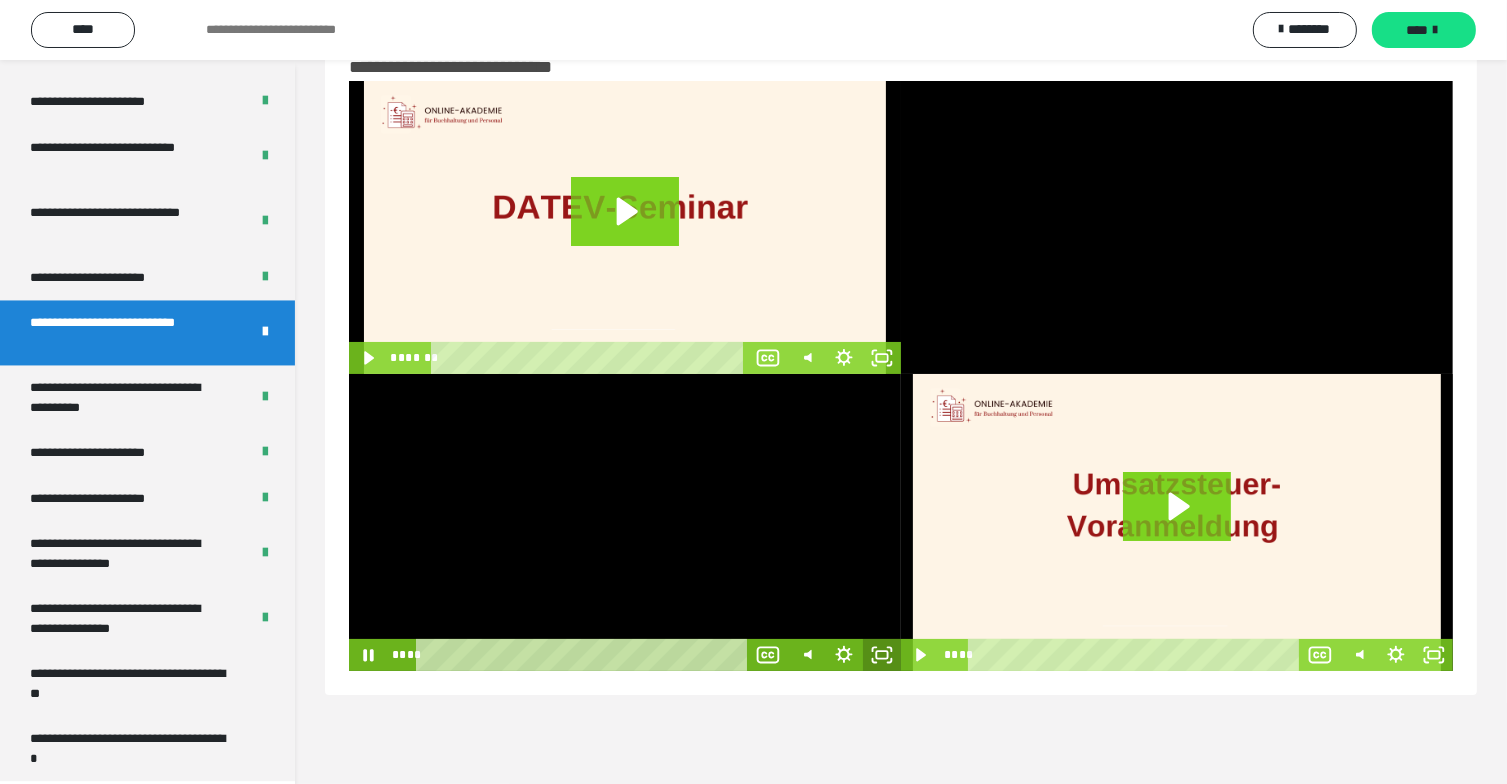click 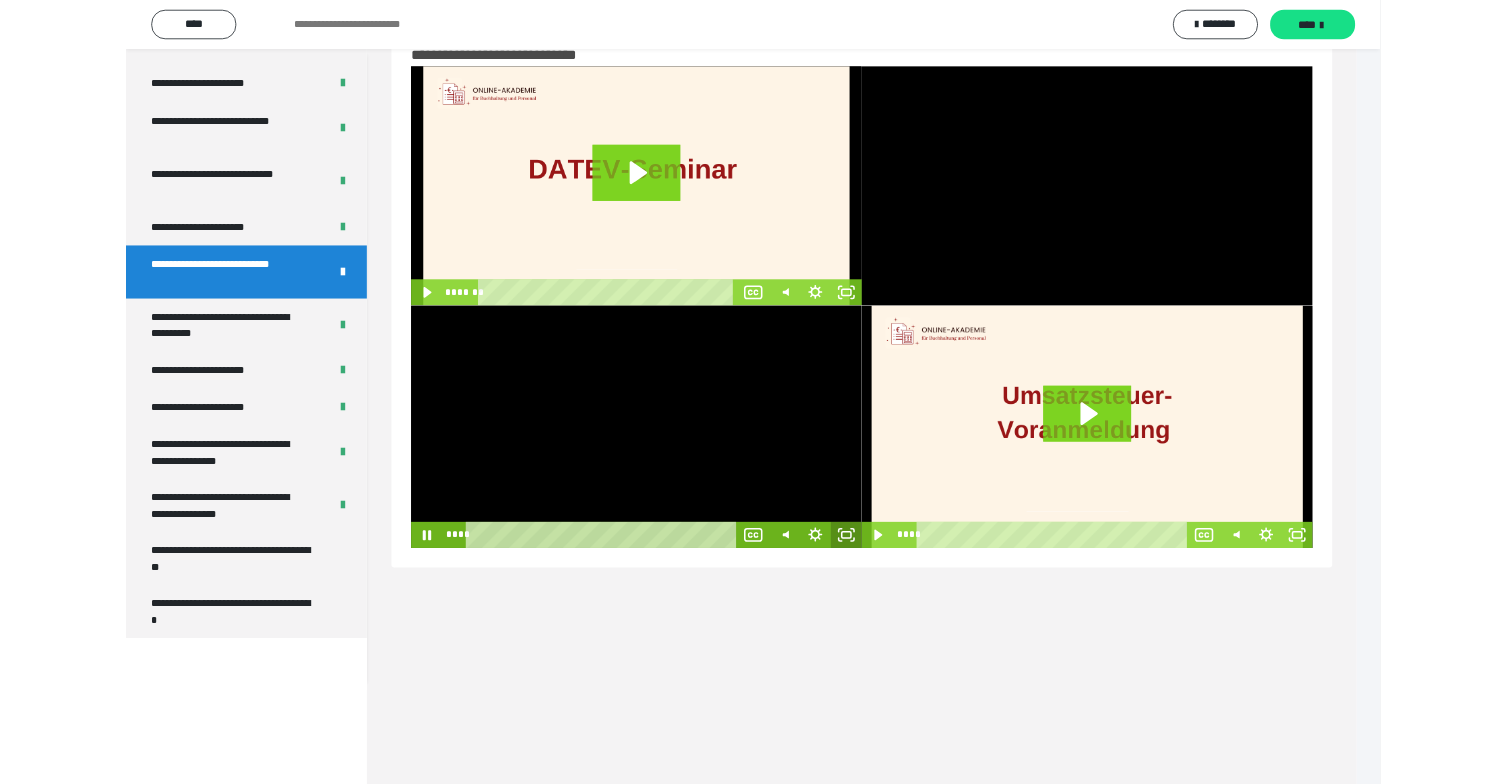scroll, scrollTop: 3727, scrollLeft: 0, axis: vertical 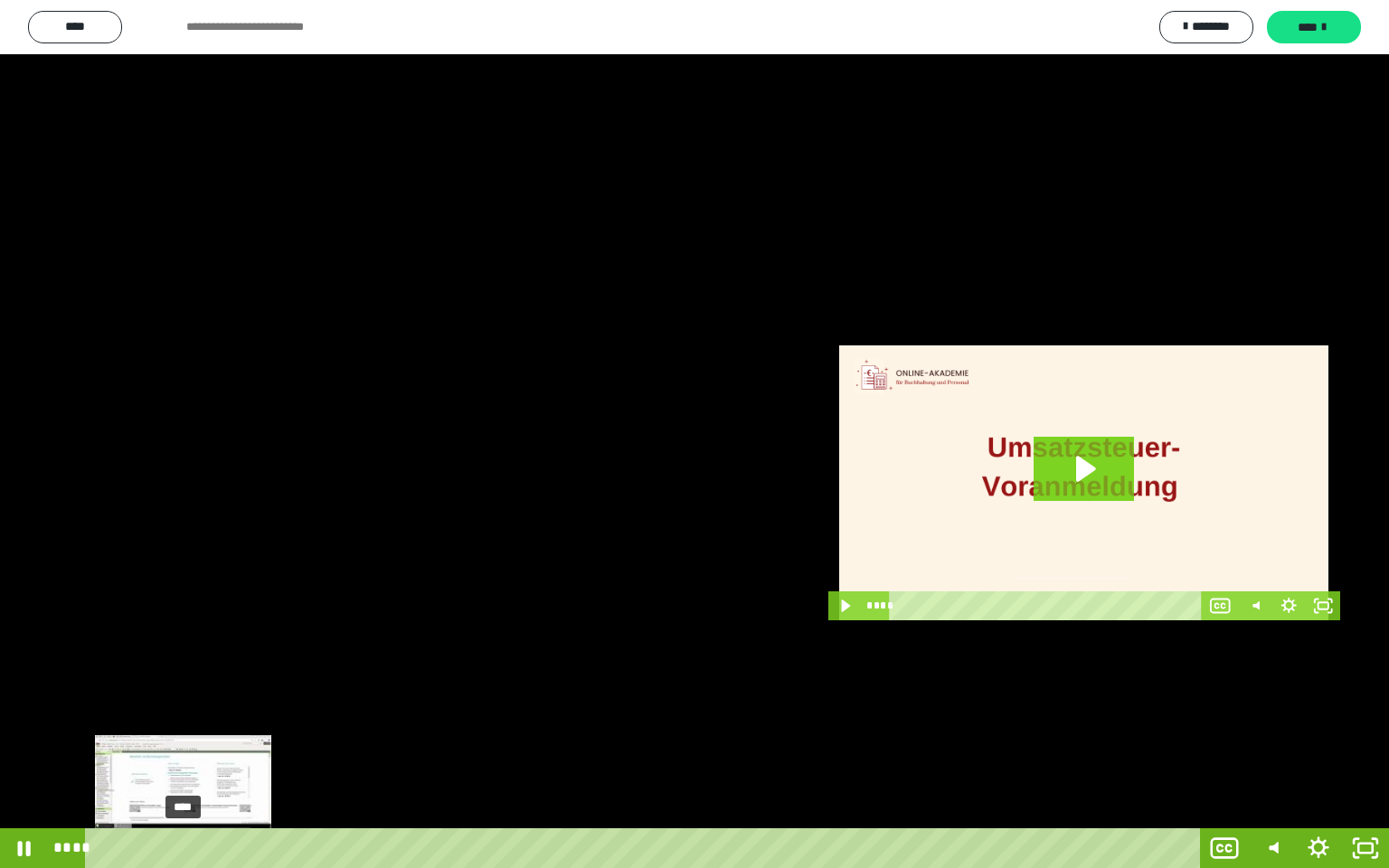 click on "****" at bounding box center (646, 848) 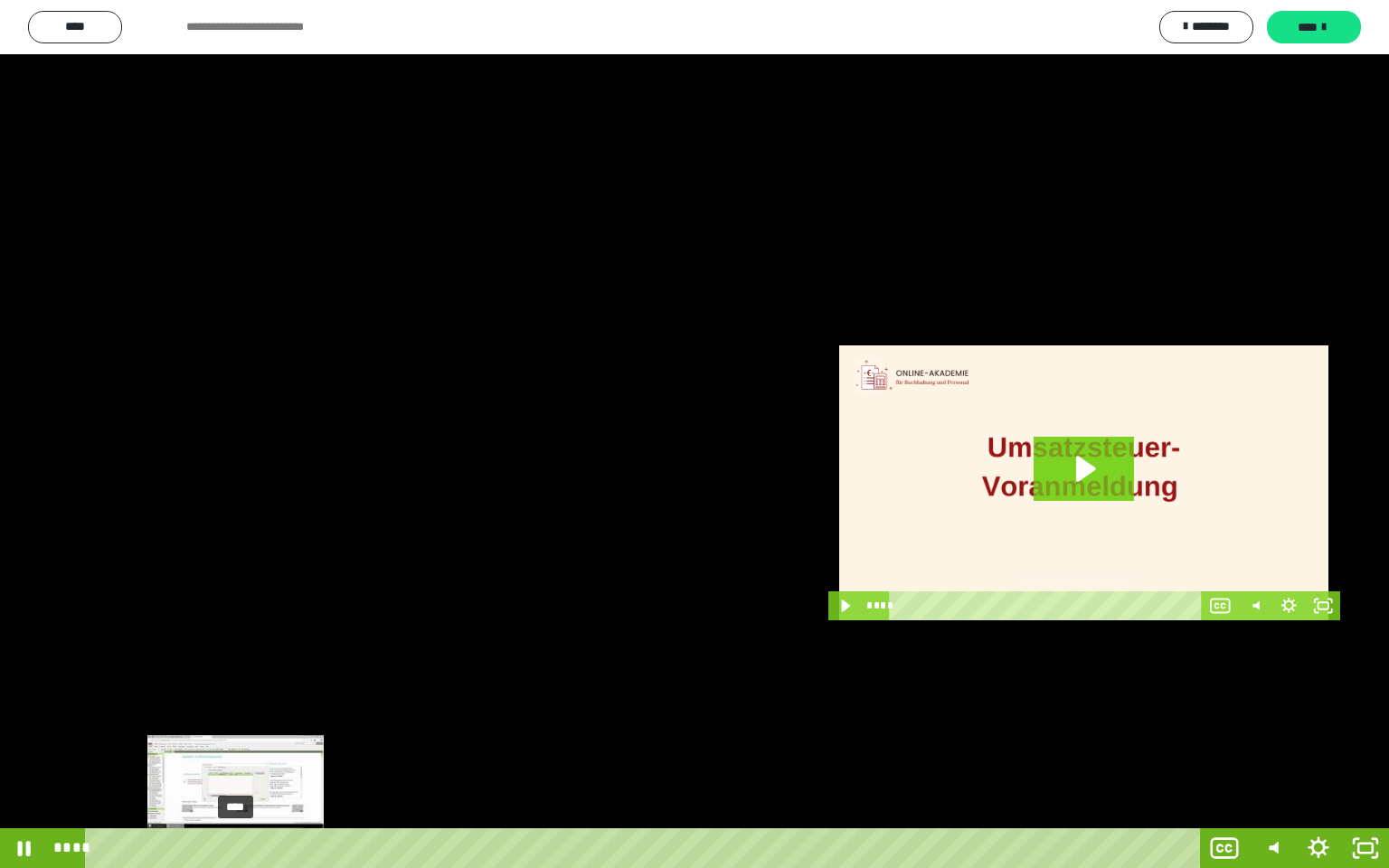 click on "****" at bounding box center (646, 848) 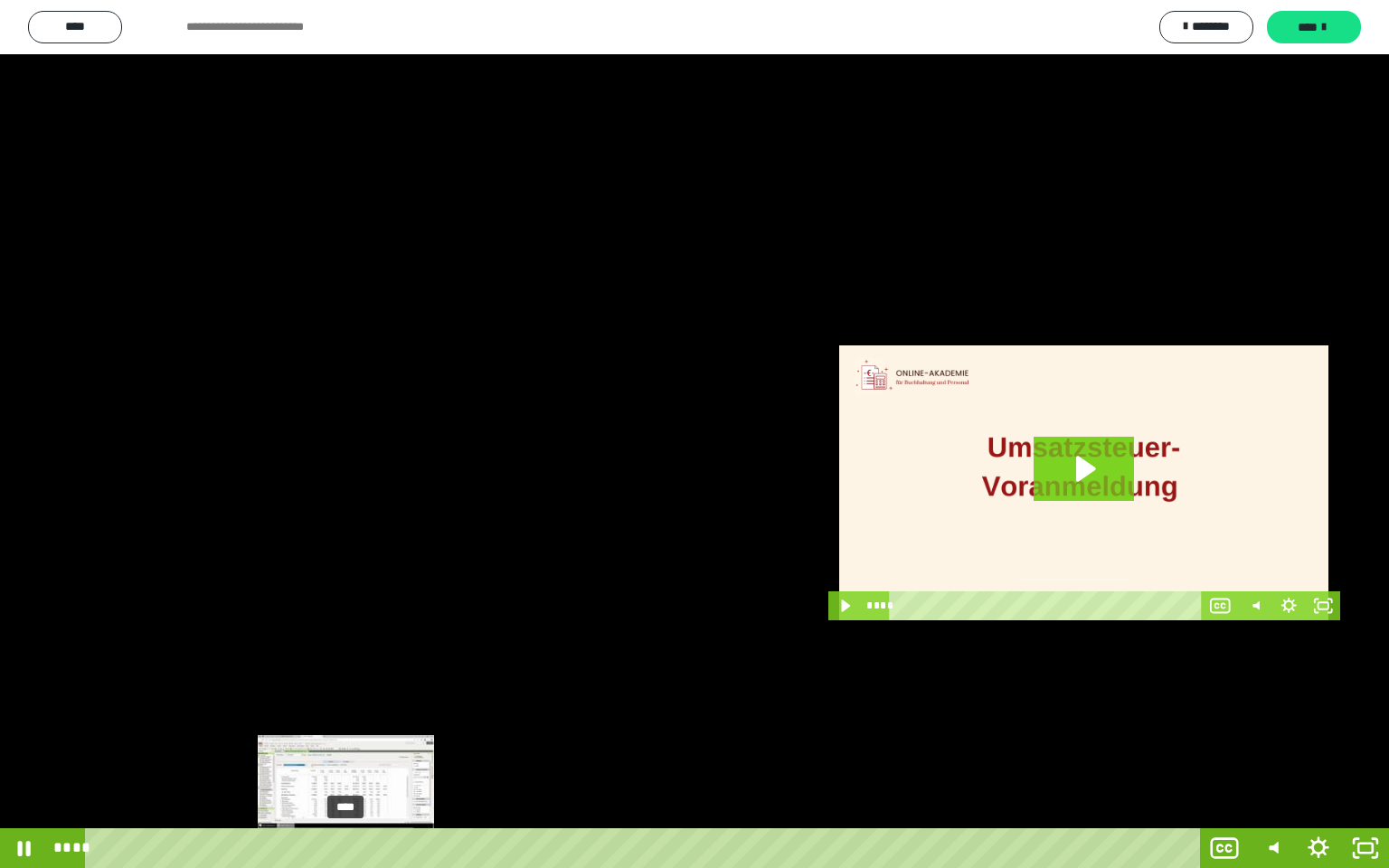 click on "****" at bounding box center [646, 848] 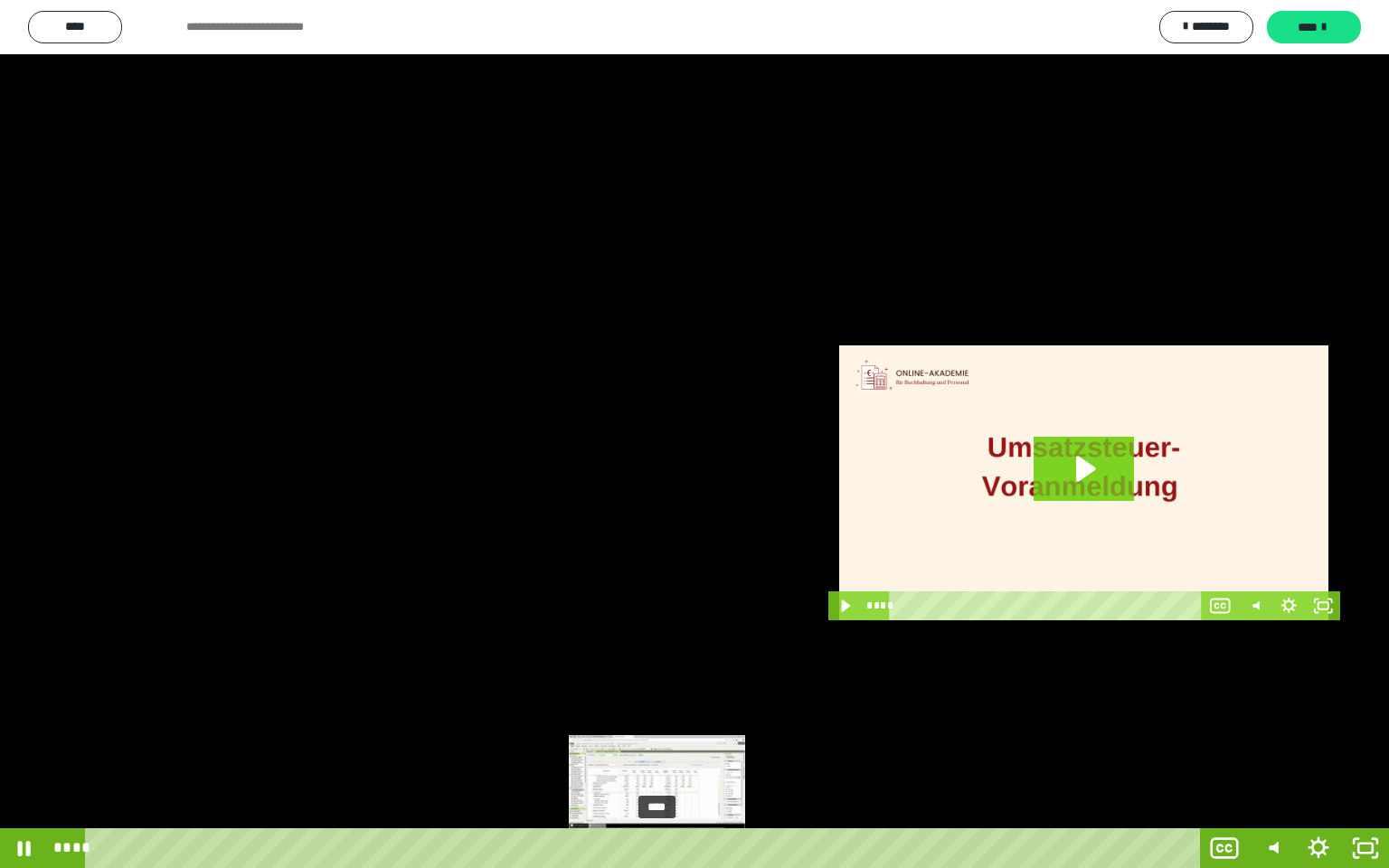 click on "****" at bounding box center (646, 848) 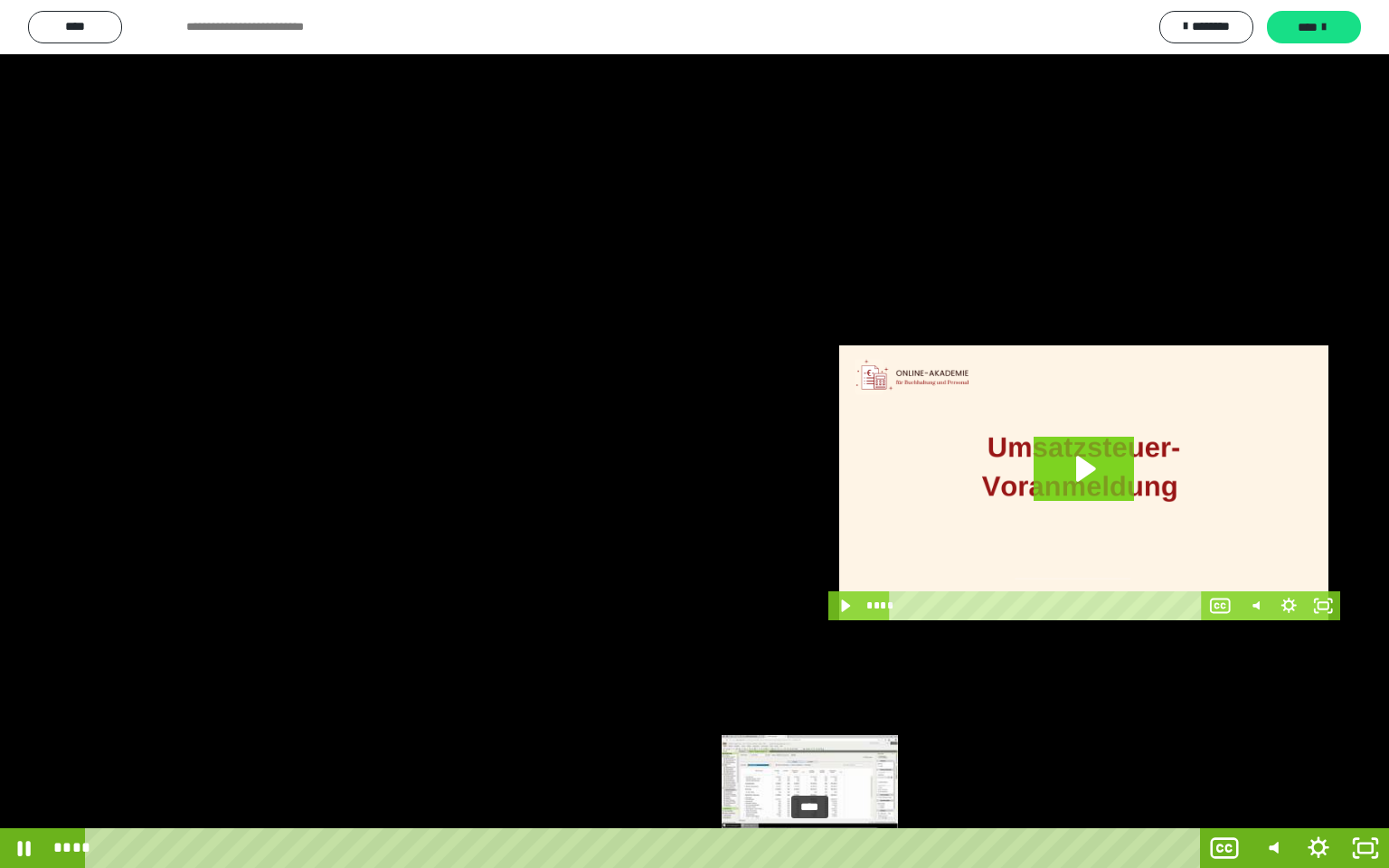 click on "****" at bounding box center (646, 848) 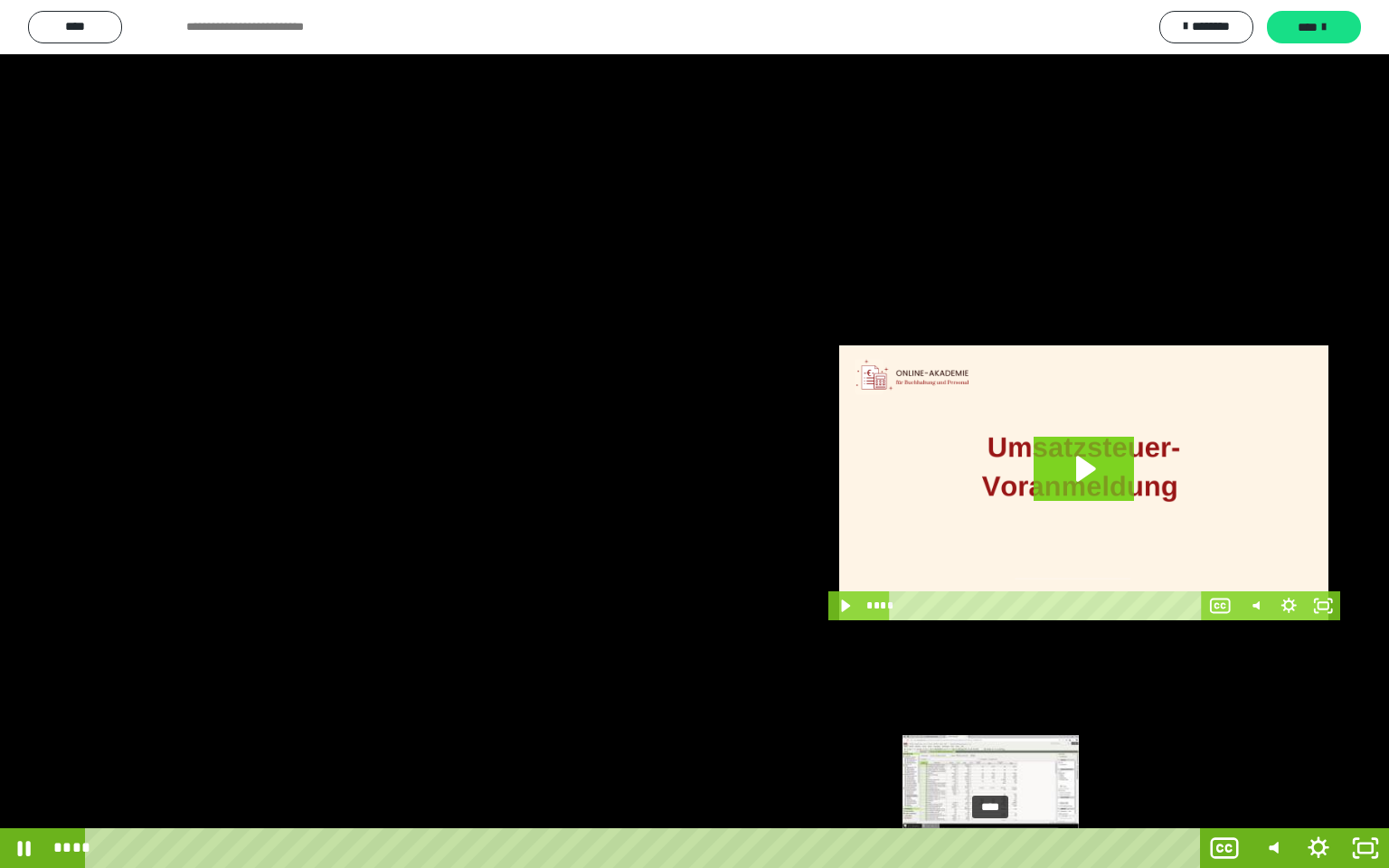 click on "****" at bounding box center [646, 848] 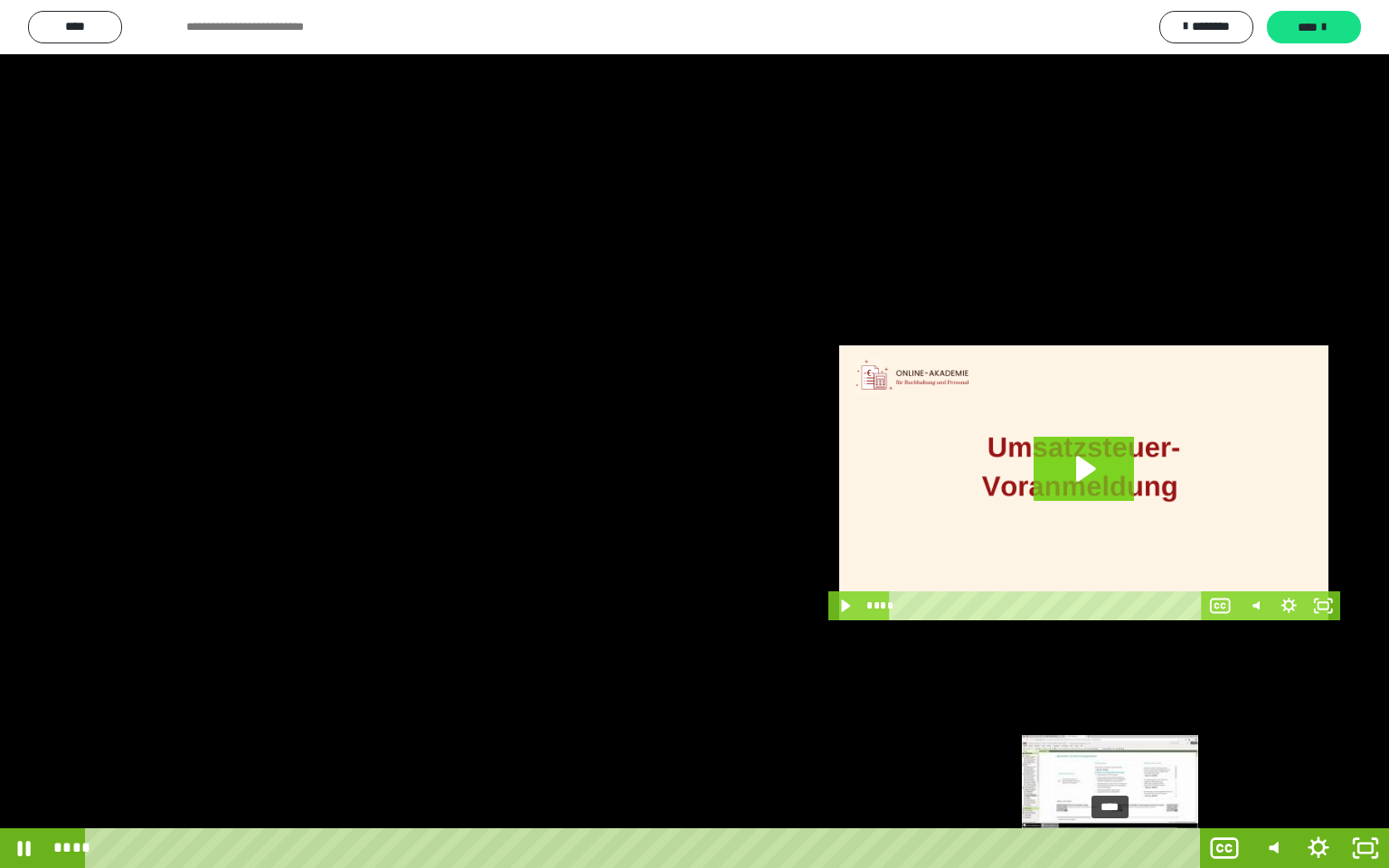 click on "****" at bounding box center (646, 848) 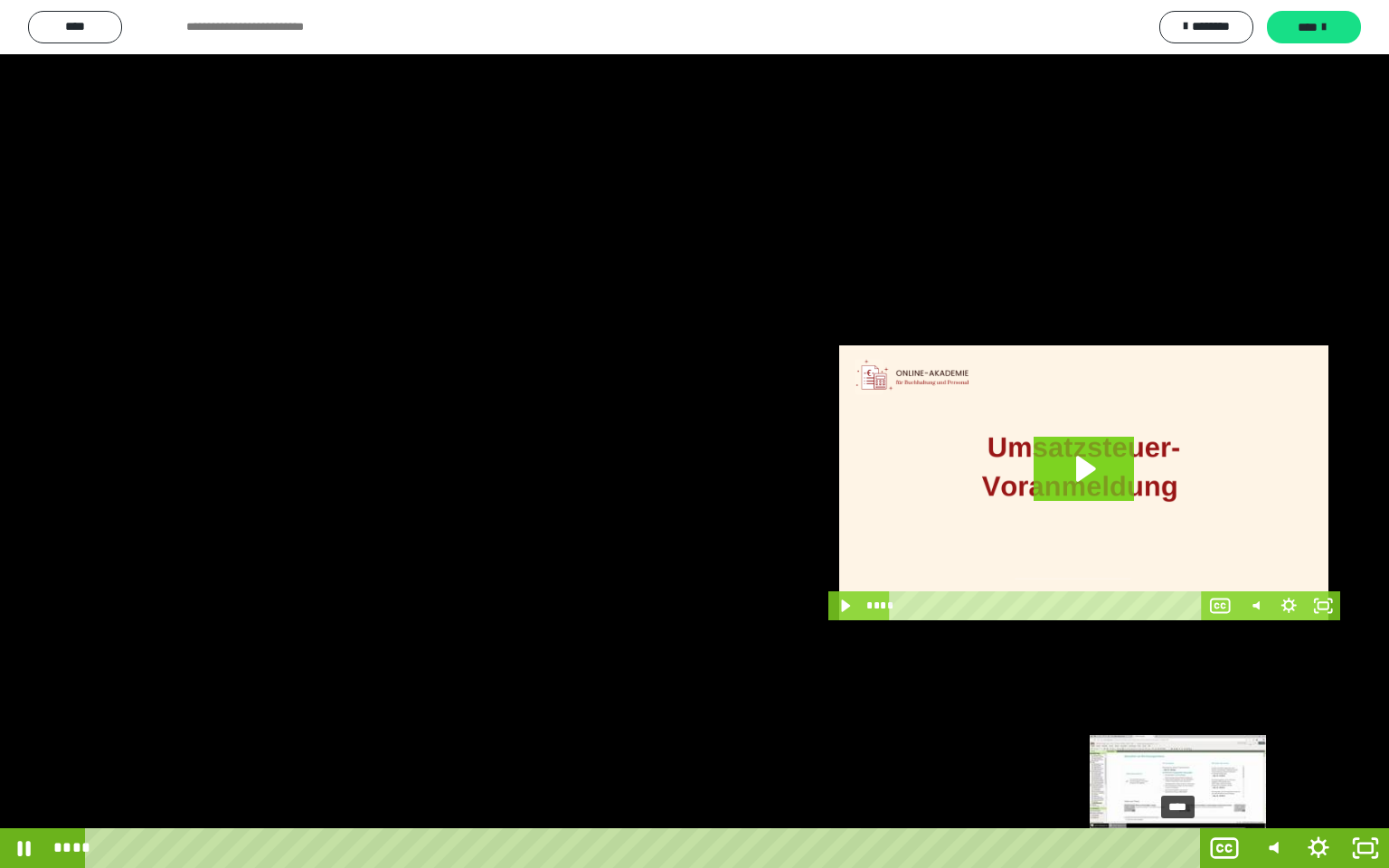 click on "****" at bounding box center (646, 848) 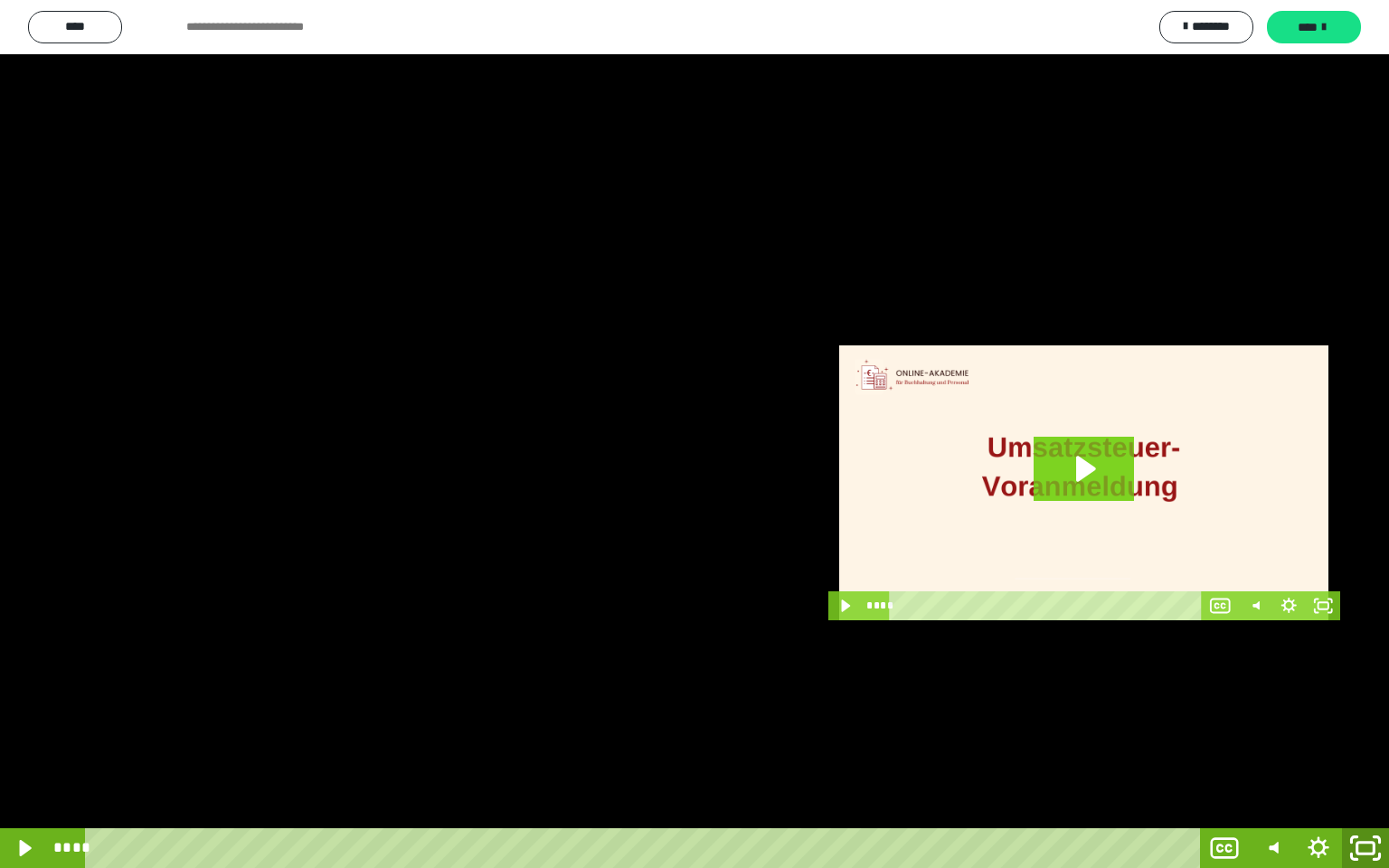 click 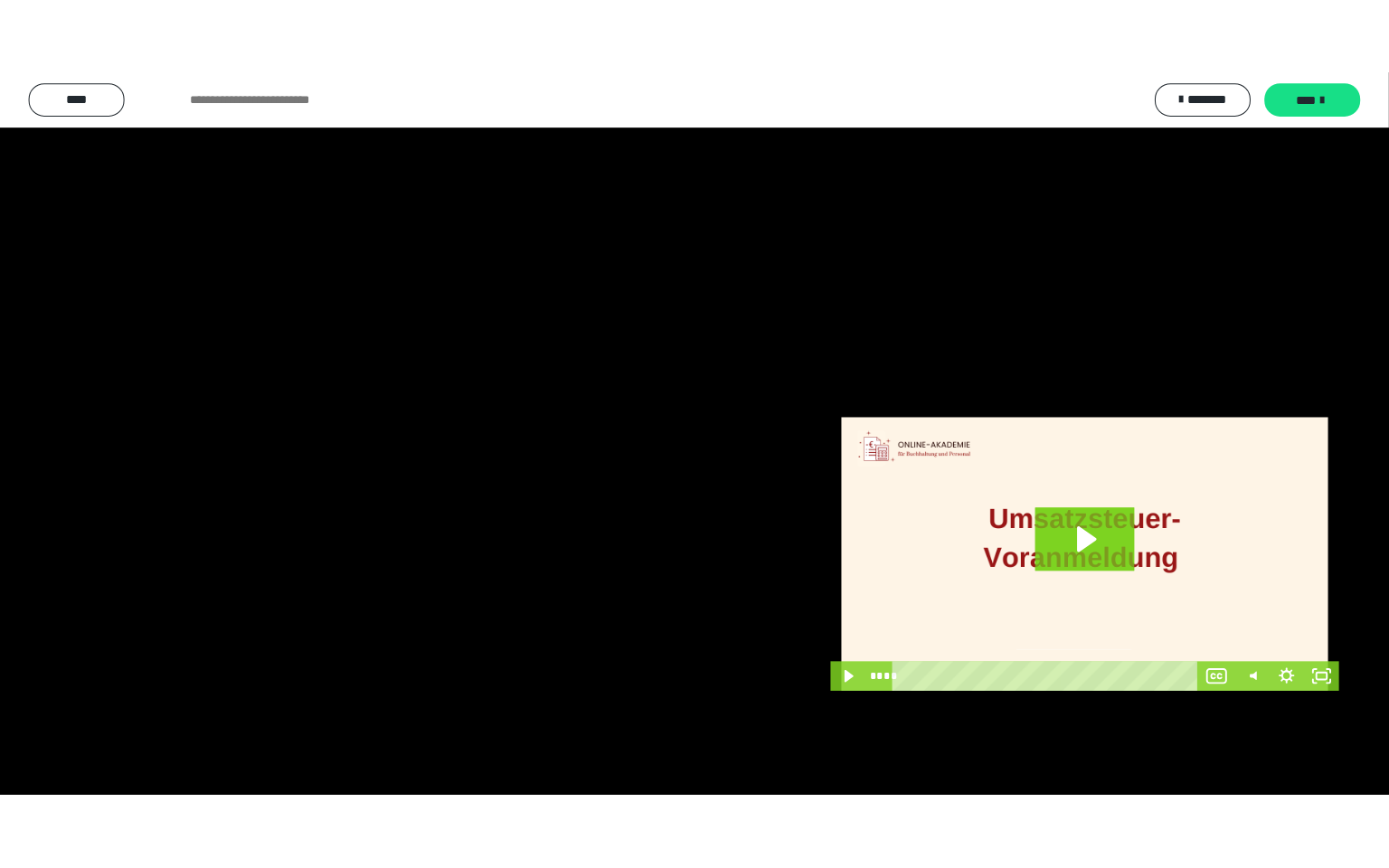 scroll, scrollTop: 3529, scrollLeft: 0, axis: vertical 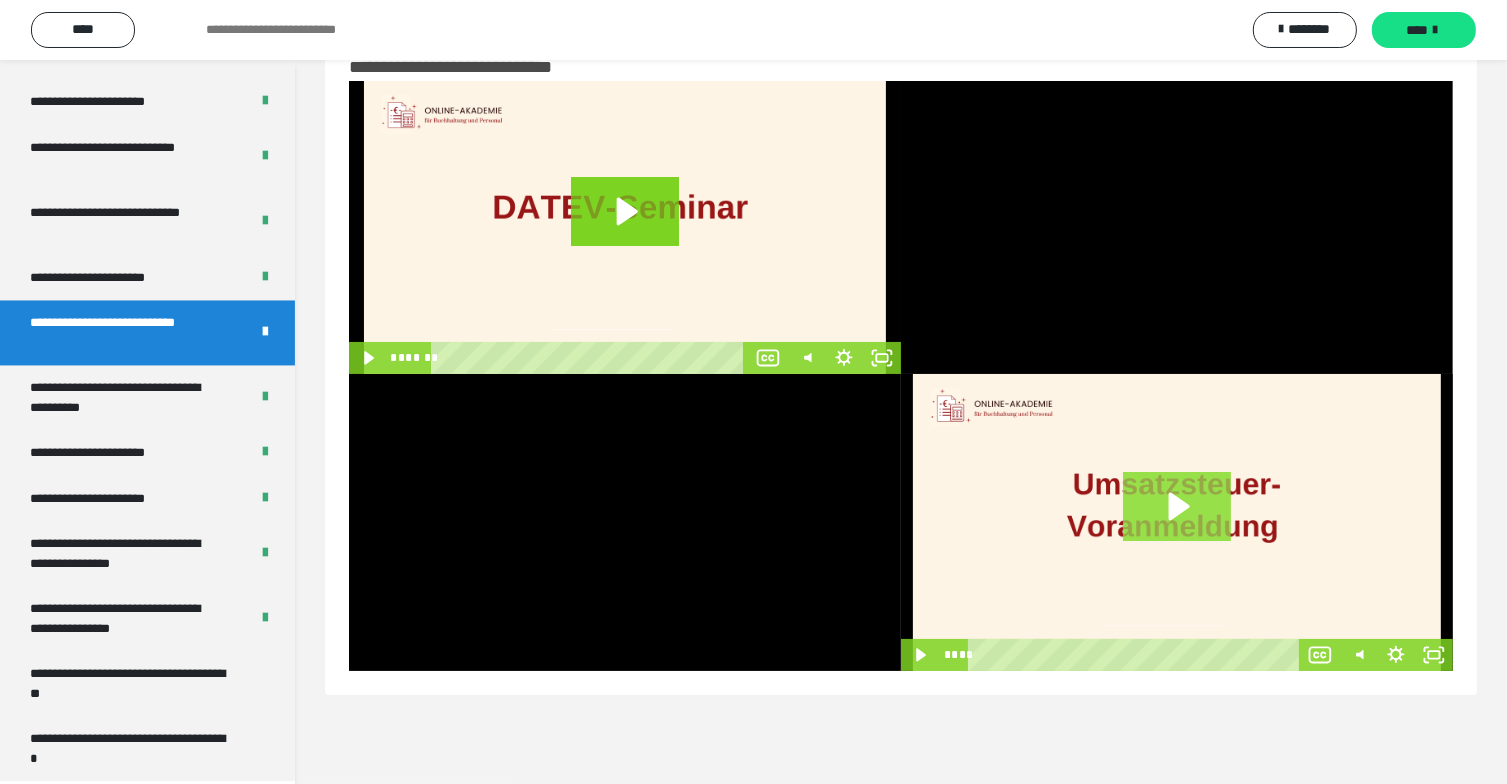 click 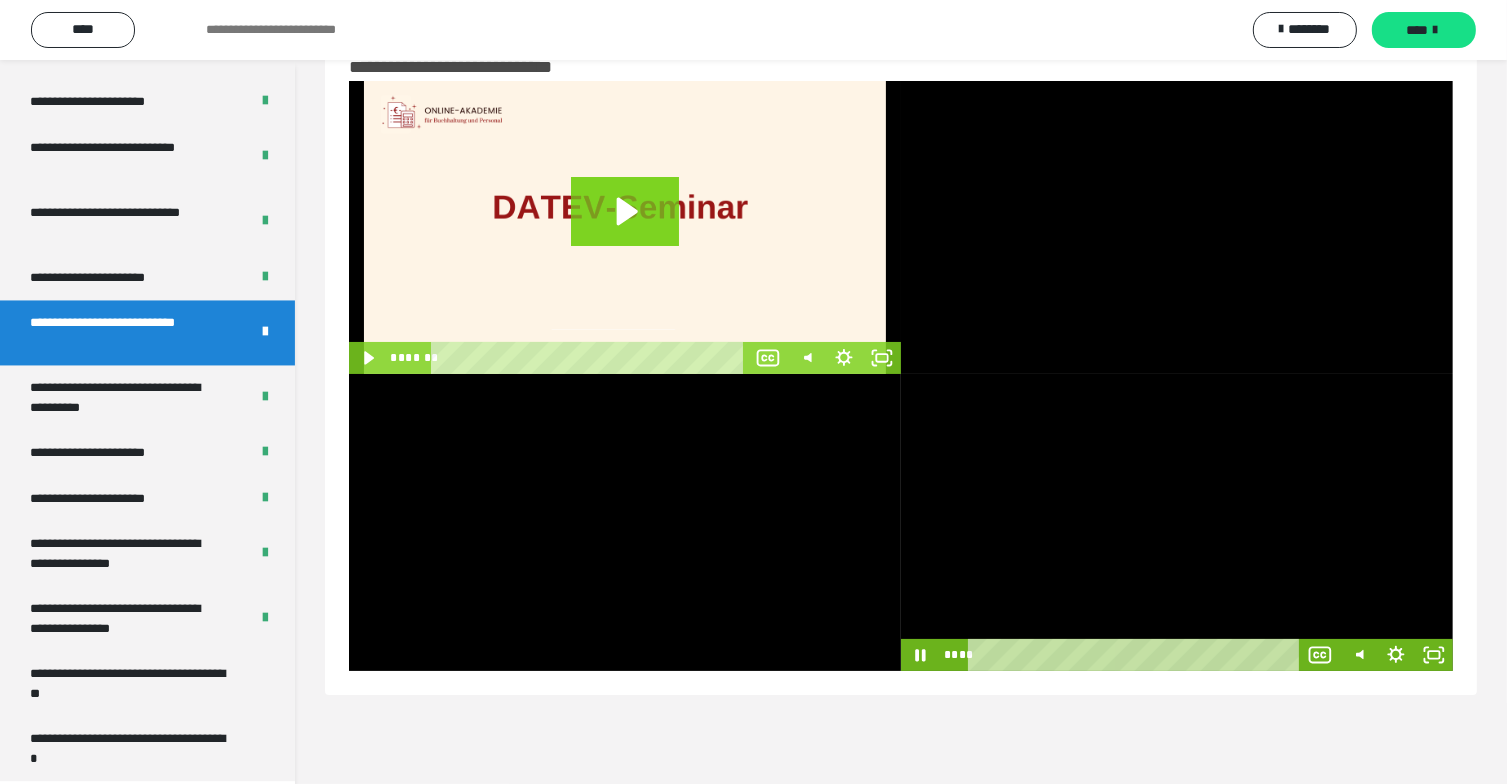 click at bounding box center [1177, 522] 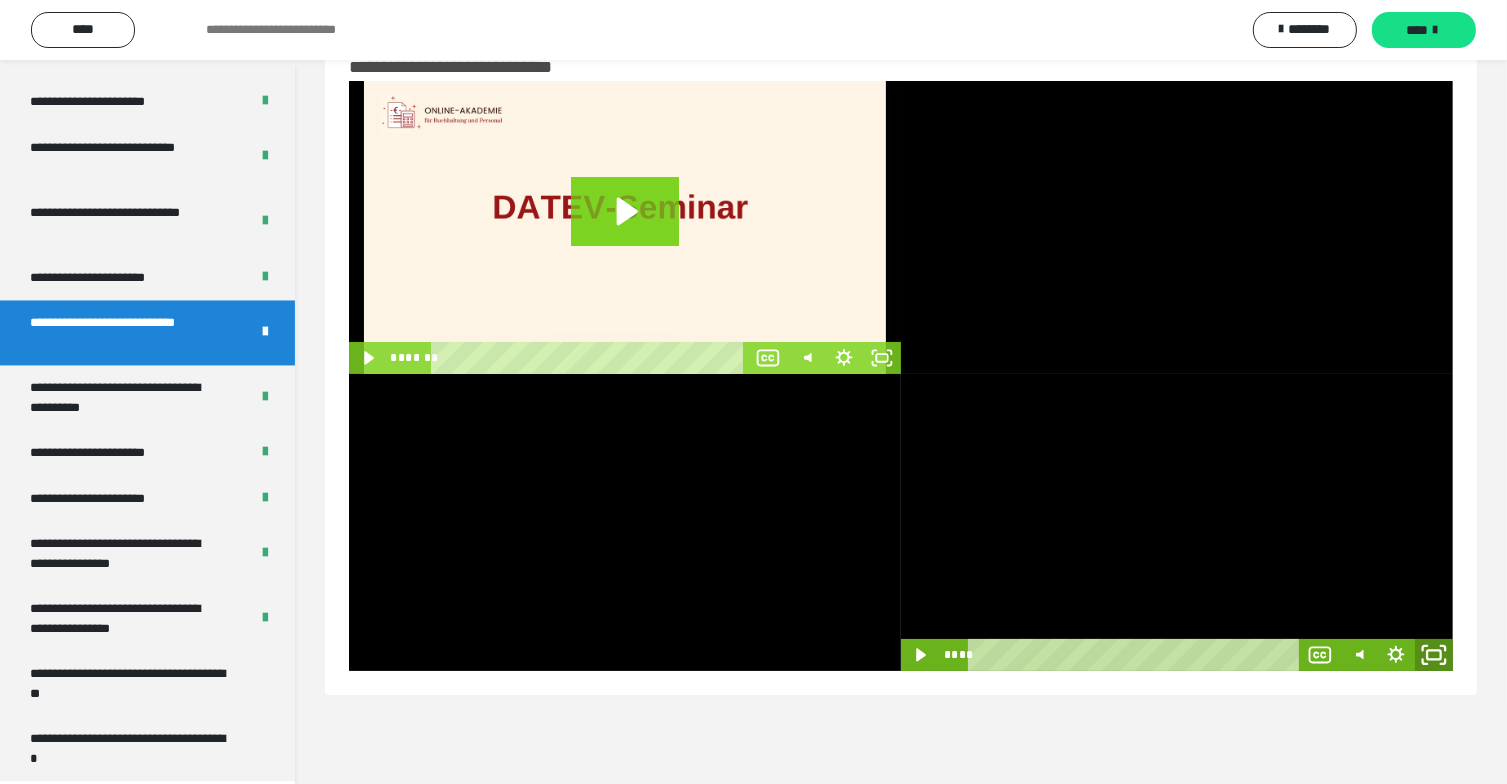 click 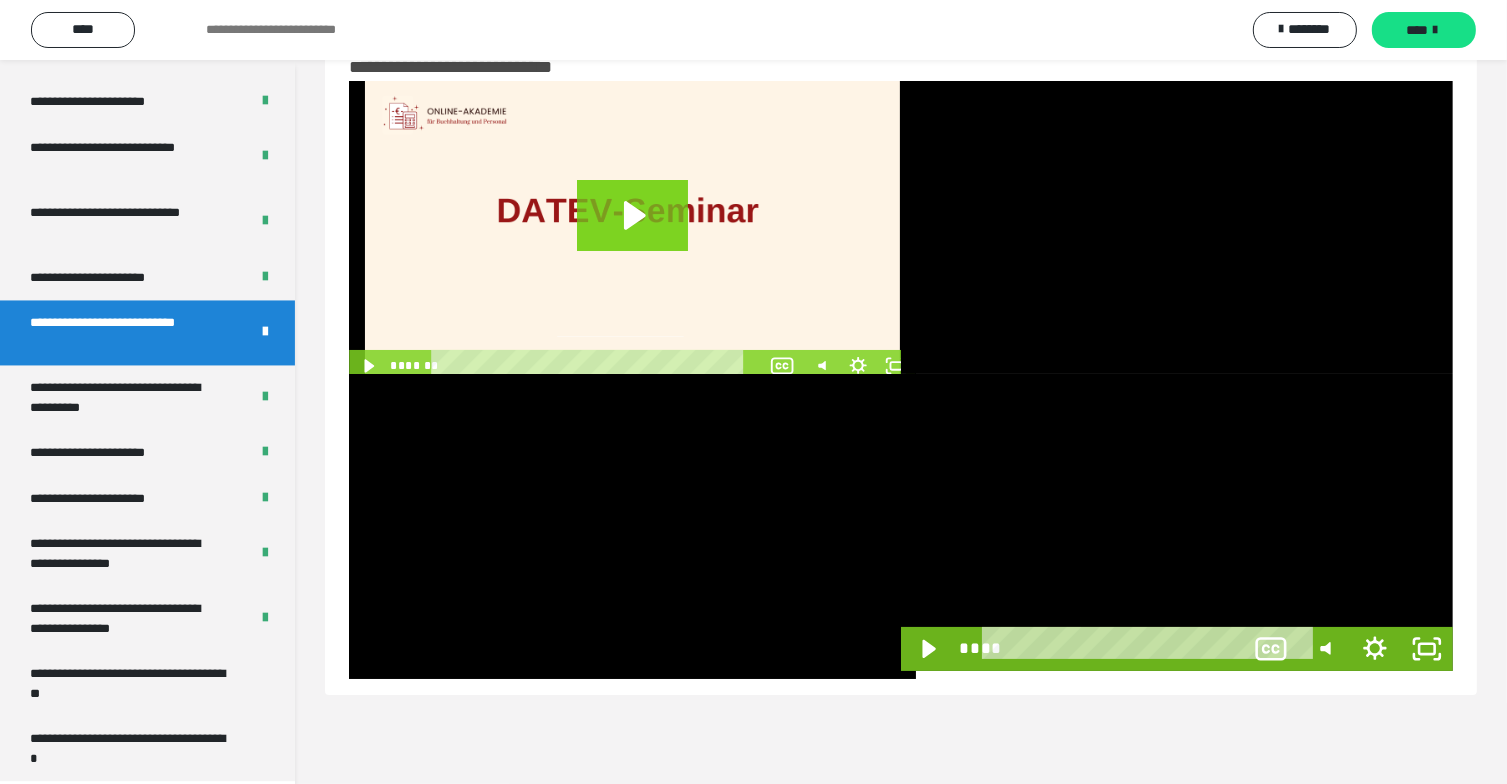 scroll, scrollTop: 3727, scrollLeft: 0, axis: vertical 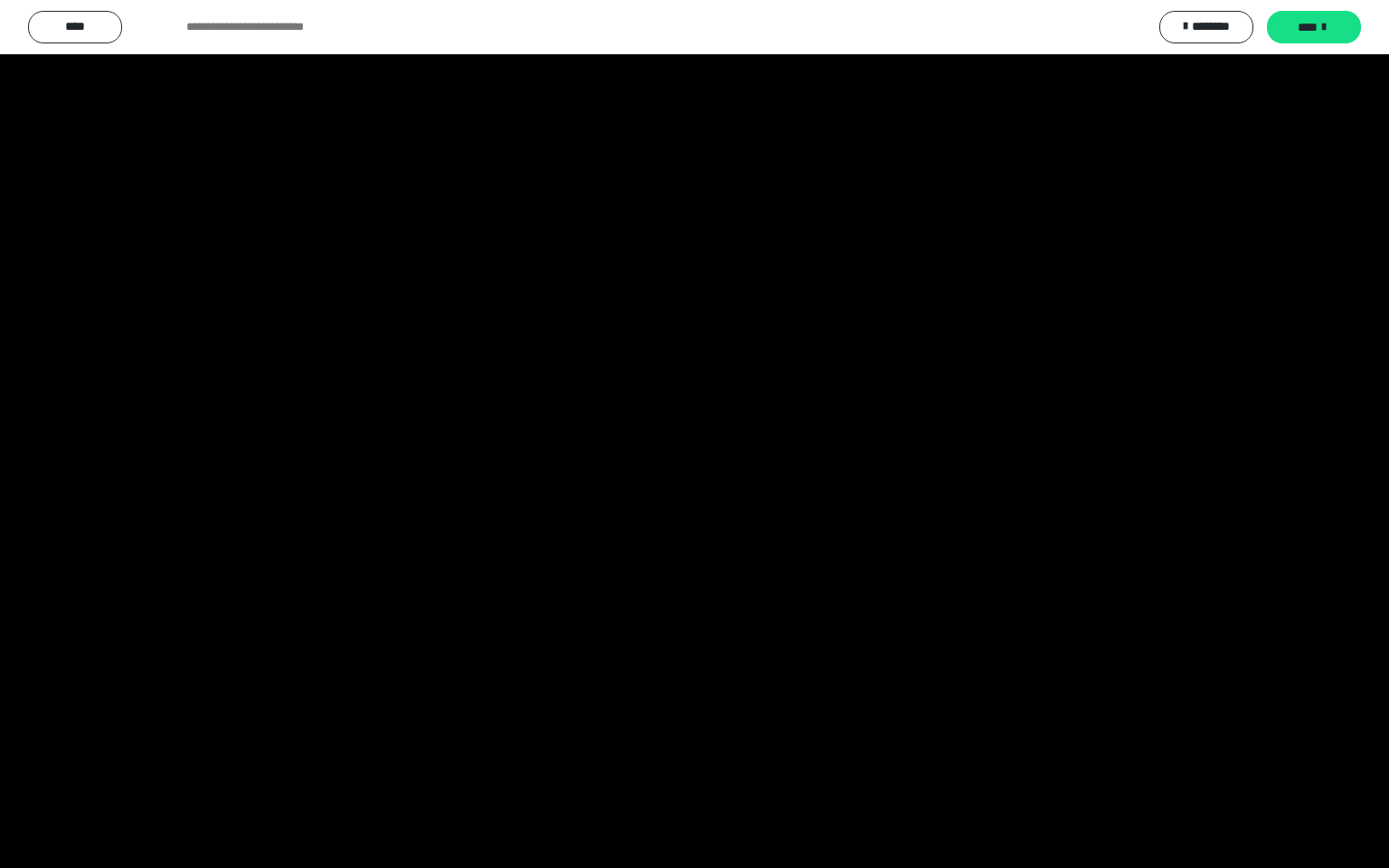 click at bounding box center (694, 434) 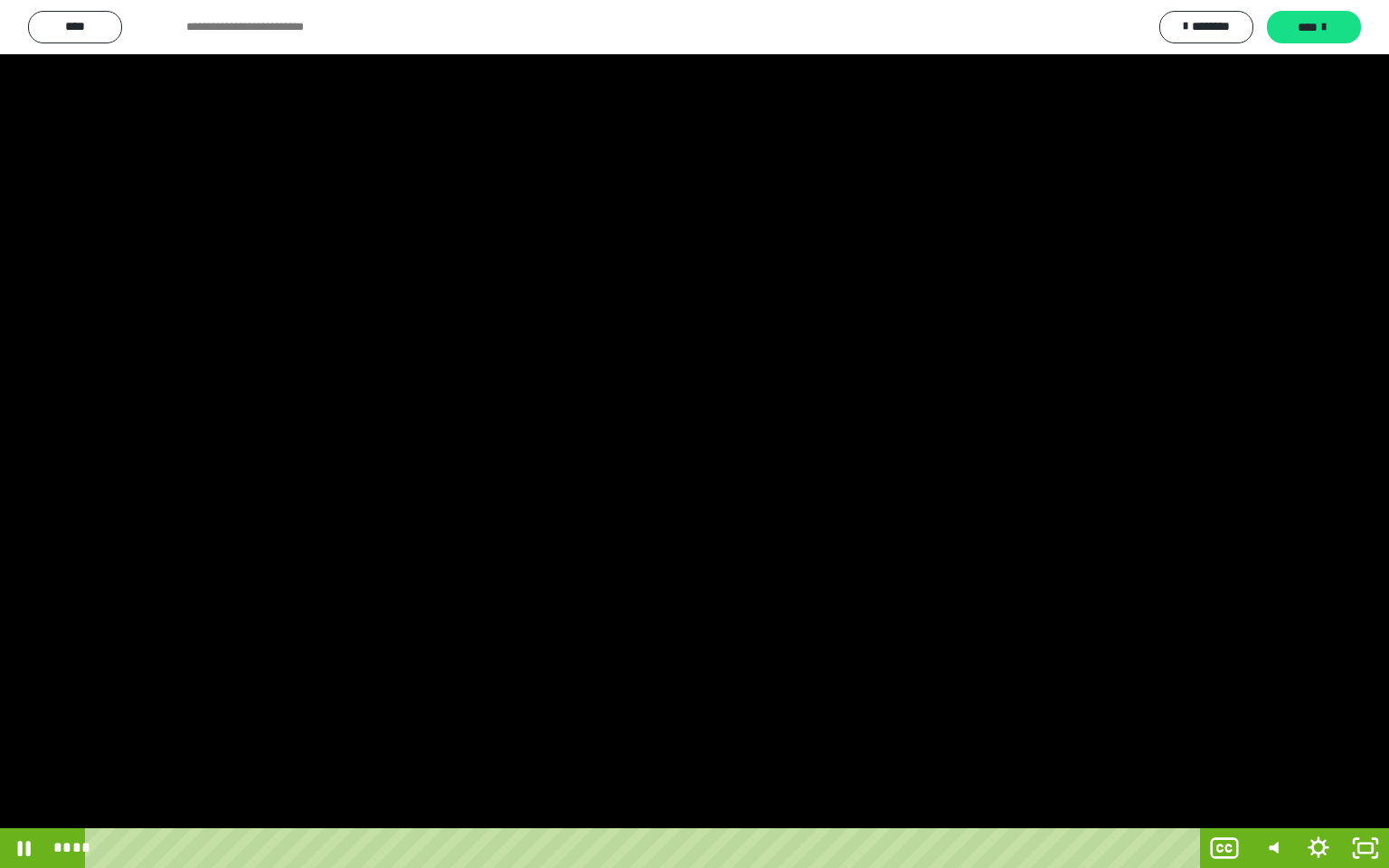 click at bounding box center (694, 434) 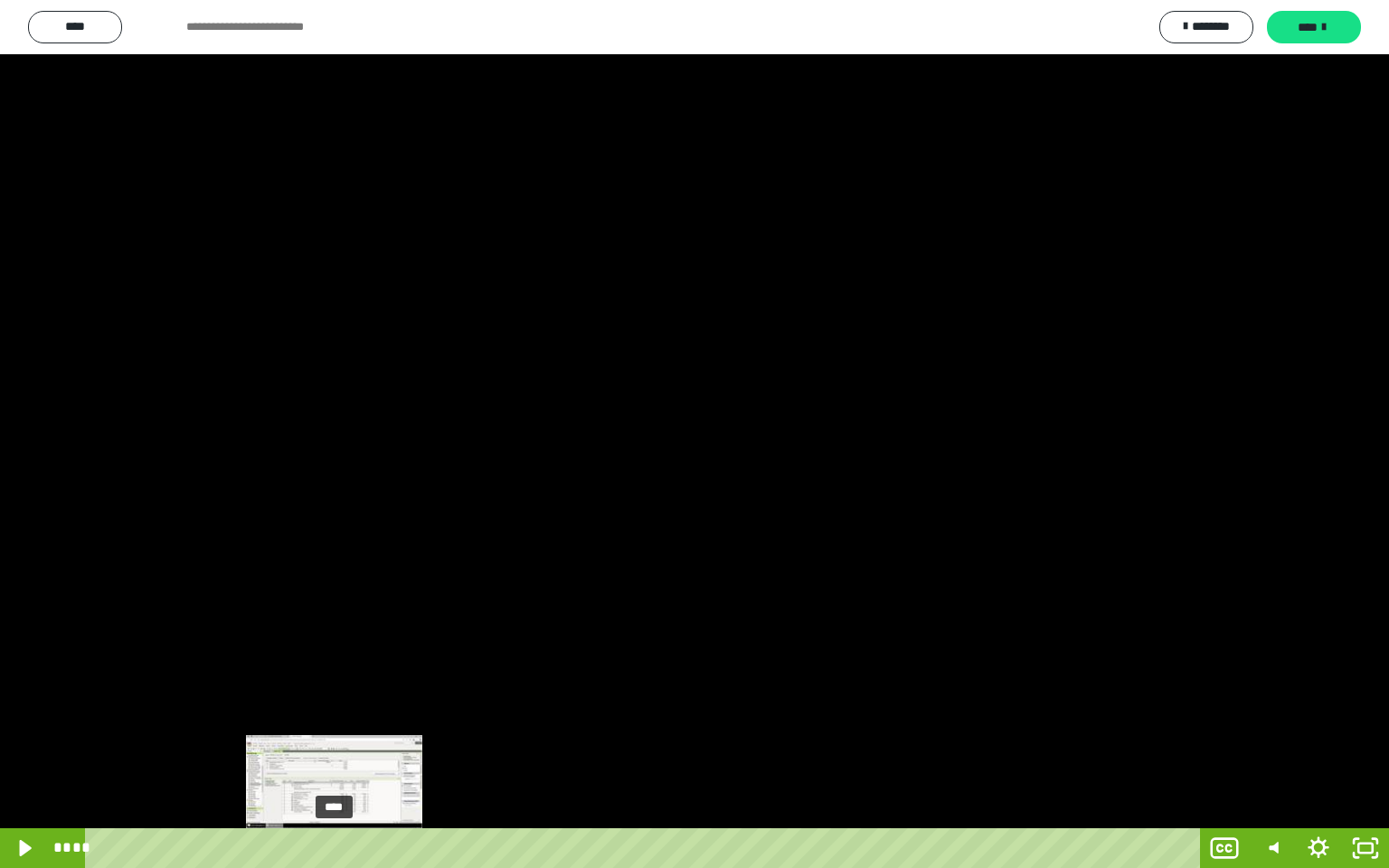 click on "****" at bounding box center [646, 848] 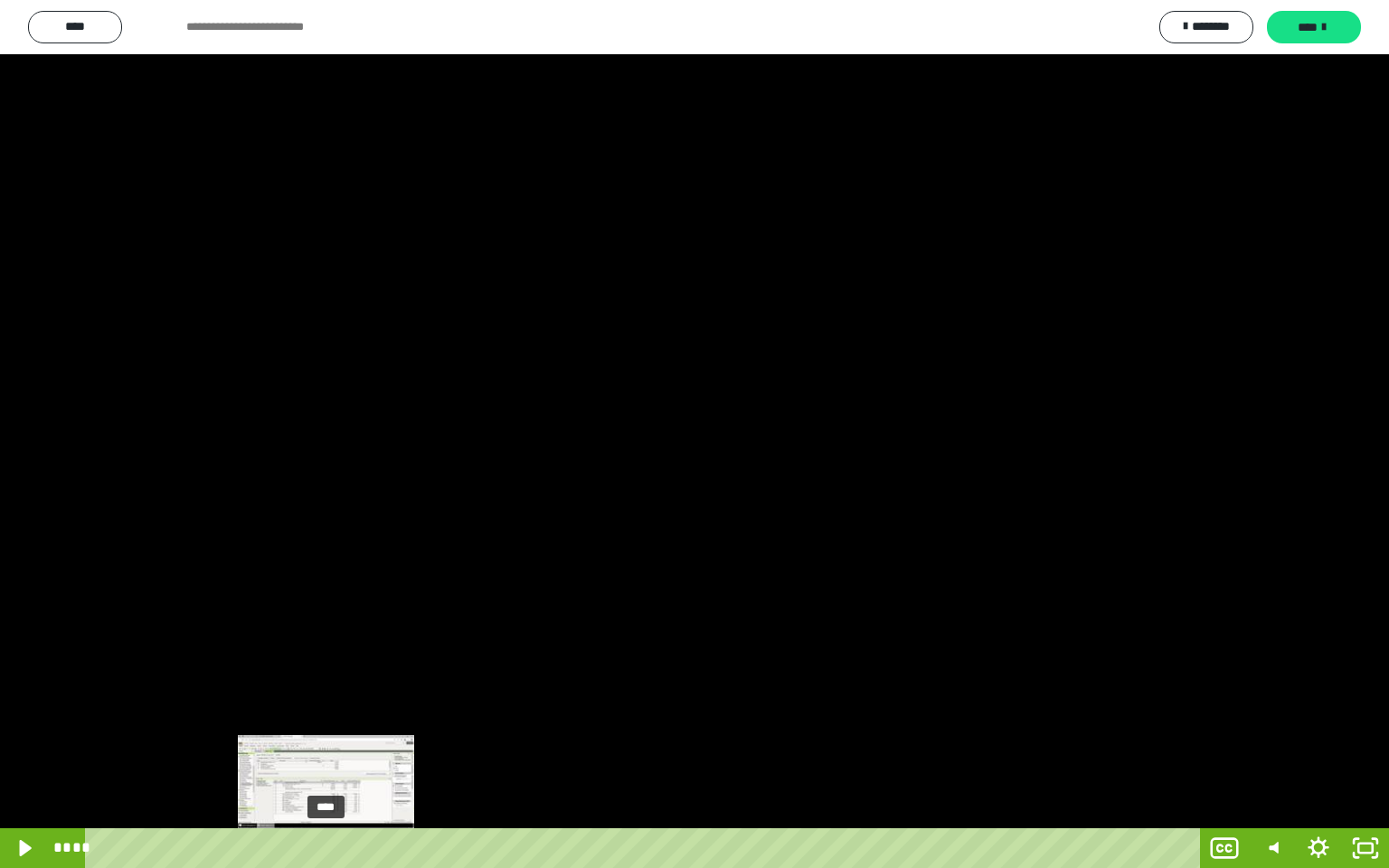 click on "****" at bounding box center (646, 848) 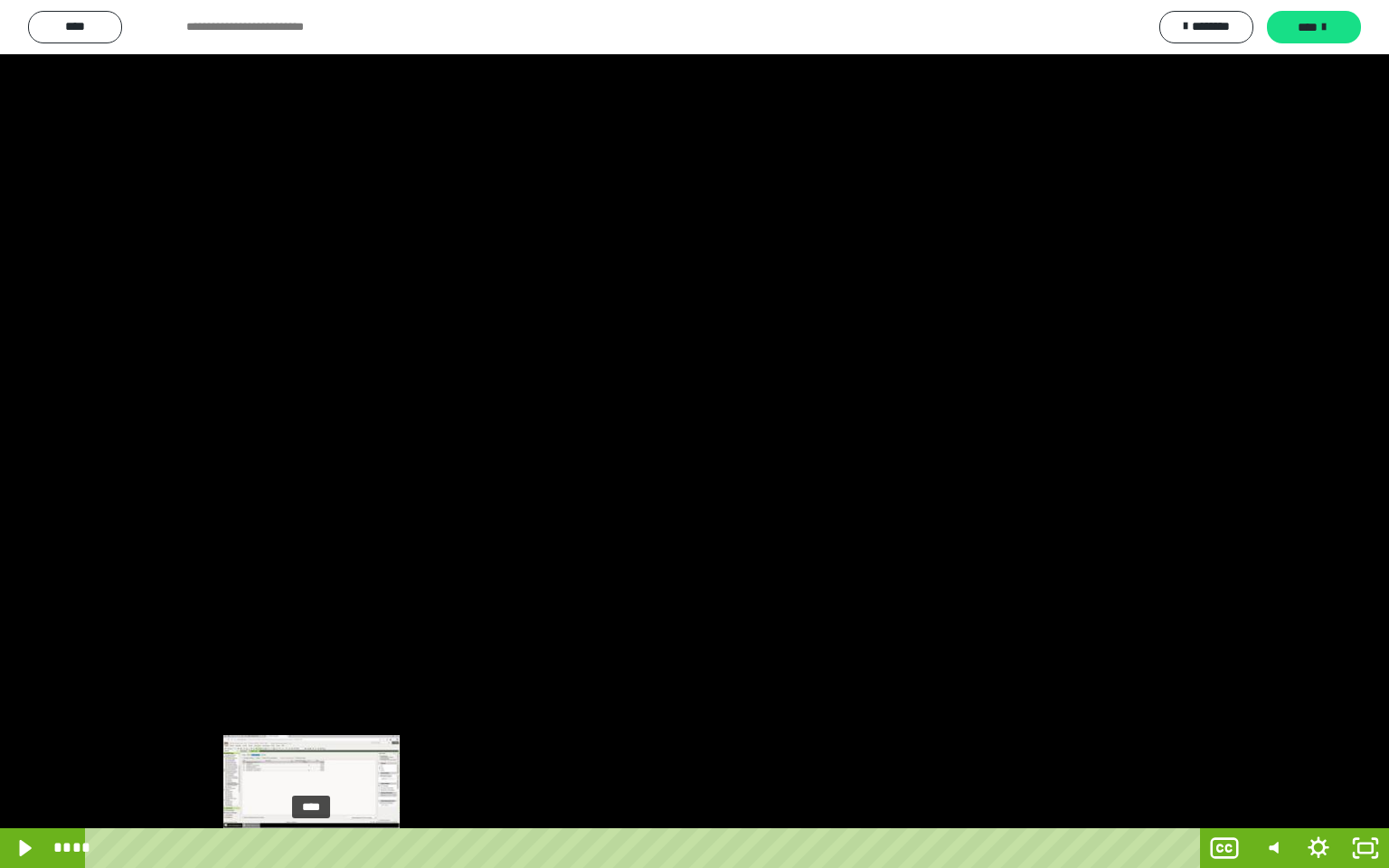 click on "****" at bounding box center (646, 848) 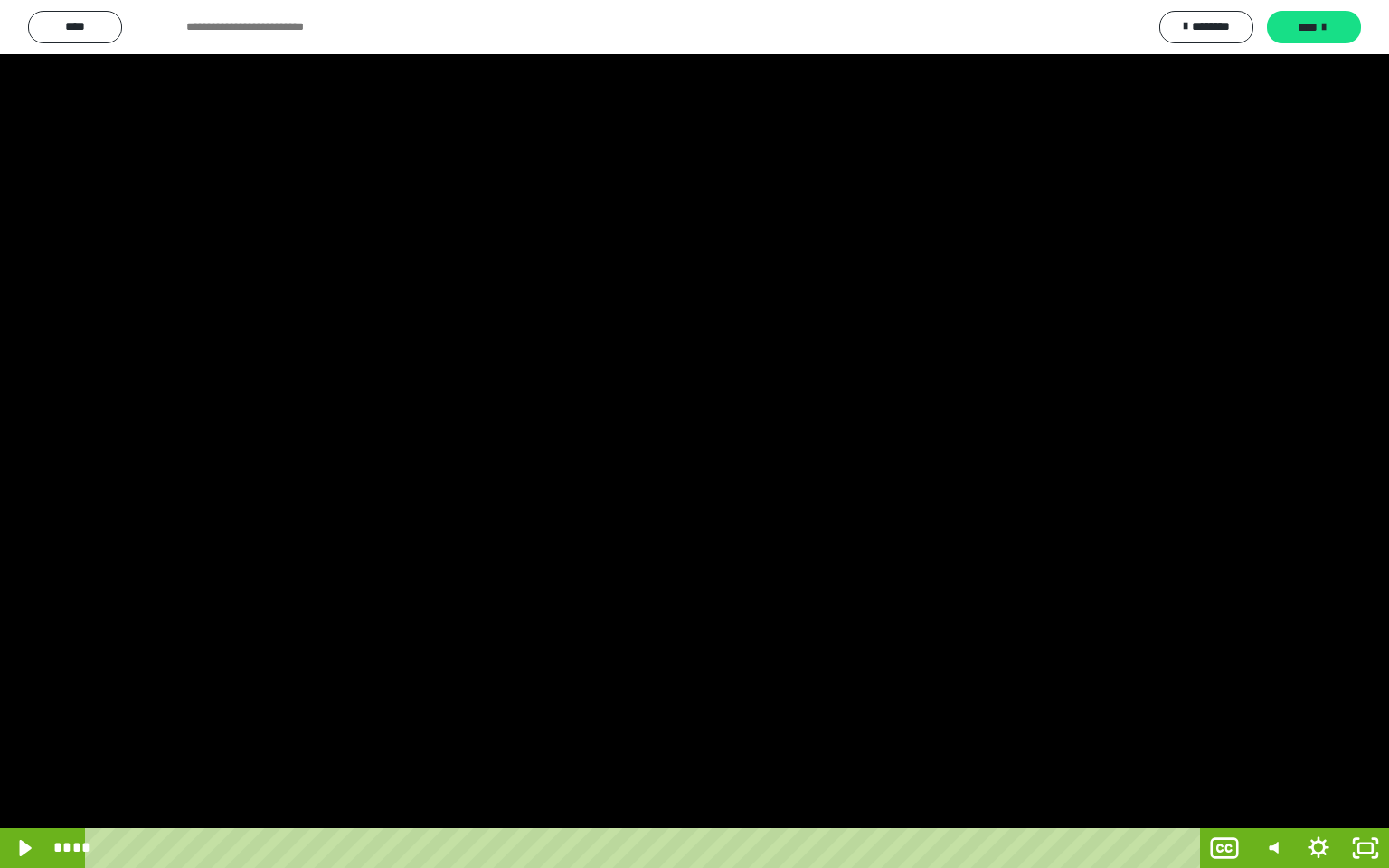 click at bounding box center (694, 434) 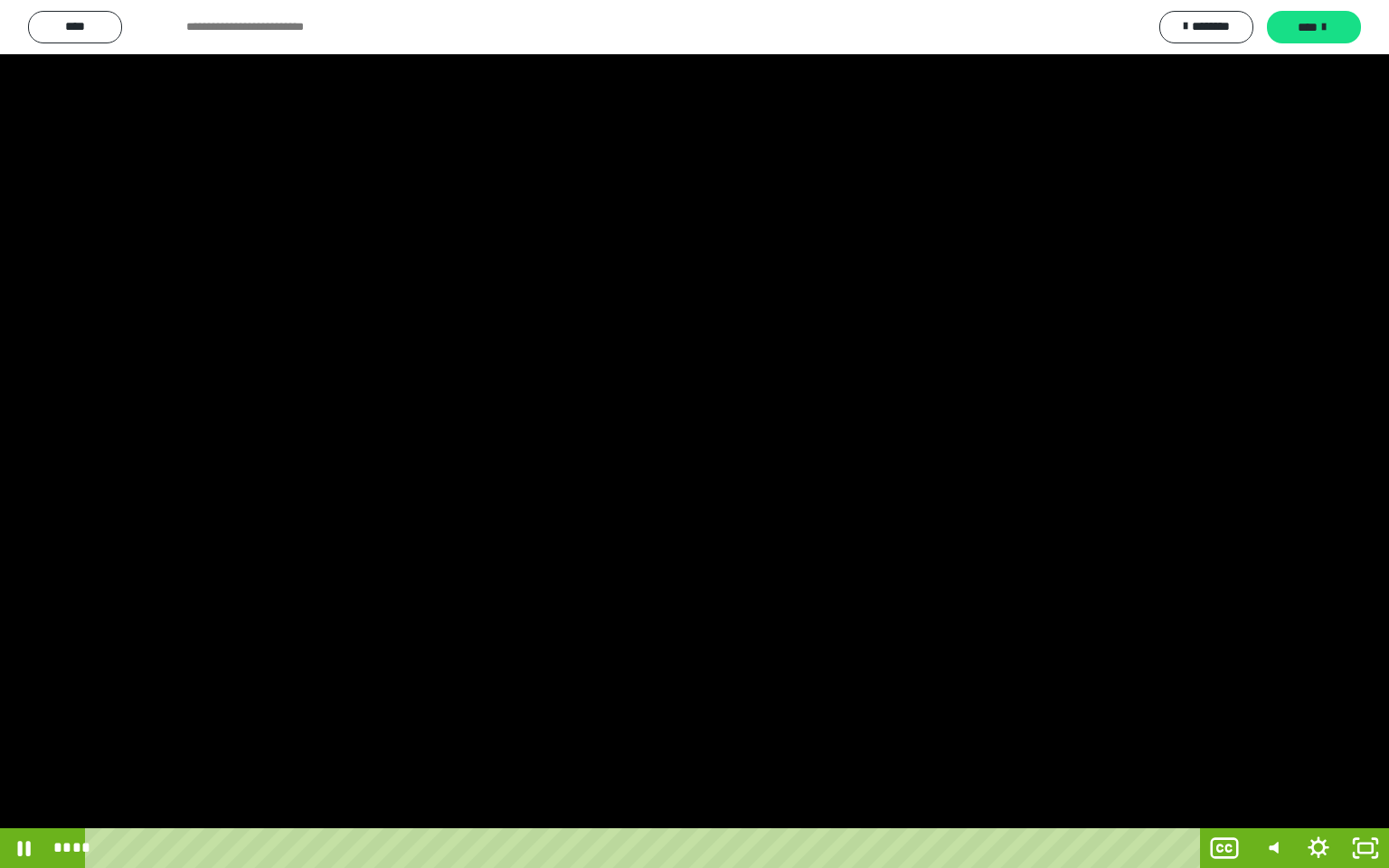 click at bounding box center (694, 434) 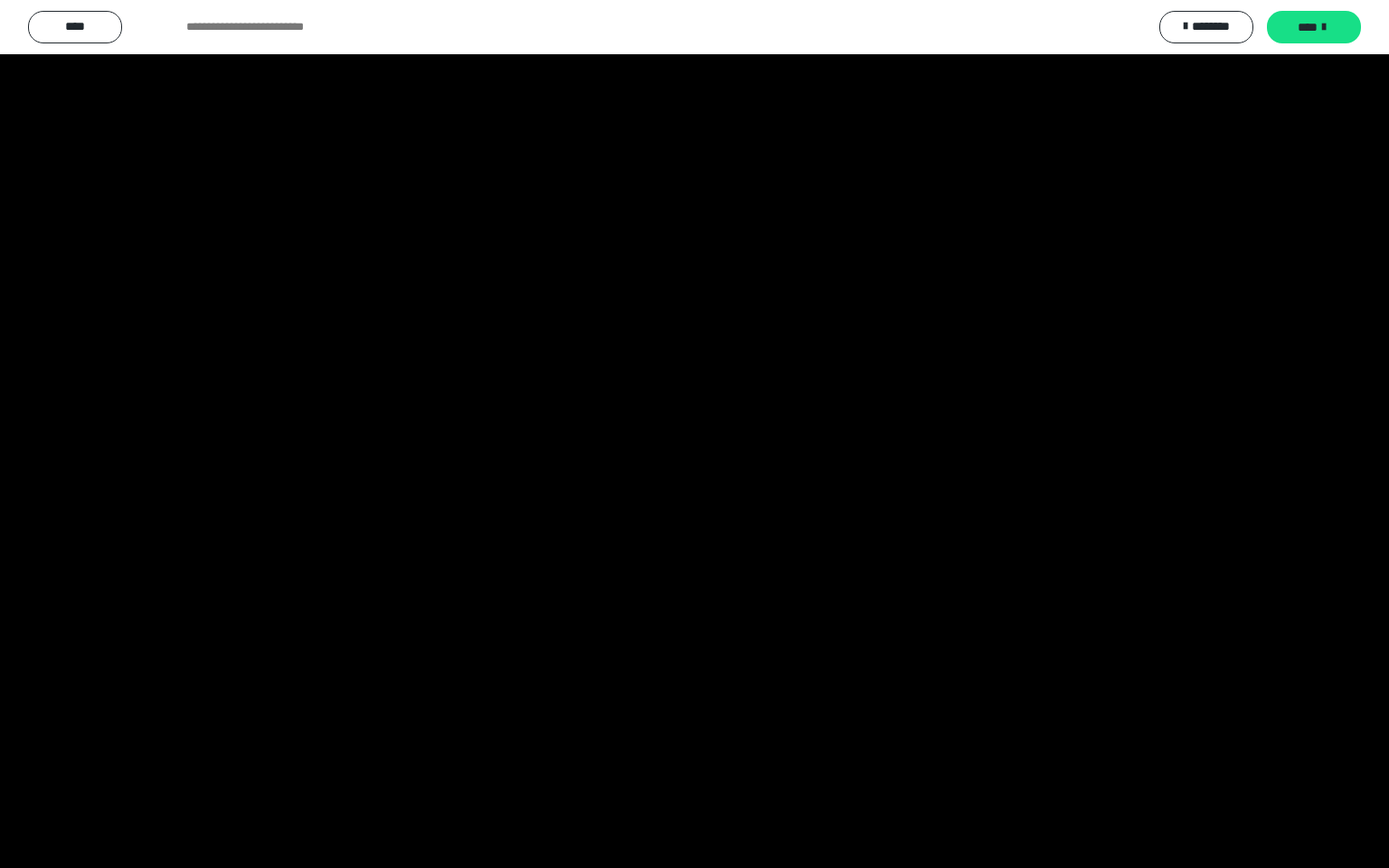 click at bounding box center [694, 434] 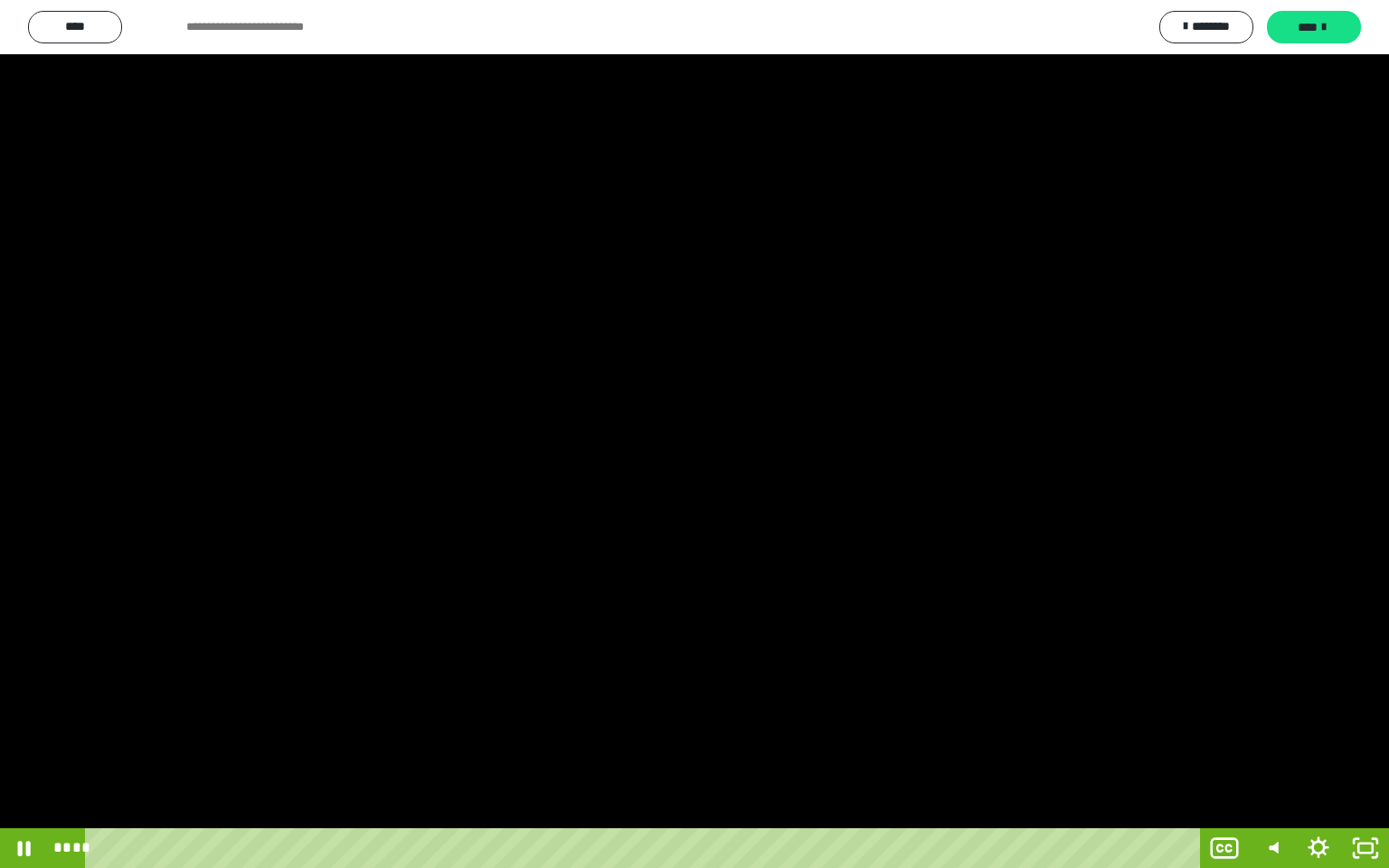 click at bounding box center [694, 434] 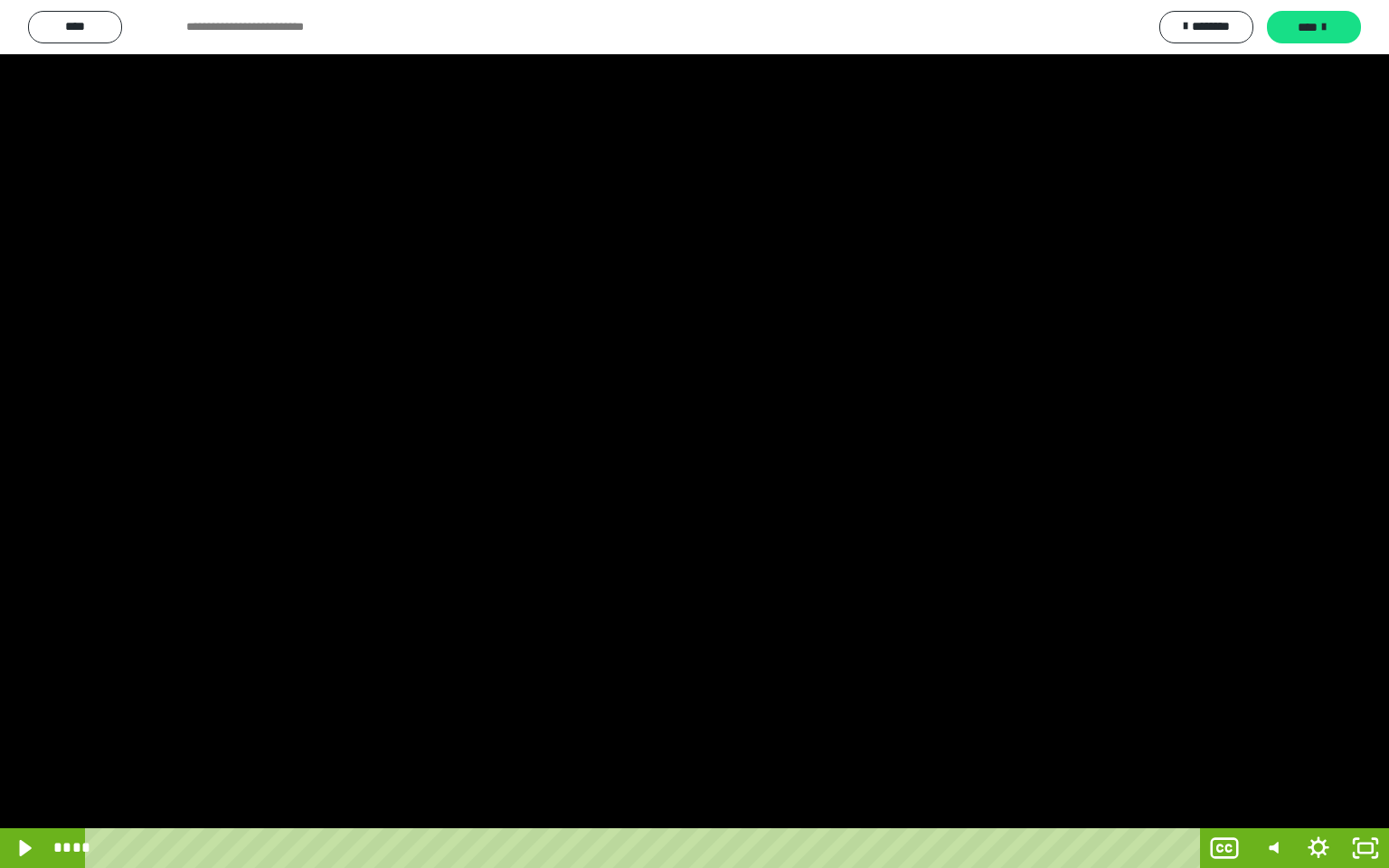 click at bounding box center (694, 434) 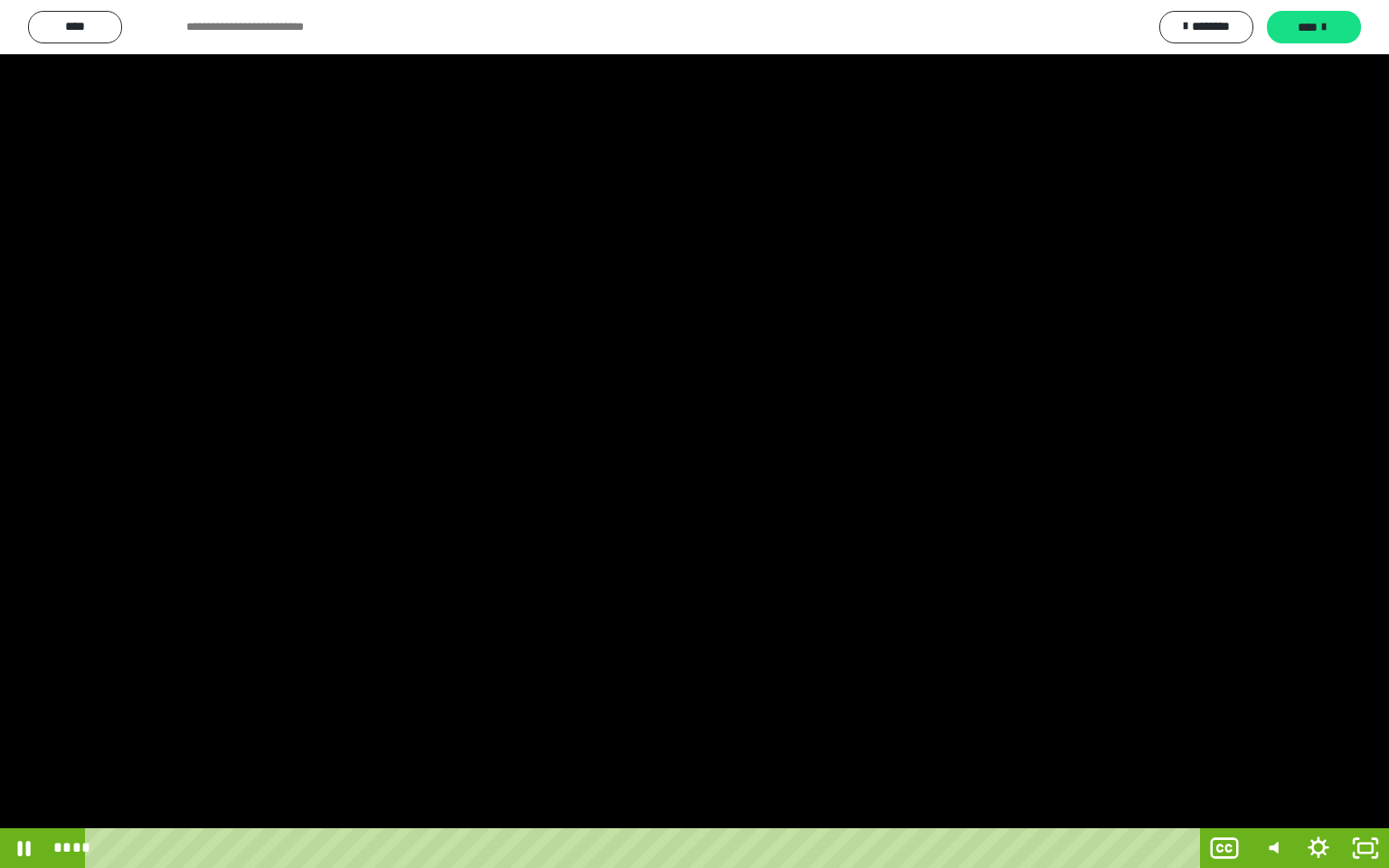click at bounding box center [694, 434] 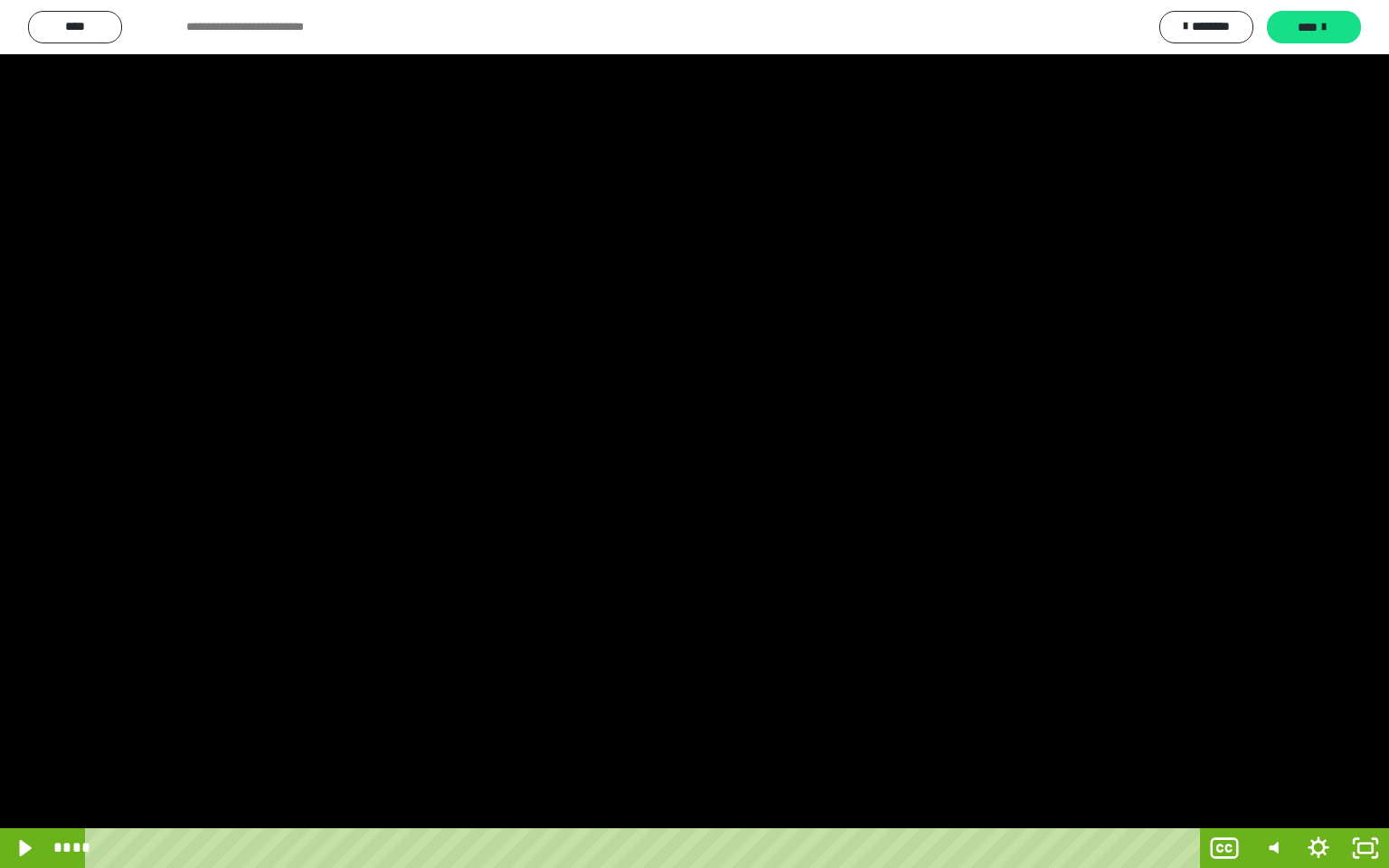 click at bounding box center (694, 434) 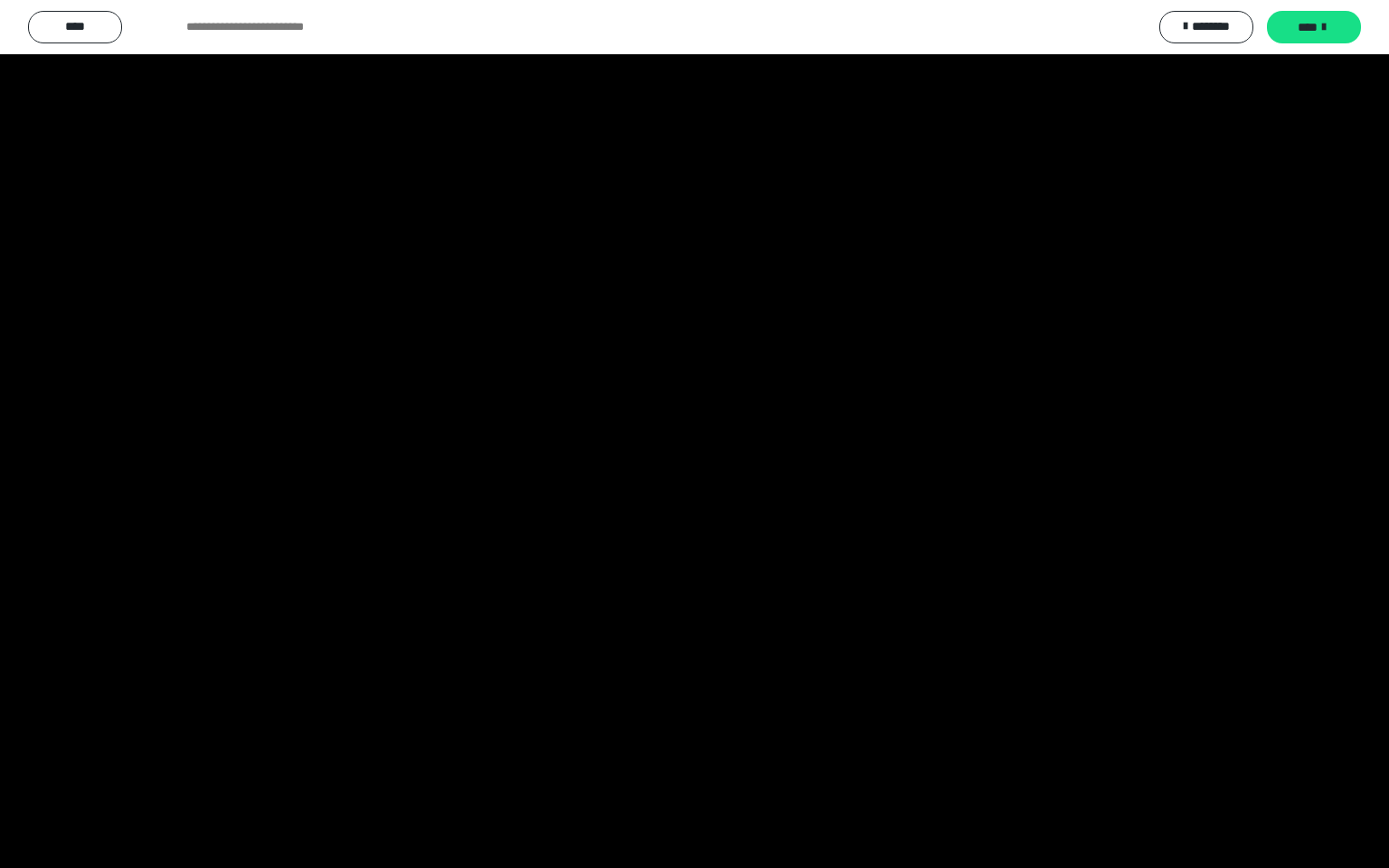 click at bounding box center (694, 434) 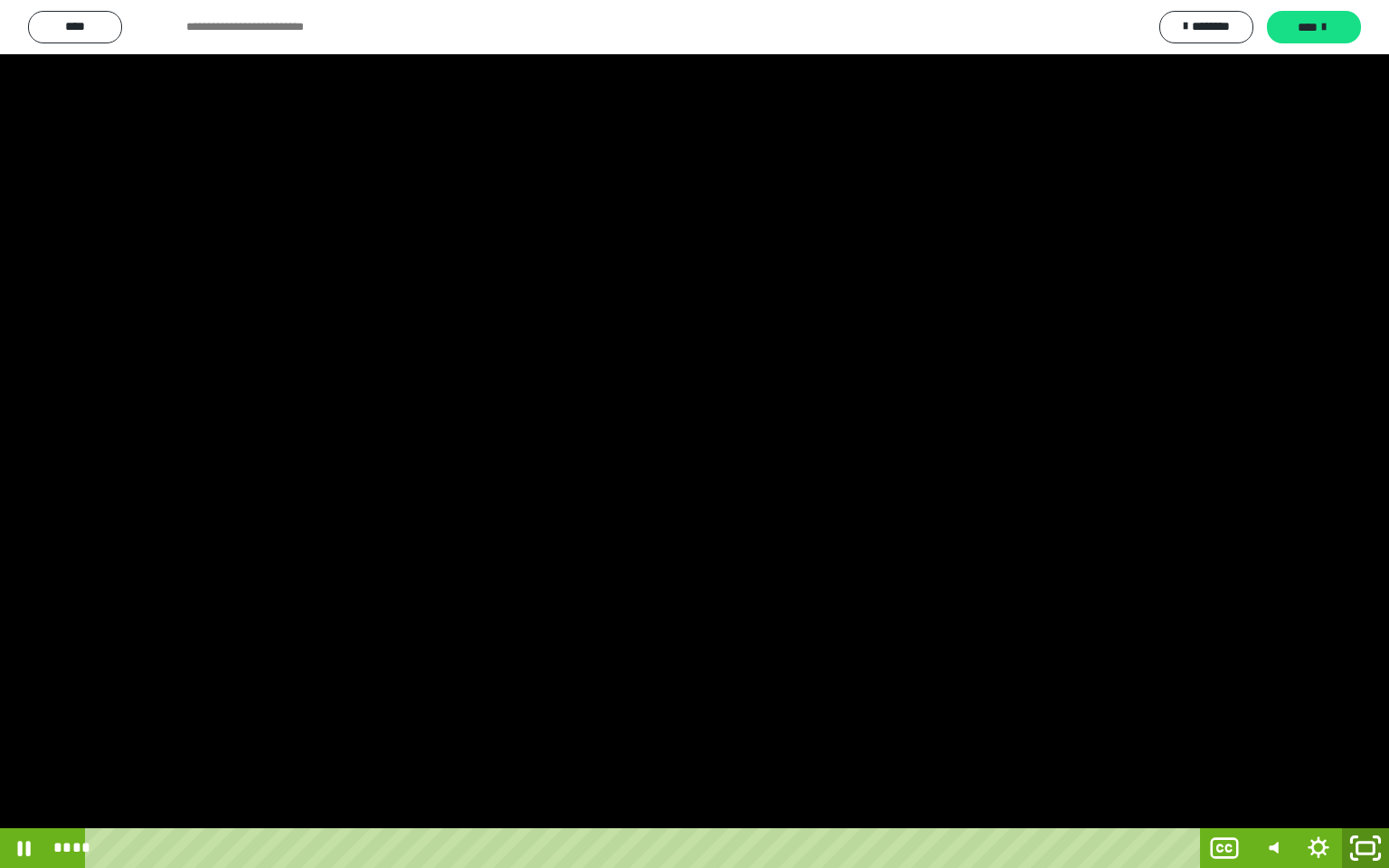 click 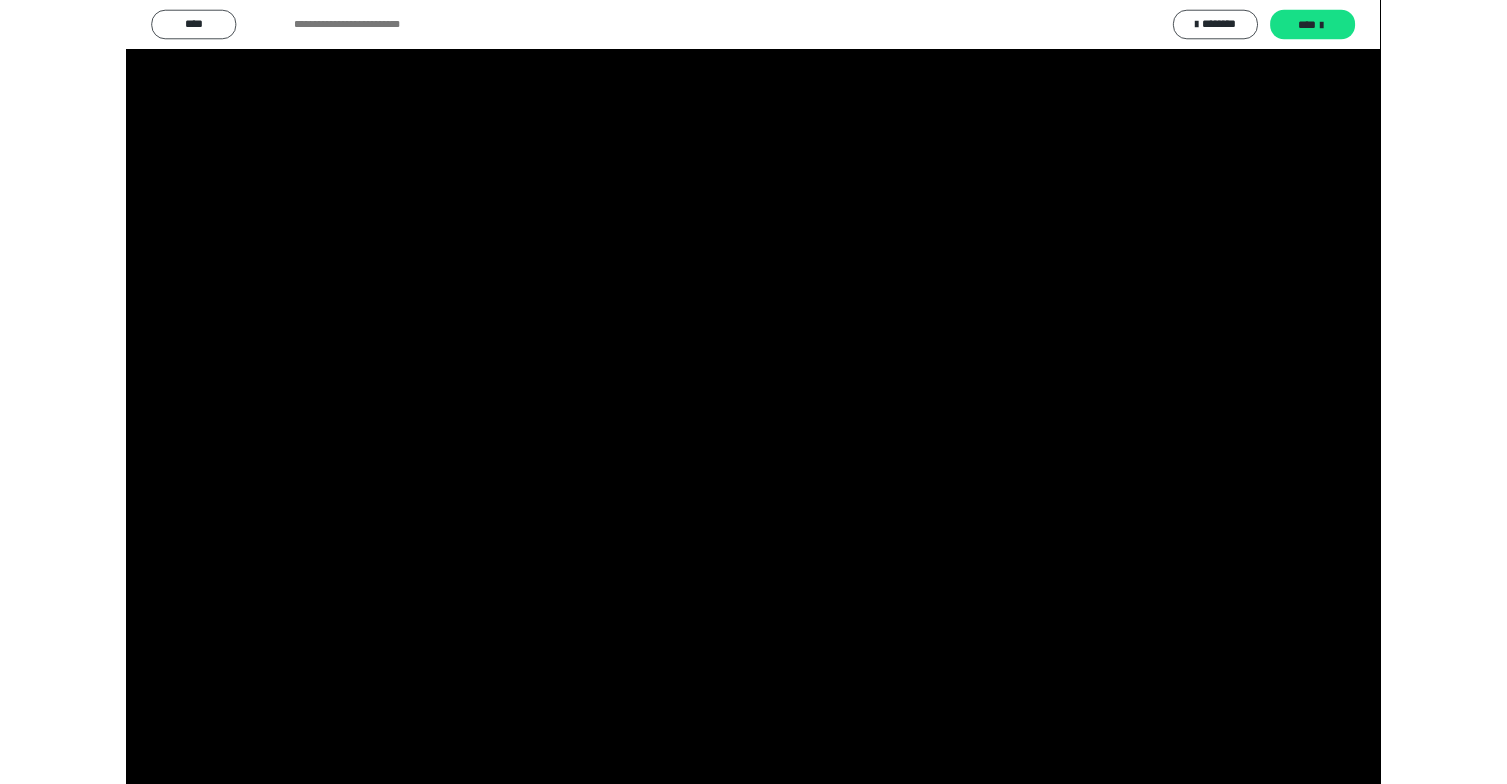 scroll, scrollTop: 3903, scrollLeft: 0, axis: vertical 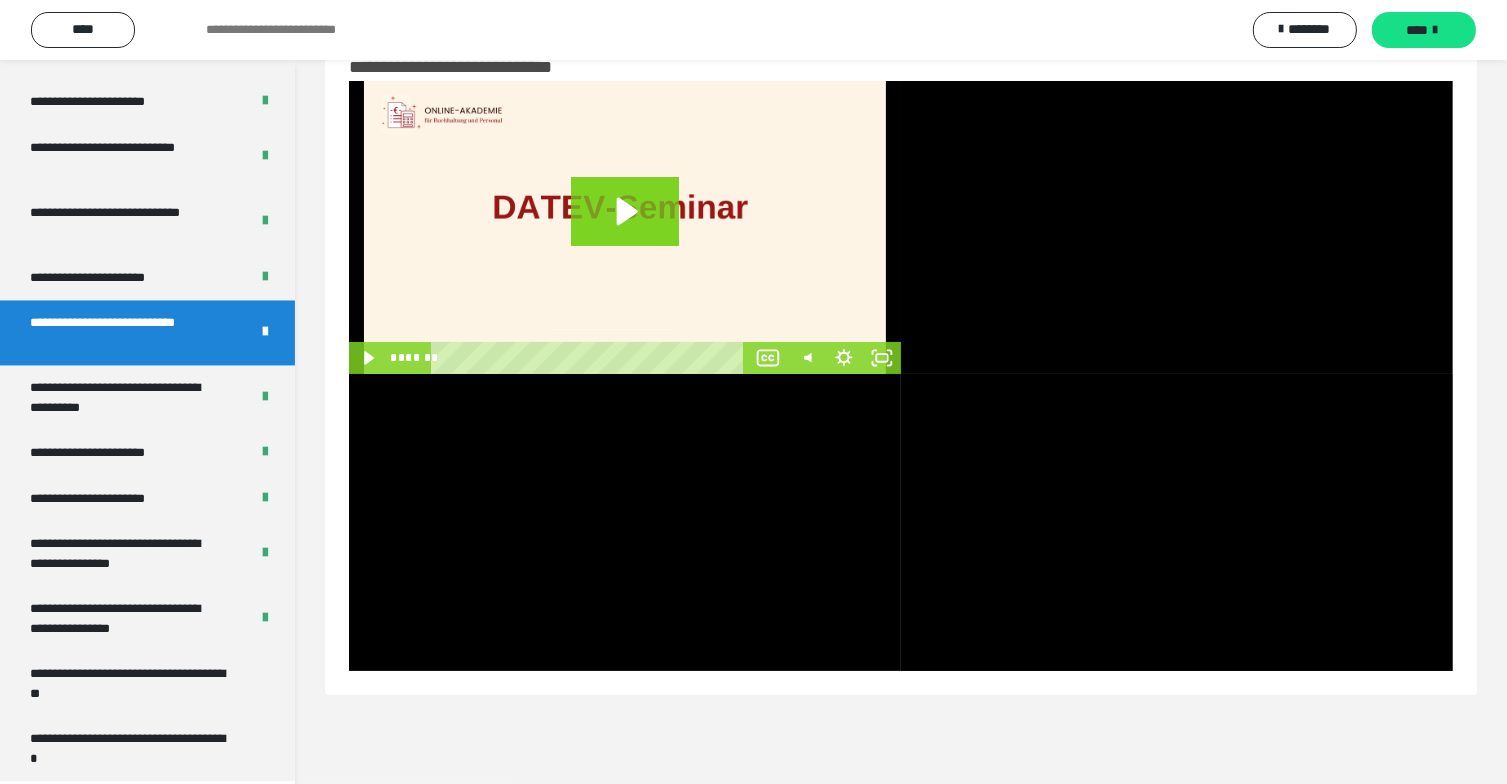 click on "**********" at bounding box center (901, 392) 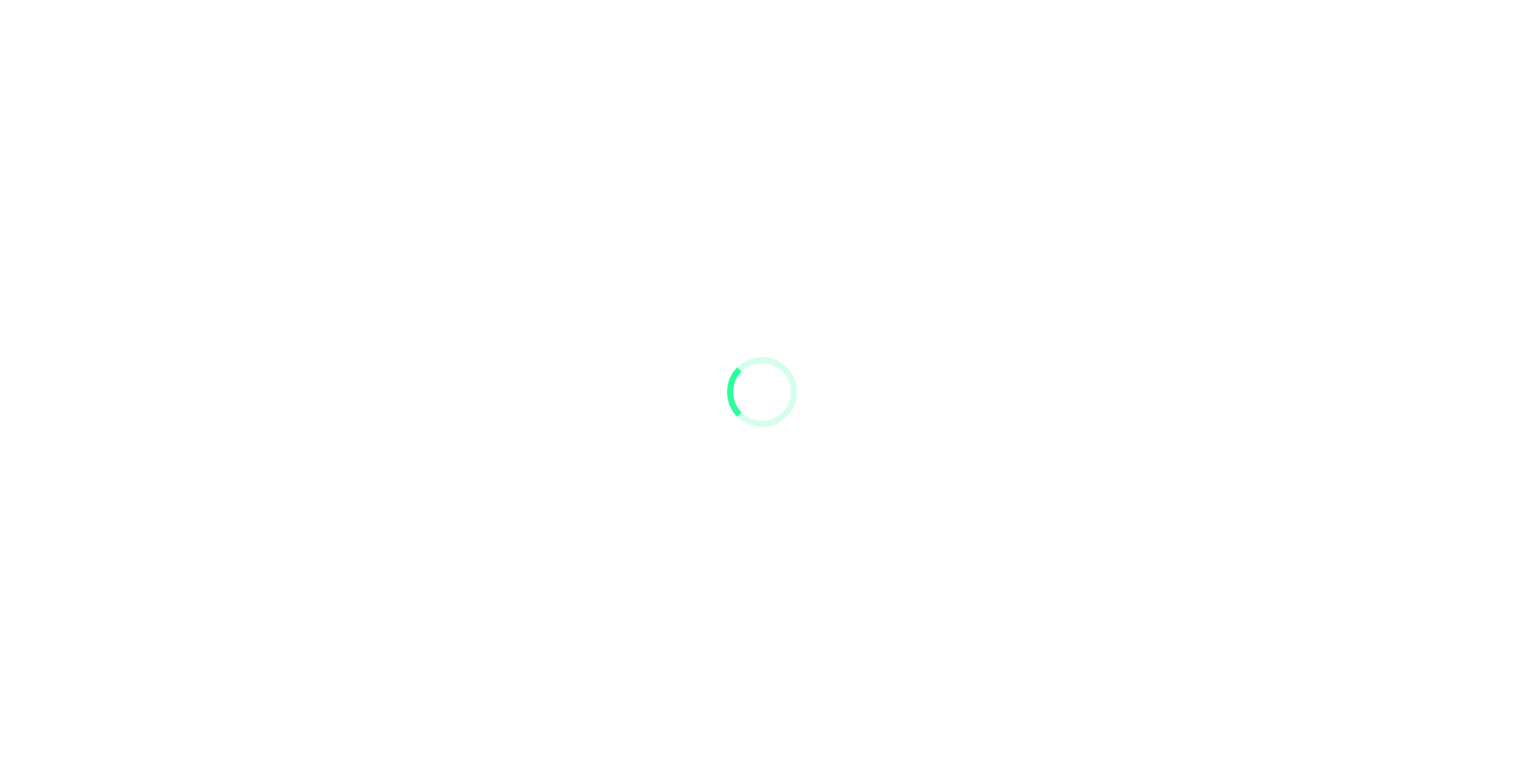 scroll, scrollTop: 0, scrollLeft: 0, axis: both 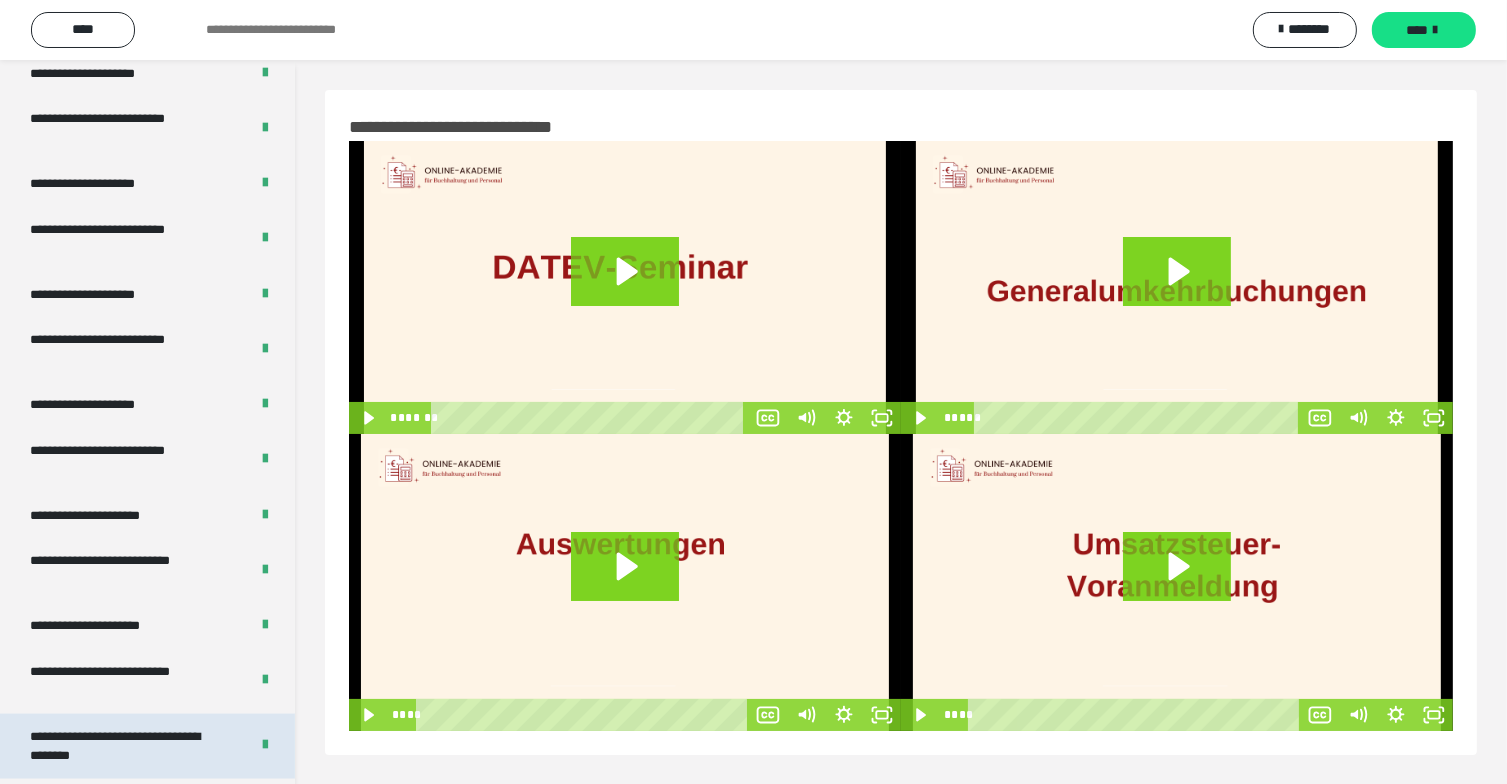click on "**********" at bounding box center [124, 746] 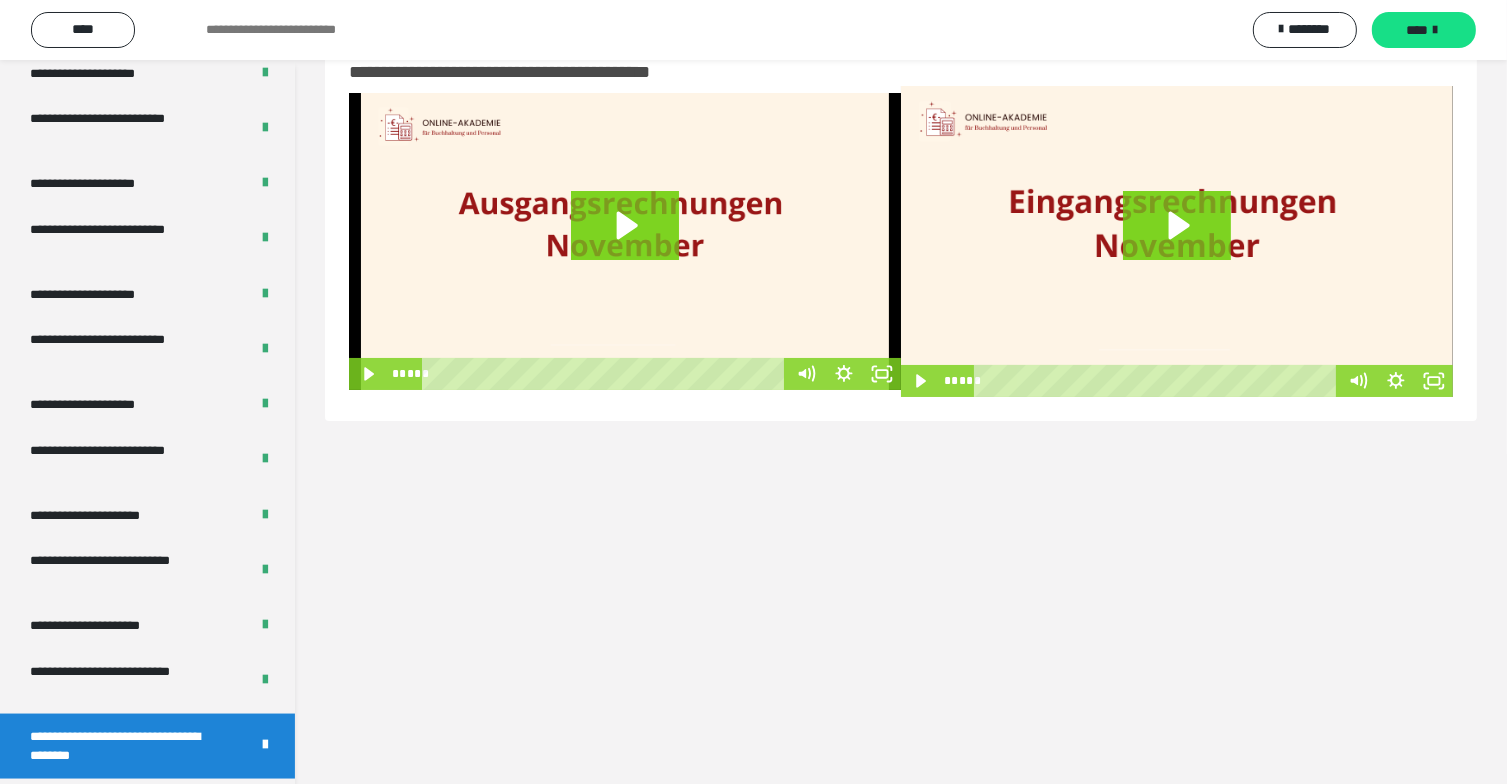scroll, scrollTop: 60, scrollLeft: 0, axis: vertical 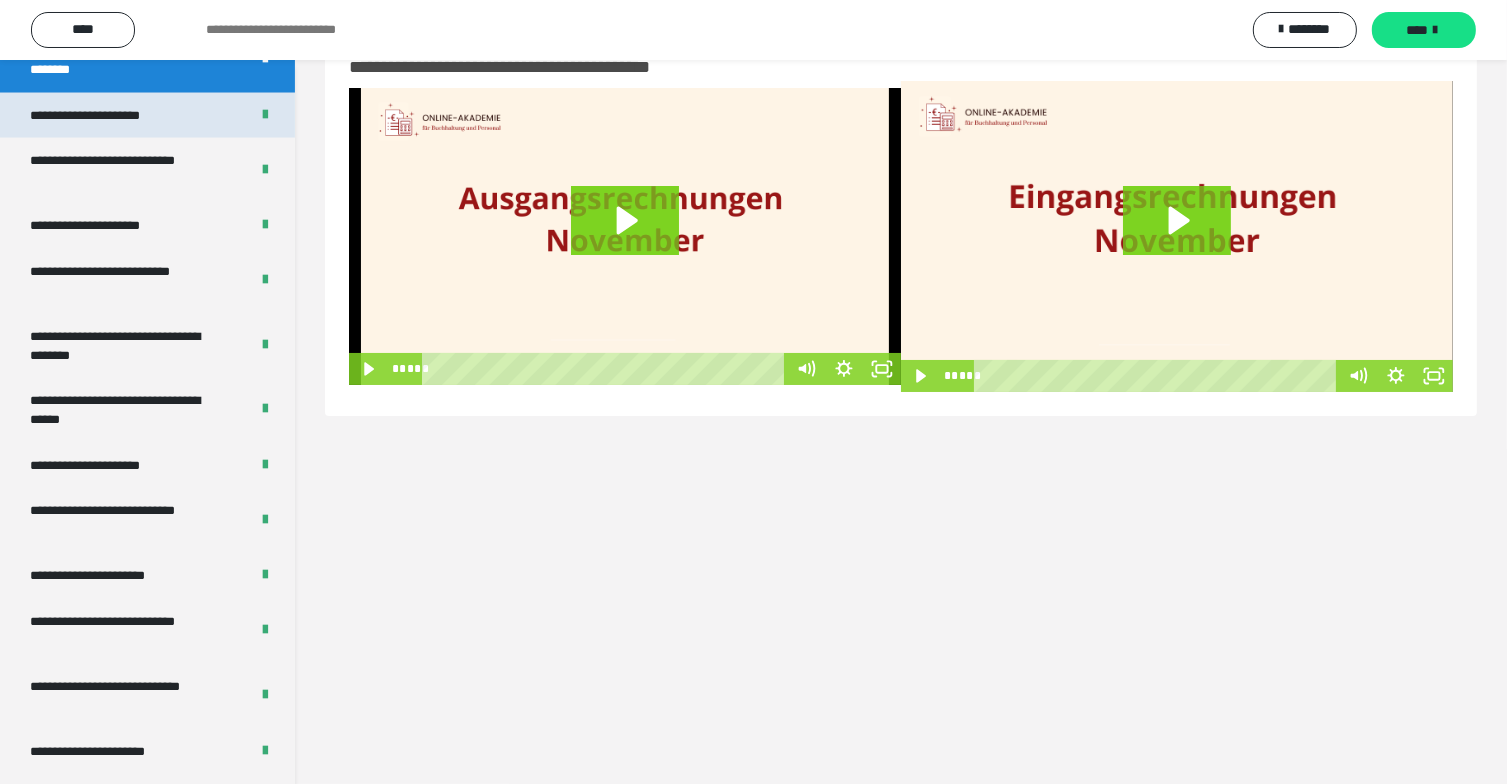 click on "**********" at bounding box center (108, 116) 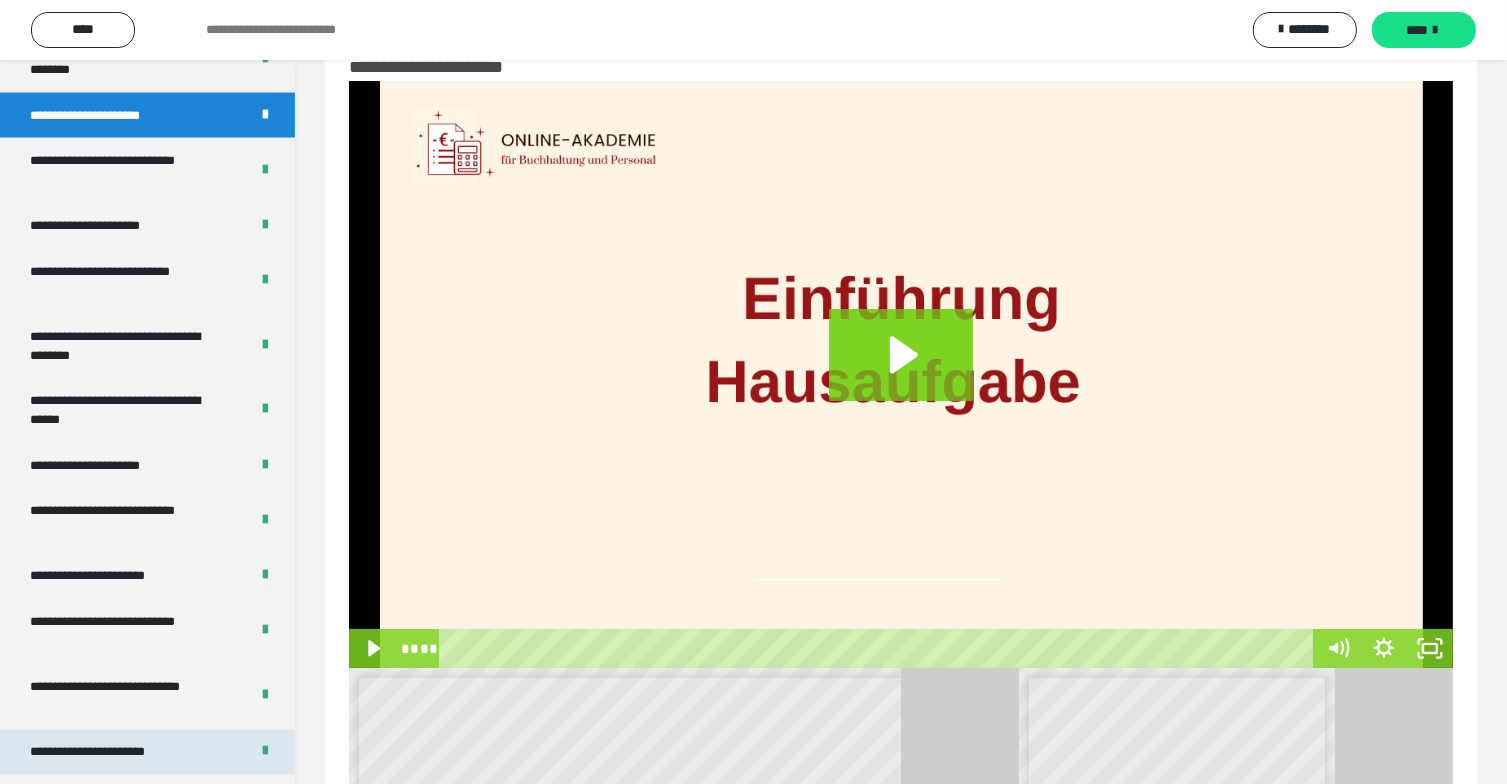 click on "**********" at bounding box center (109, 753) 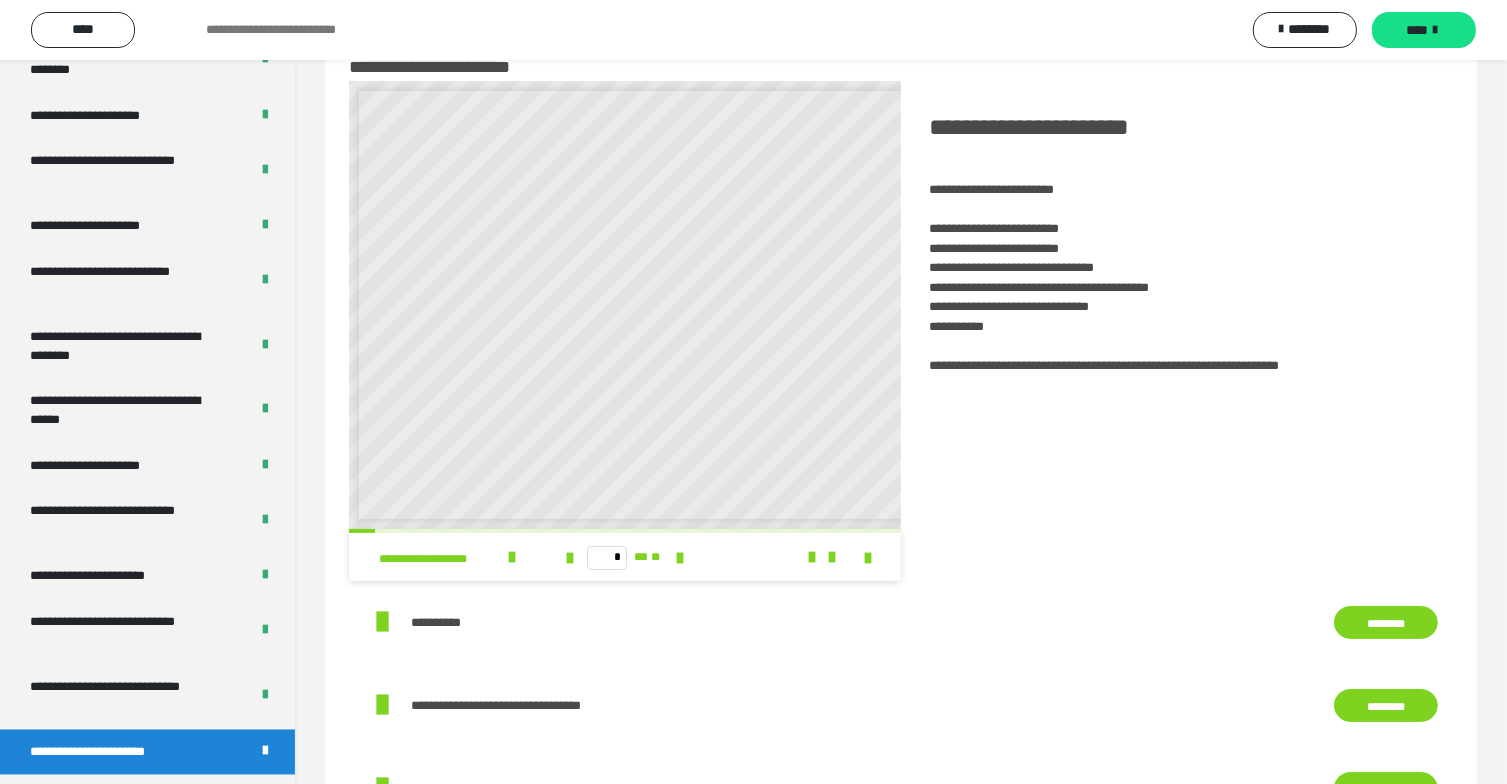 scroll, scrollTop: 3903, scrollLeft: 0, axis: vertical 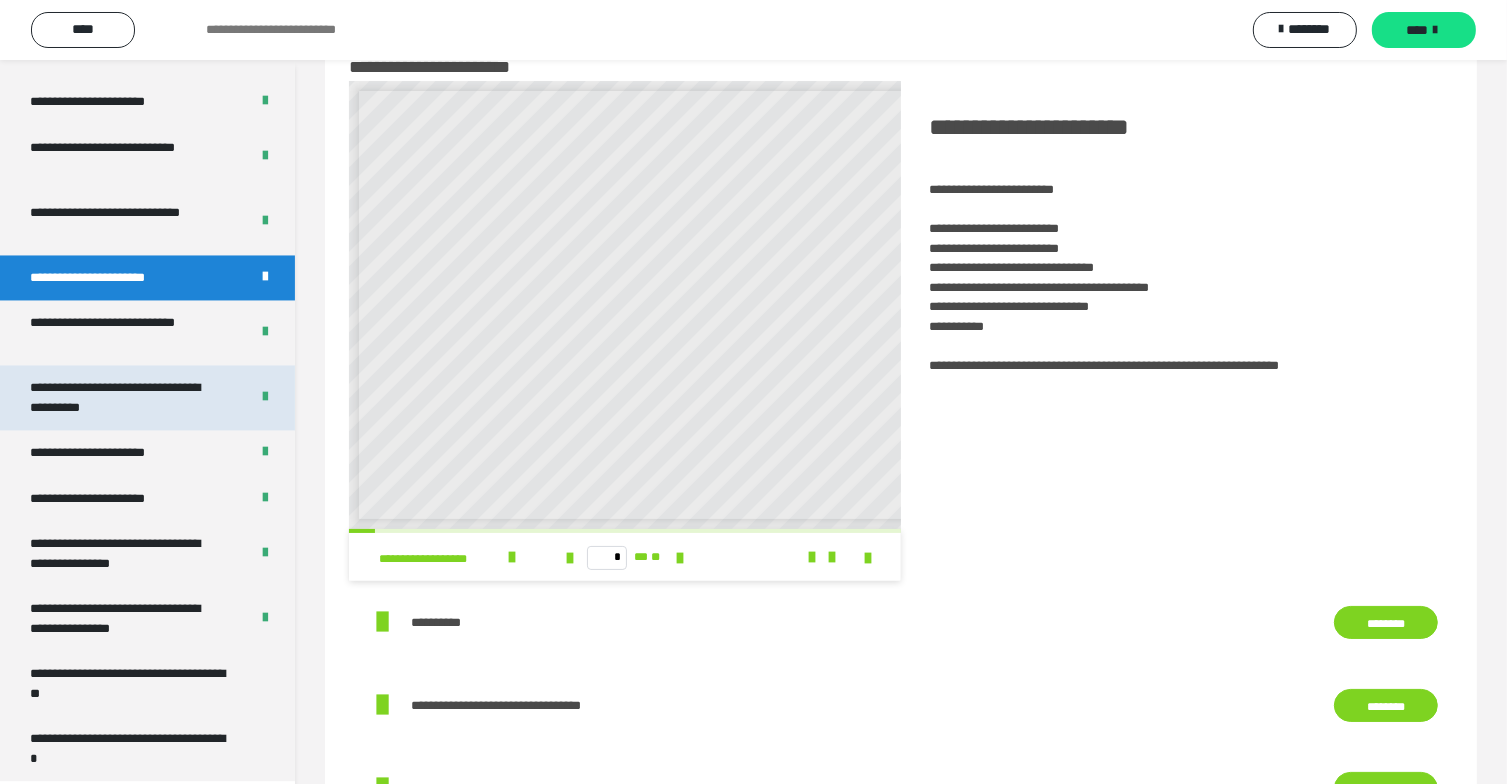click on "**********" at bounding box center (124, 397) 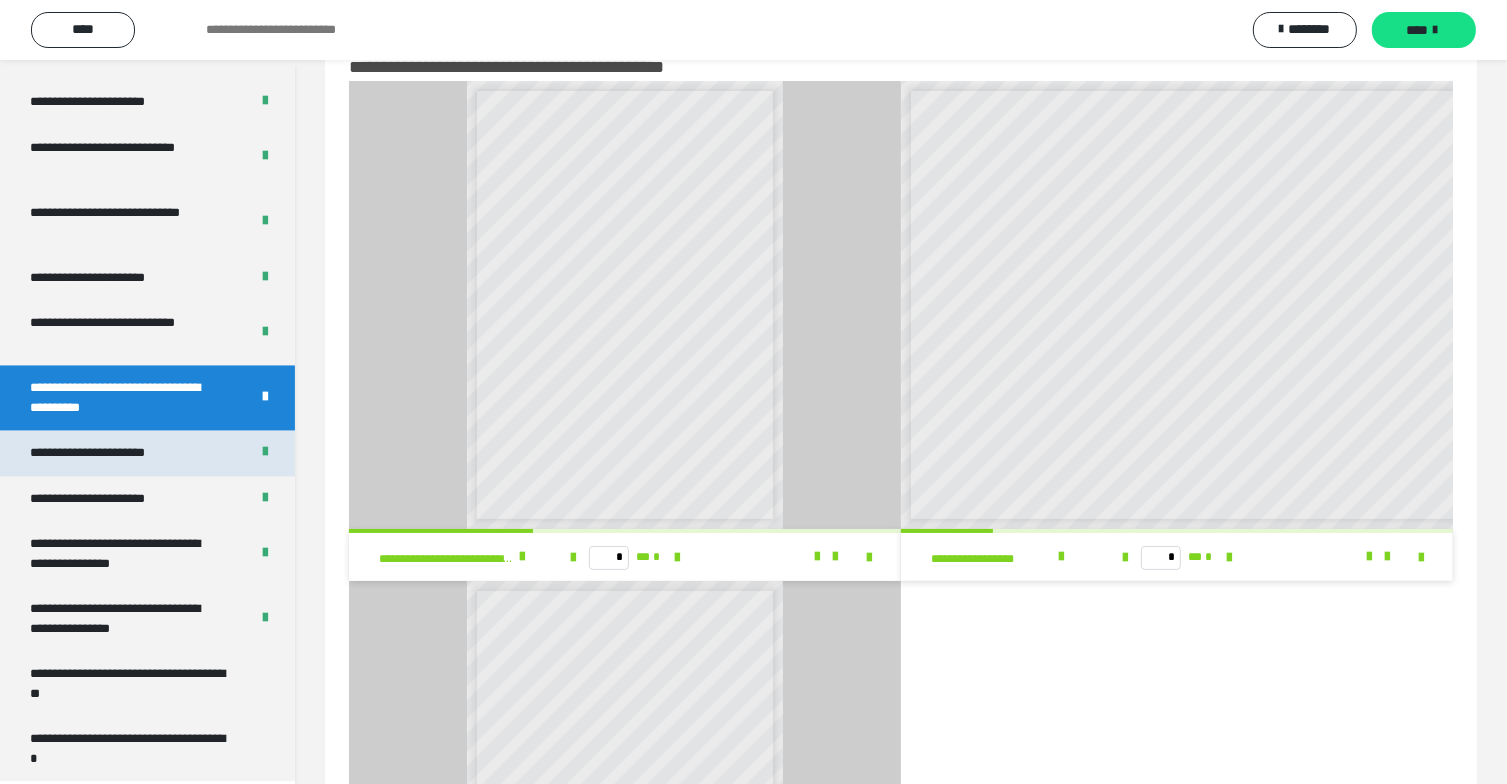 click on "**********" at bounding box center (110, 453) 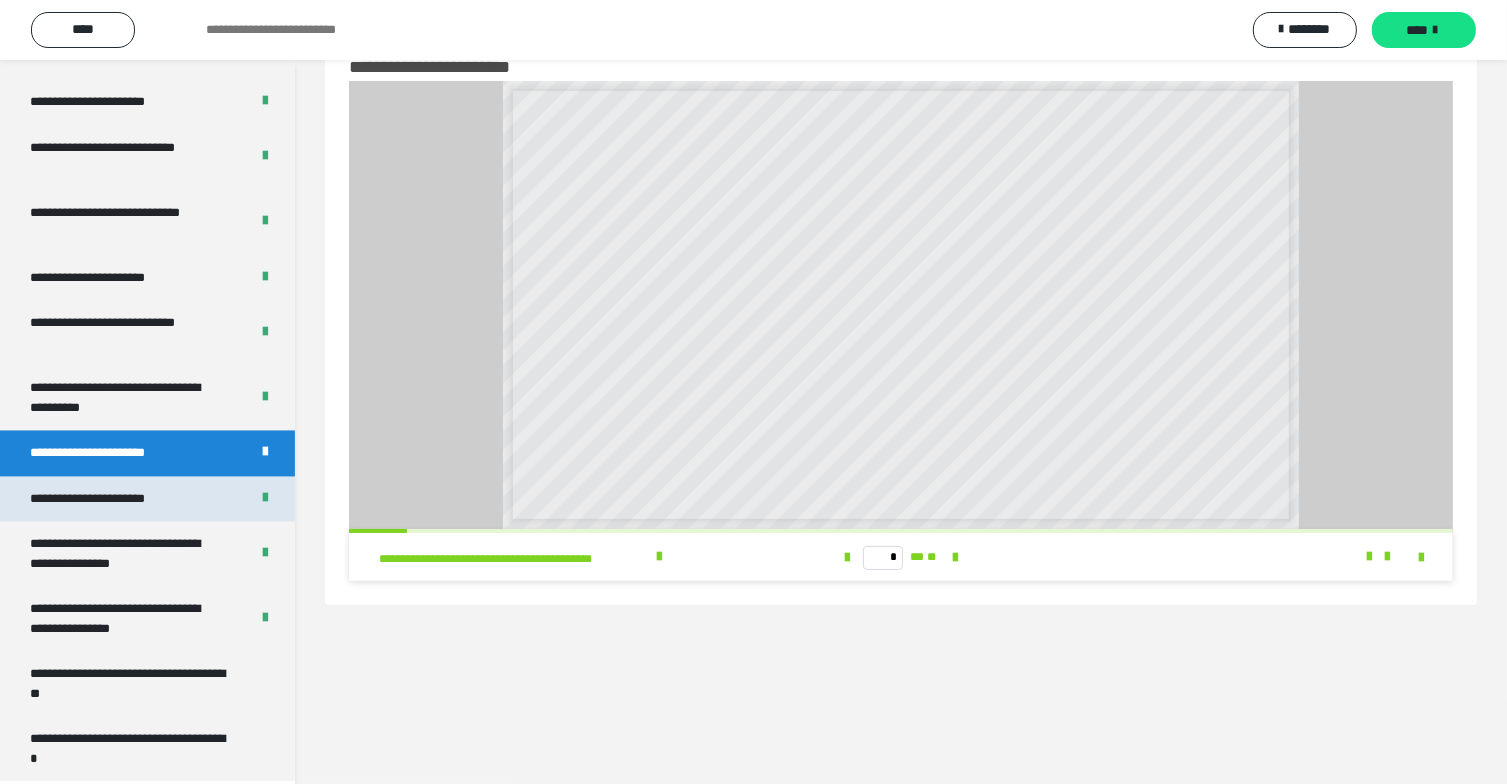 click on "**********" at bounding box center [111, 499] 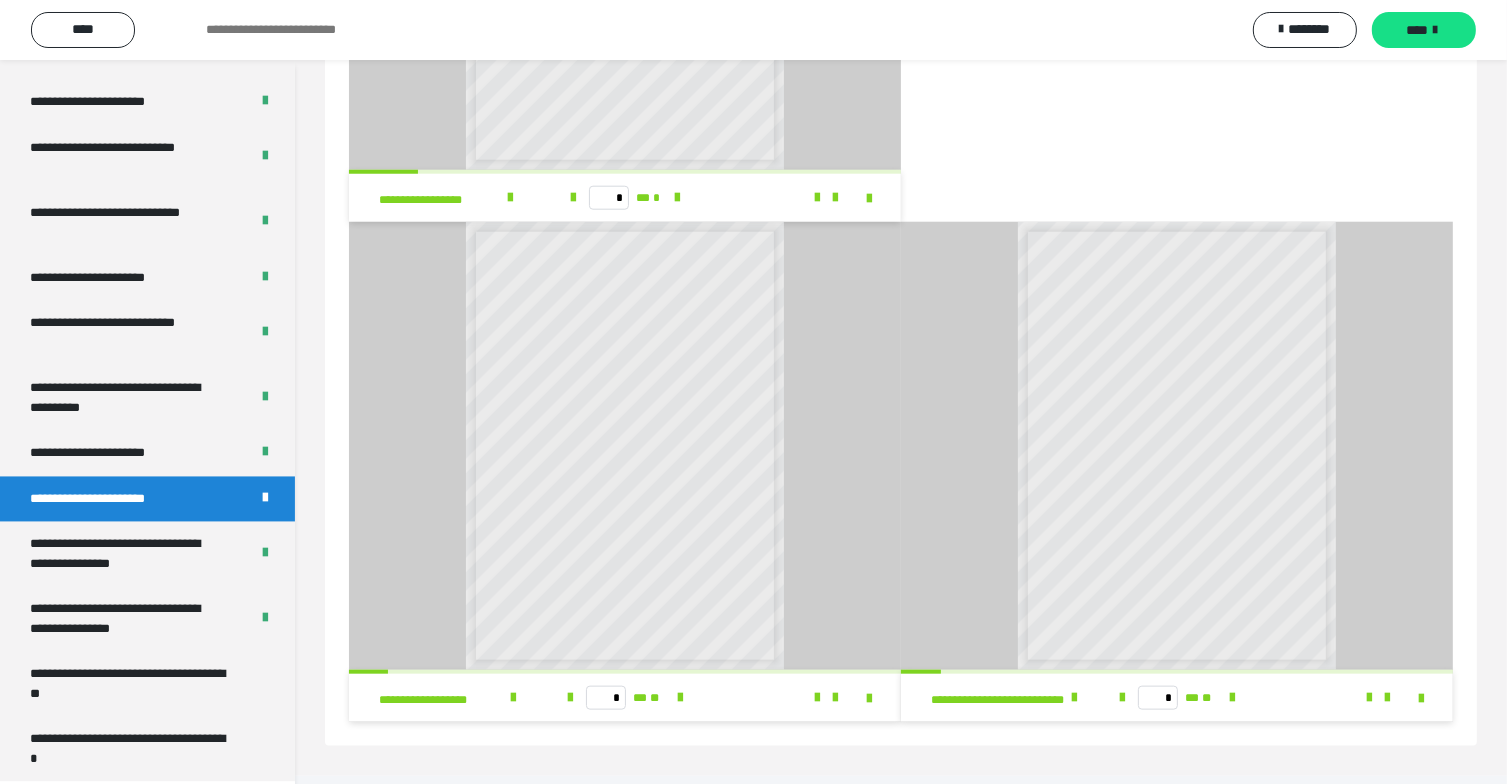 scroll, scrollTop: 2118, scrollLeft: 0, axis: vertical 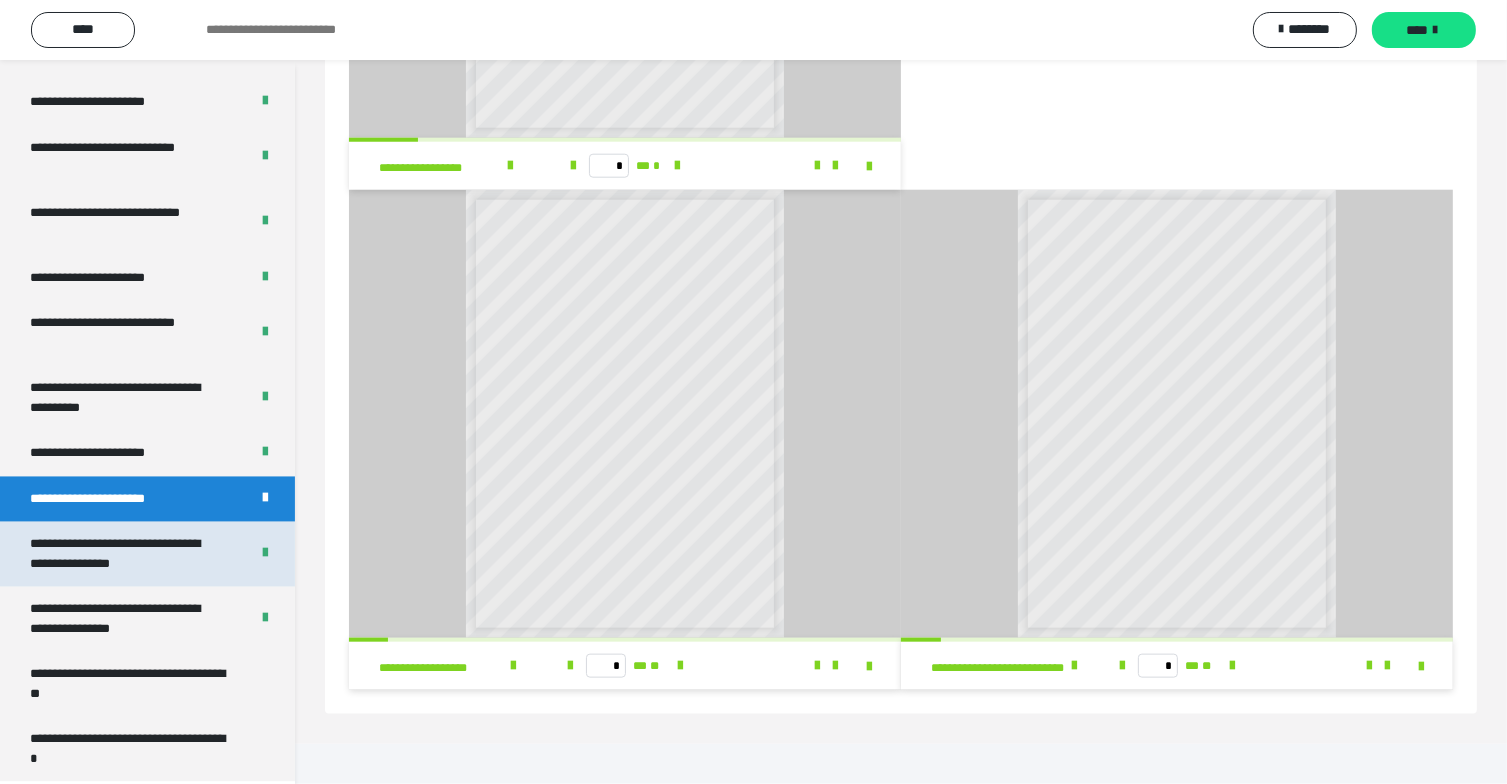 click on "**********" at bounding box center [124, 553] 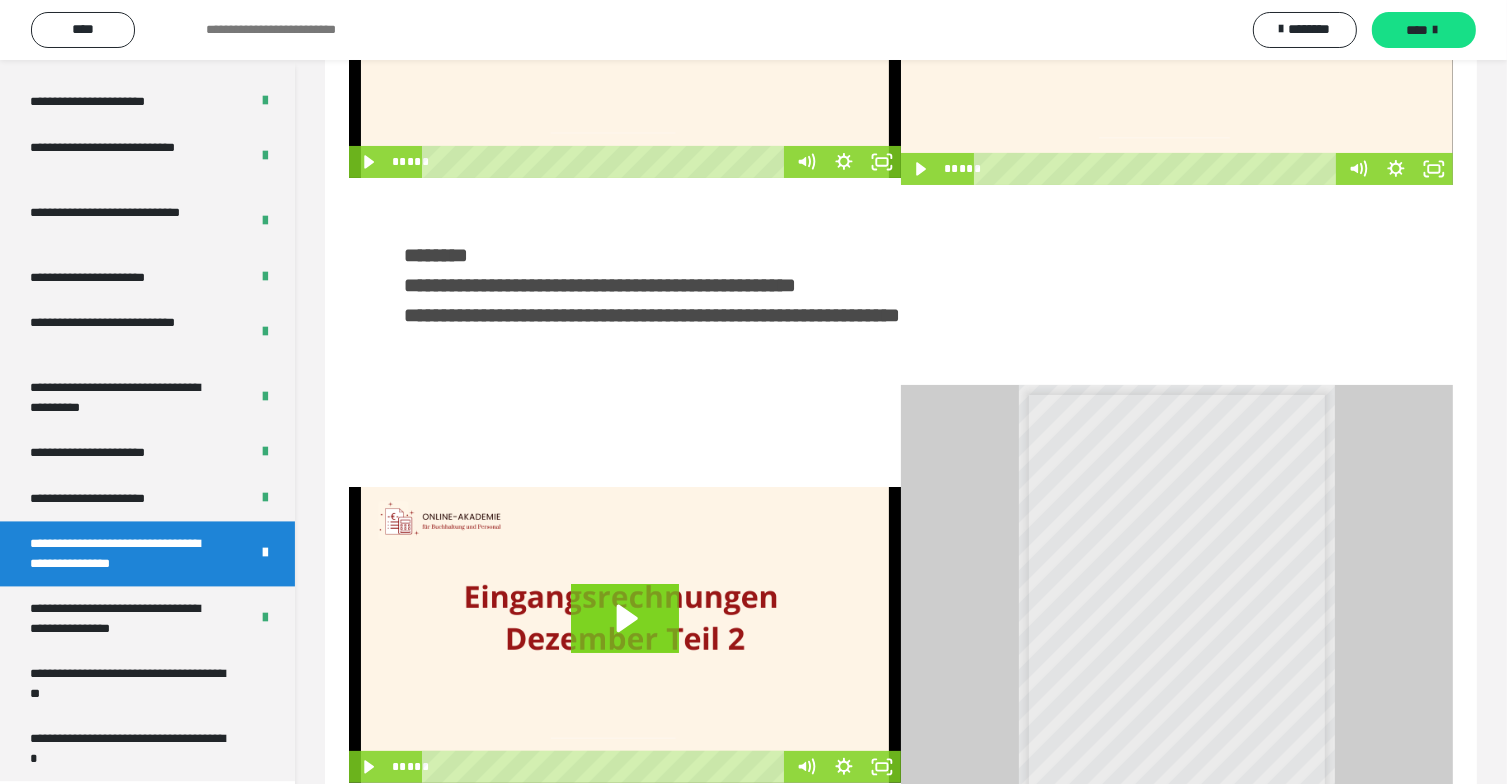 scroll, scrollTop: 421, scrollLeft: 0, axis: vertical 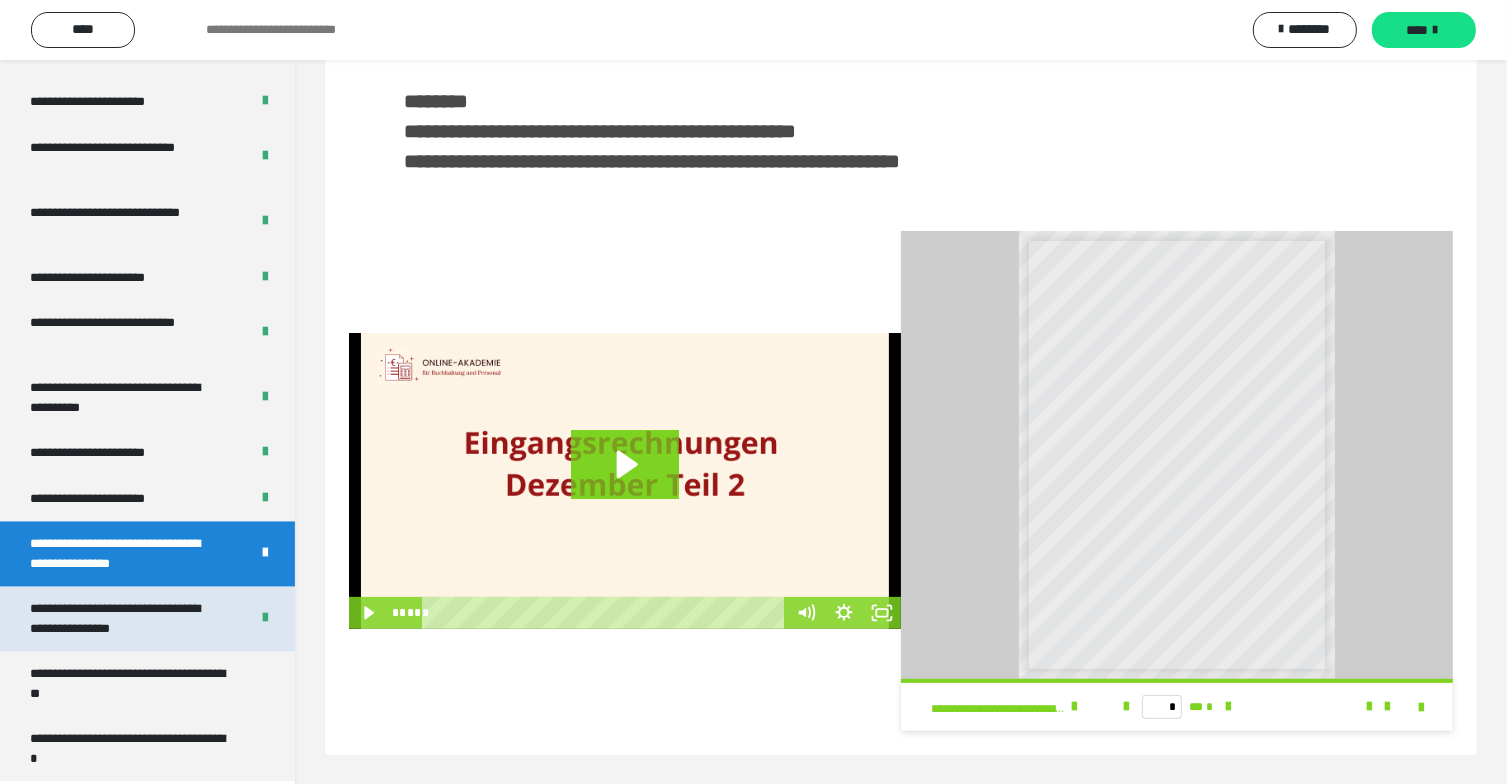 click on "**********" at bounding box center [124, 618] 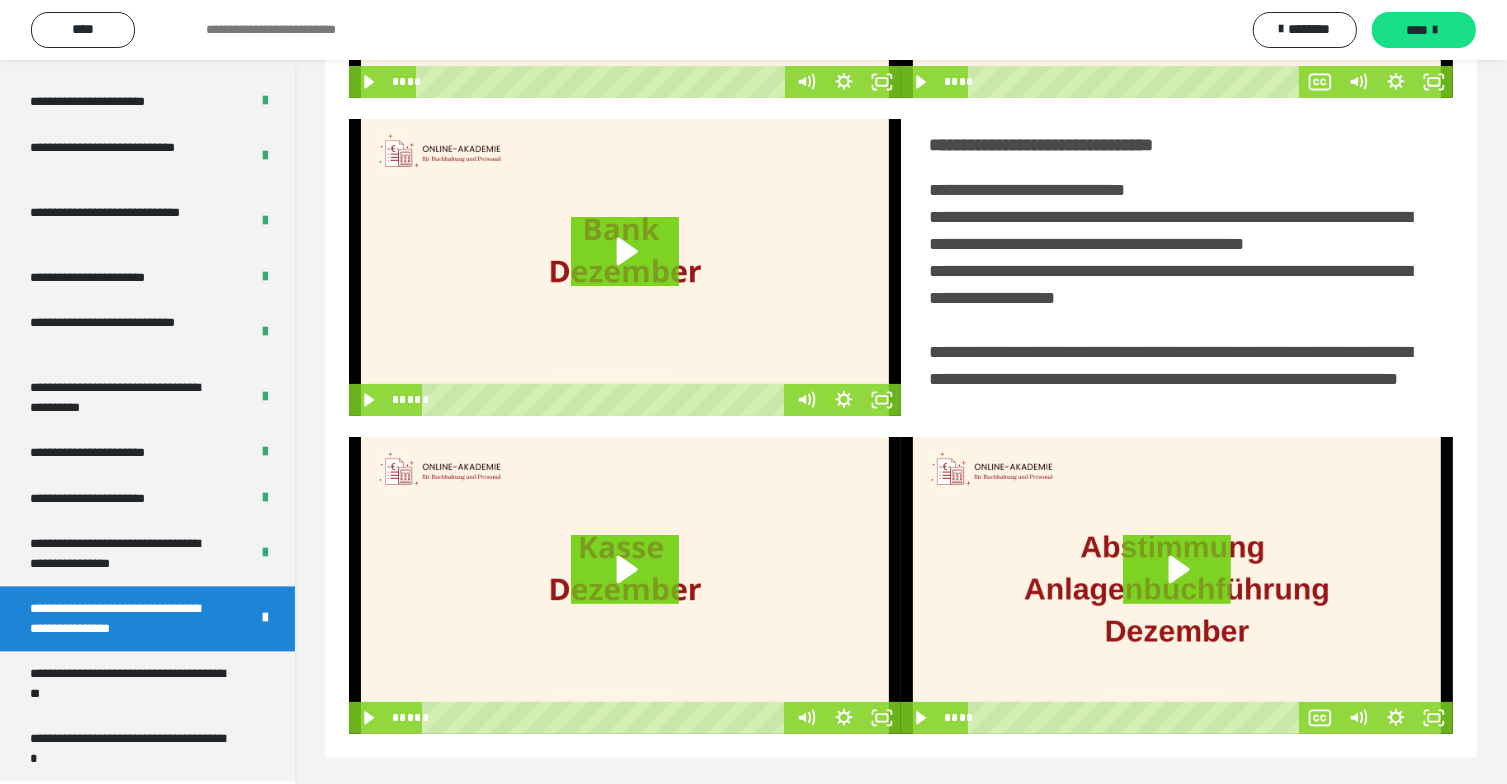 scroll, scrollTop: 397, scrollLeft: 0, axis: vertical 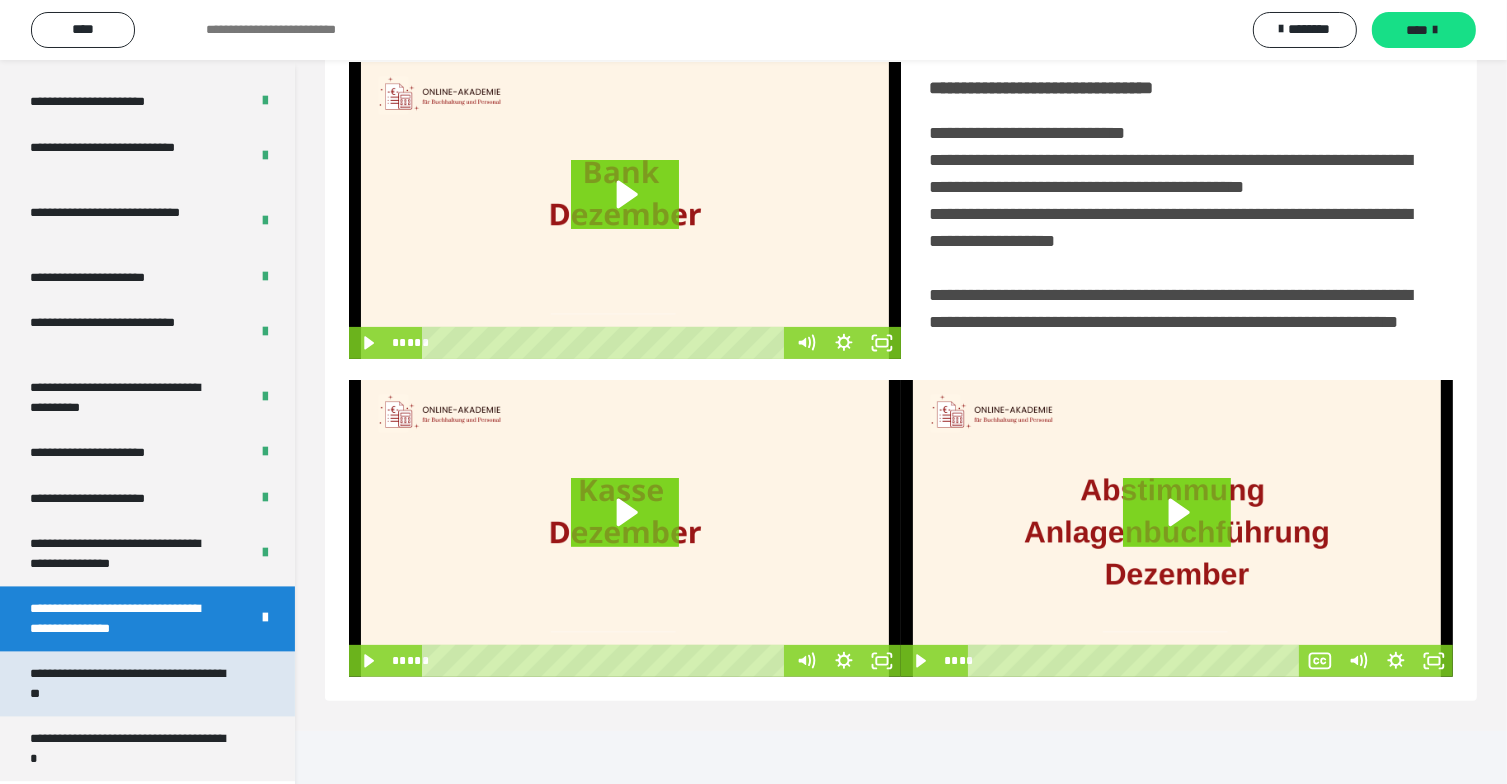 click on "**********" at bounding box center (132, 683) 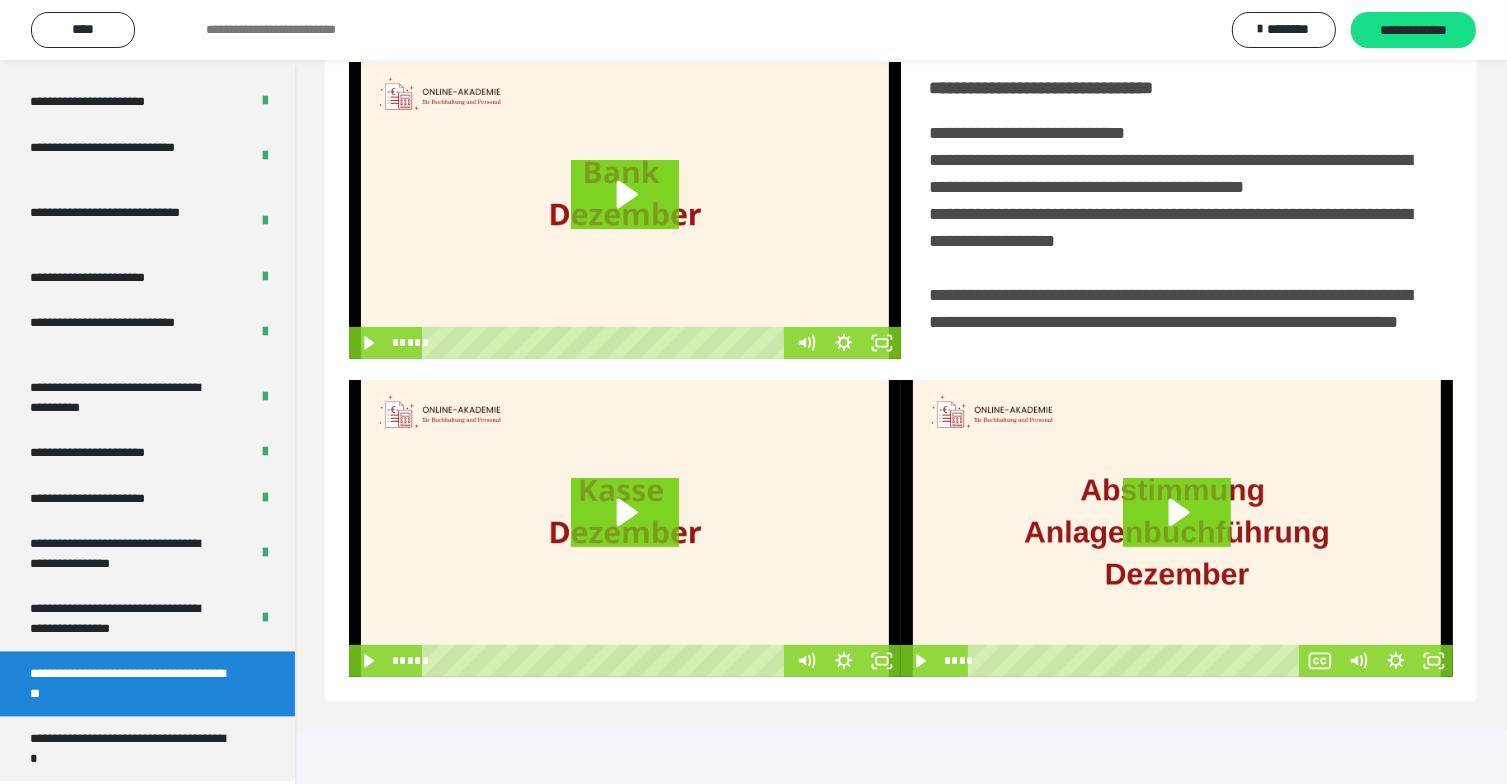 scroll, scrollTop: 60, scrollLeft: 0, axis: vertical 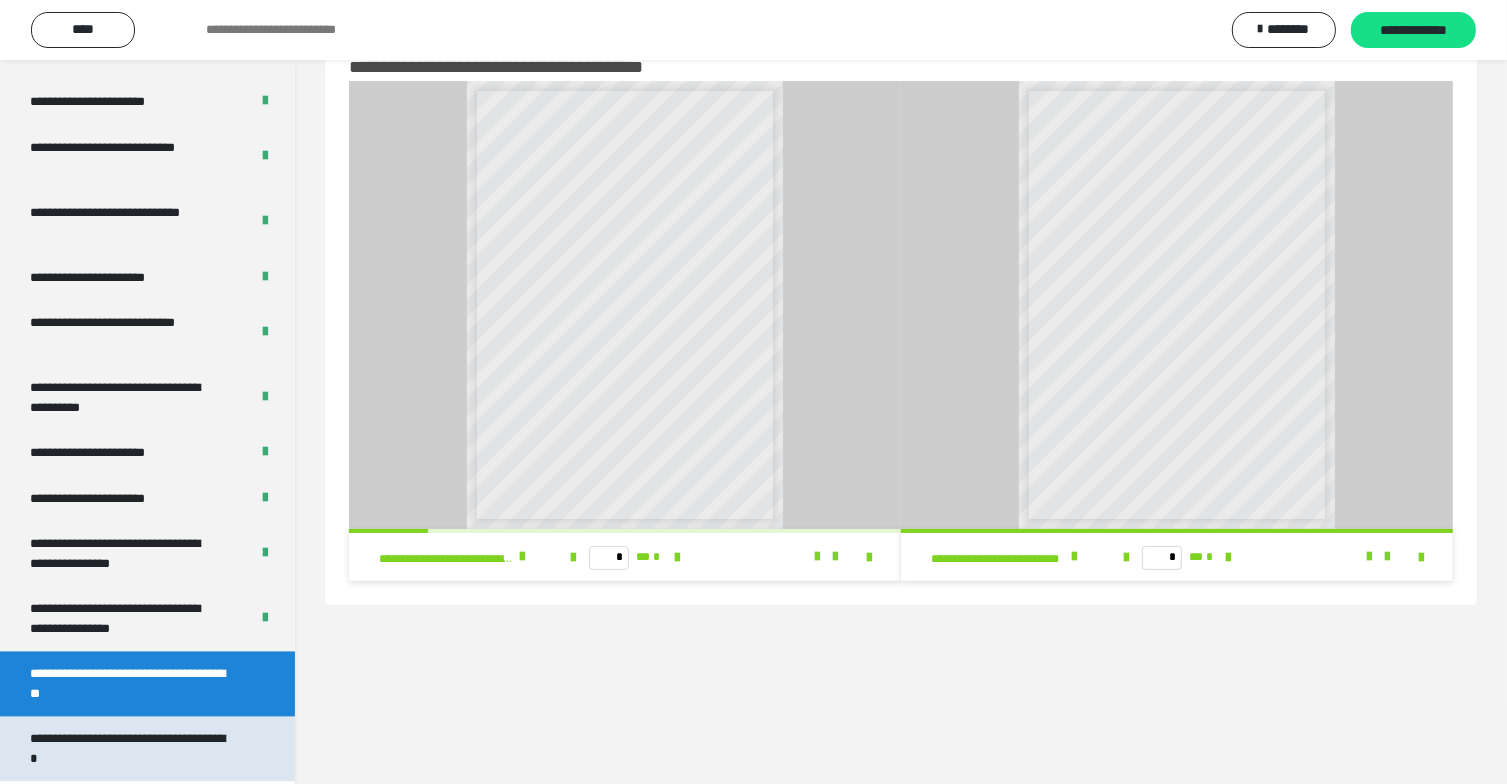 click on "**********" at bounding box center [132, 748] 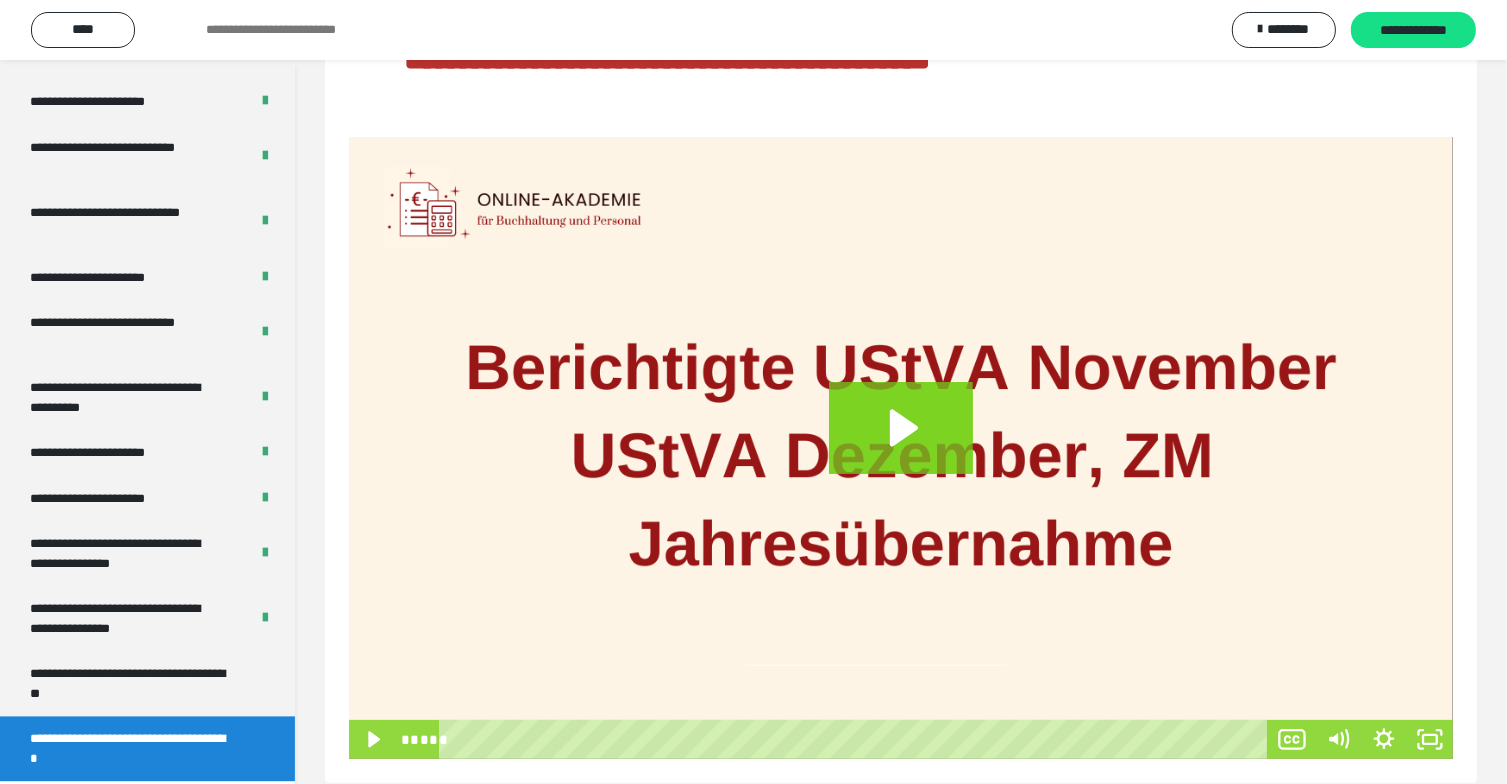 scroll, scrollTop: 248, scrollLeft: 0, axis: vertical 